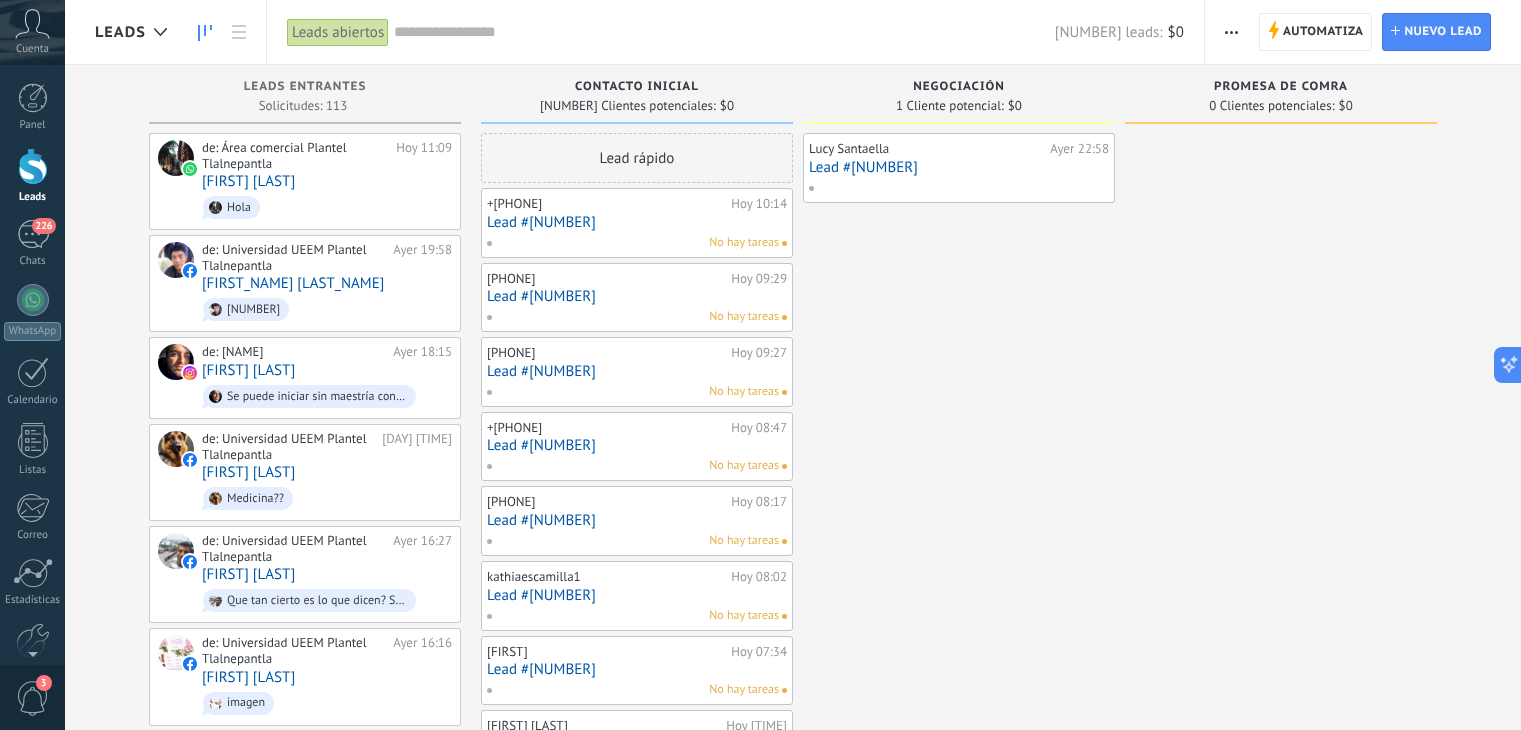 scroll, scrollTop: 0, scrollLeft: 0, axis: both 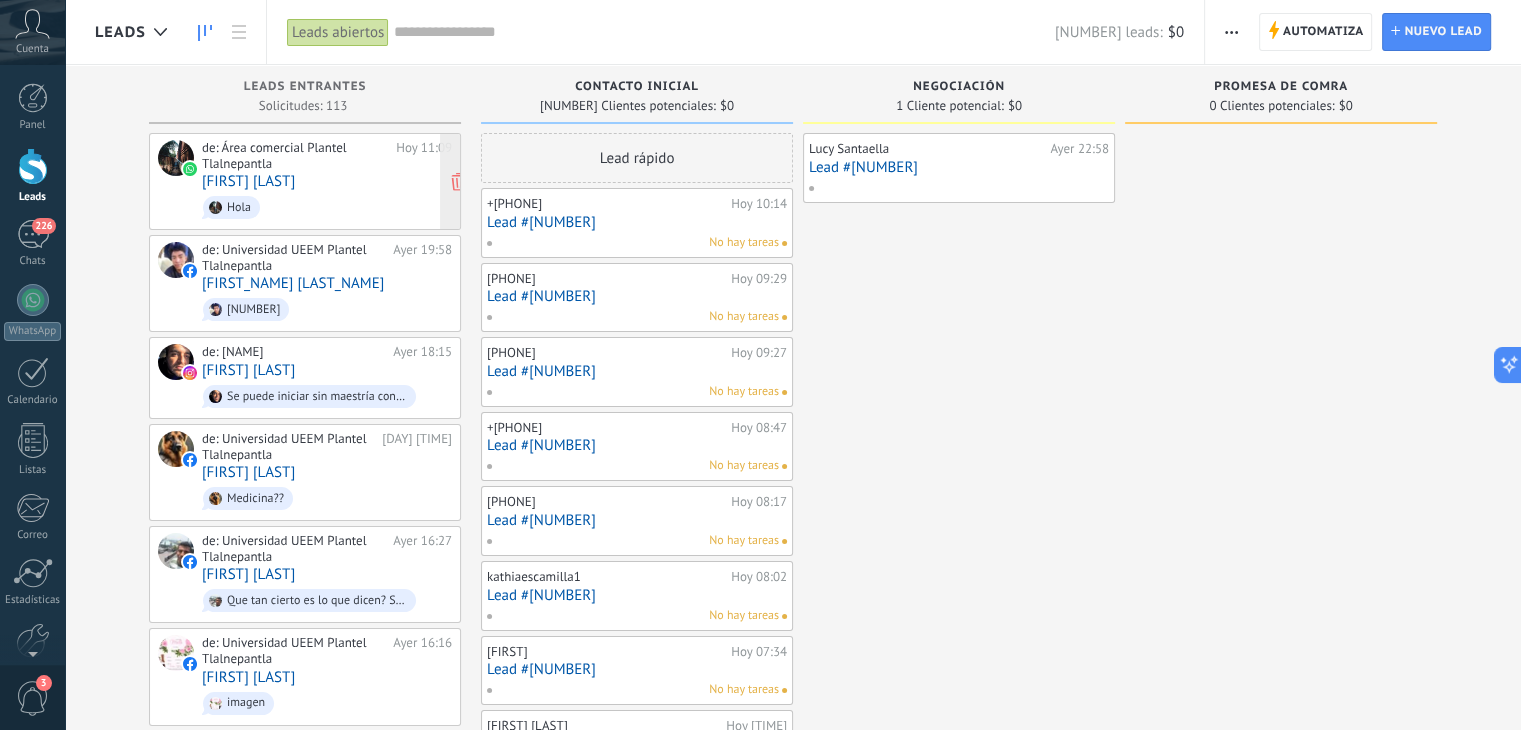 click on "de: Área comercial Plantel Tlalnepantla" at bounding box center [295, 155] 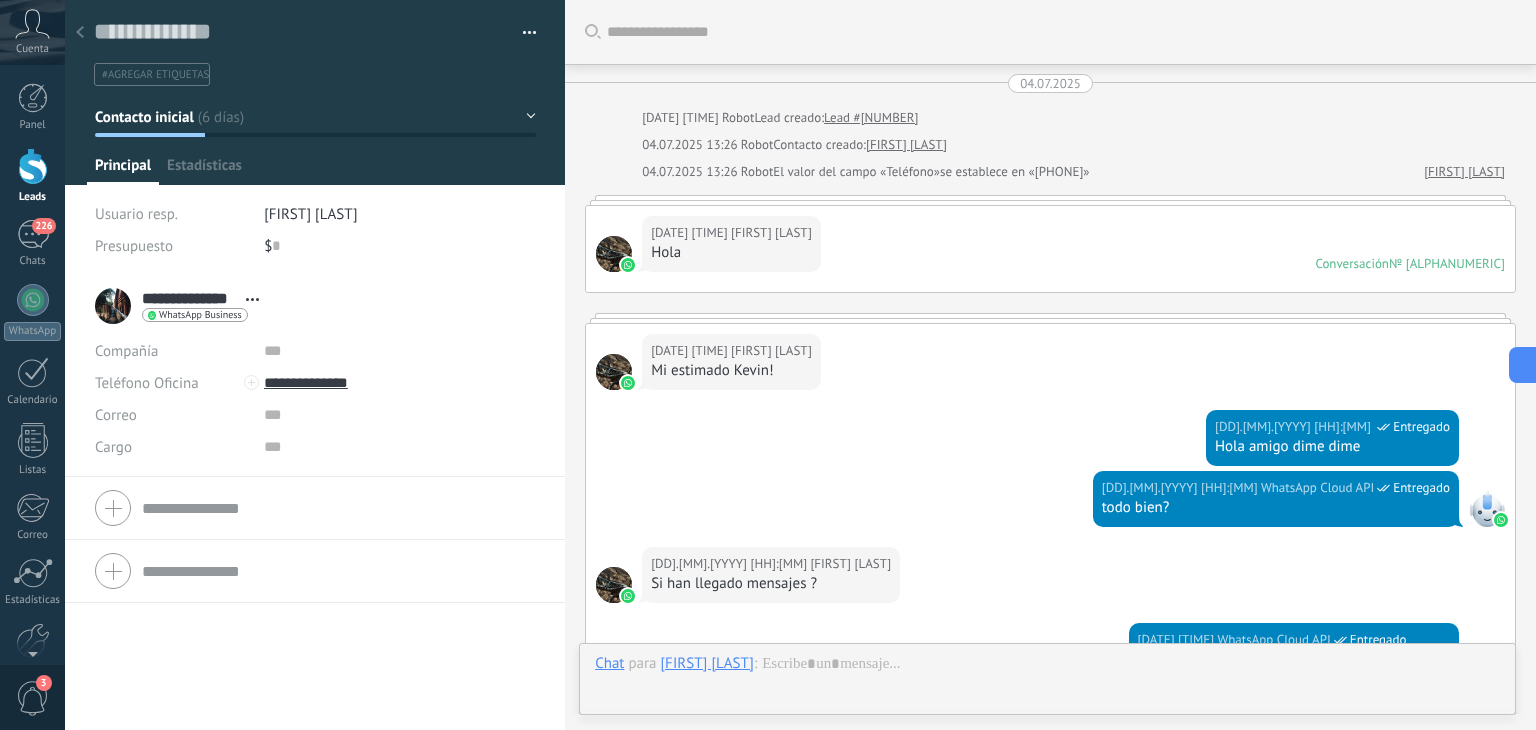 scroll, scrollTop: 29, scrollLeft: 0, axis: vertical 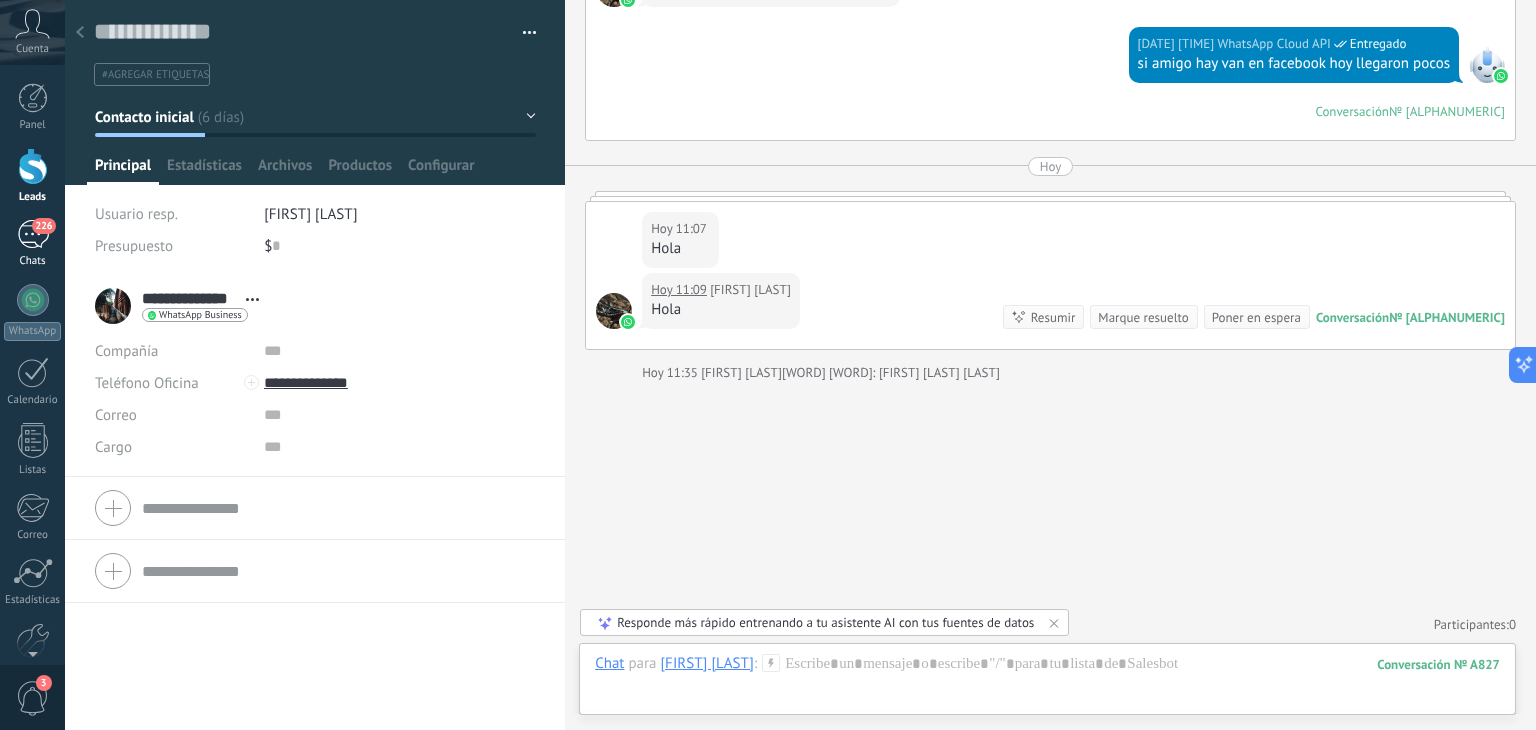 click on "226" at bounding box center [43, 226] 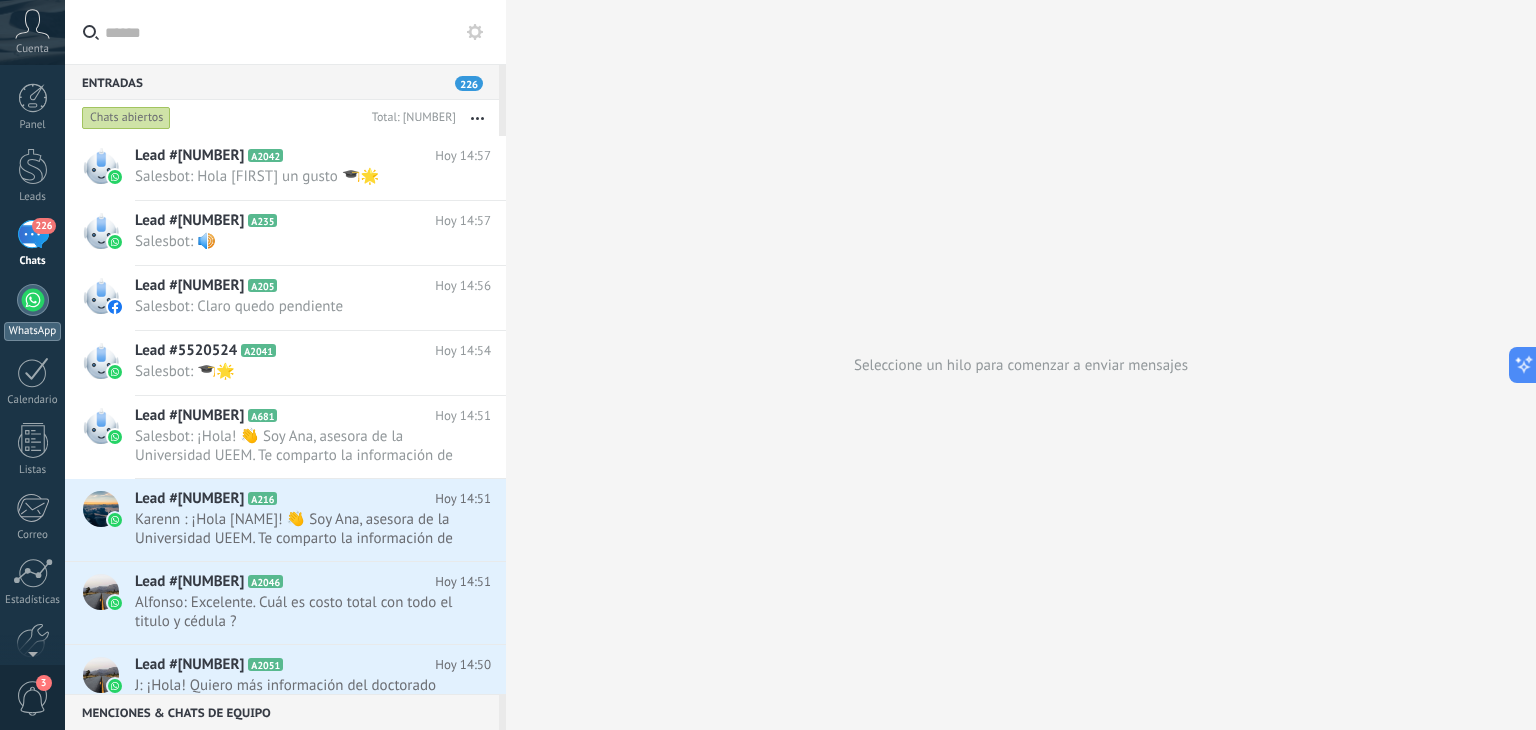 click at bounding box center (33, 300) 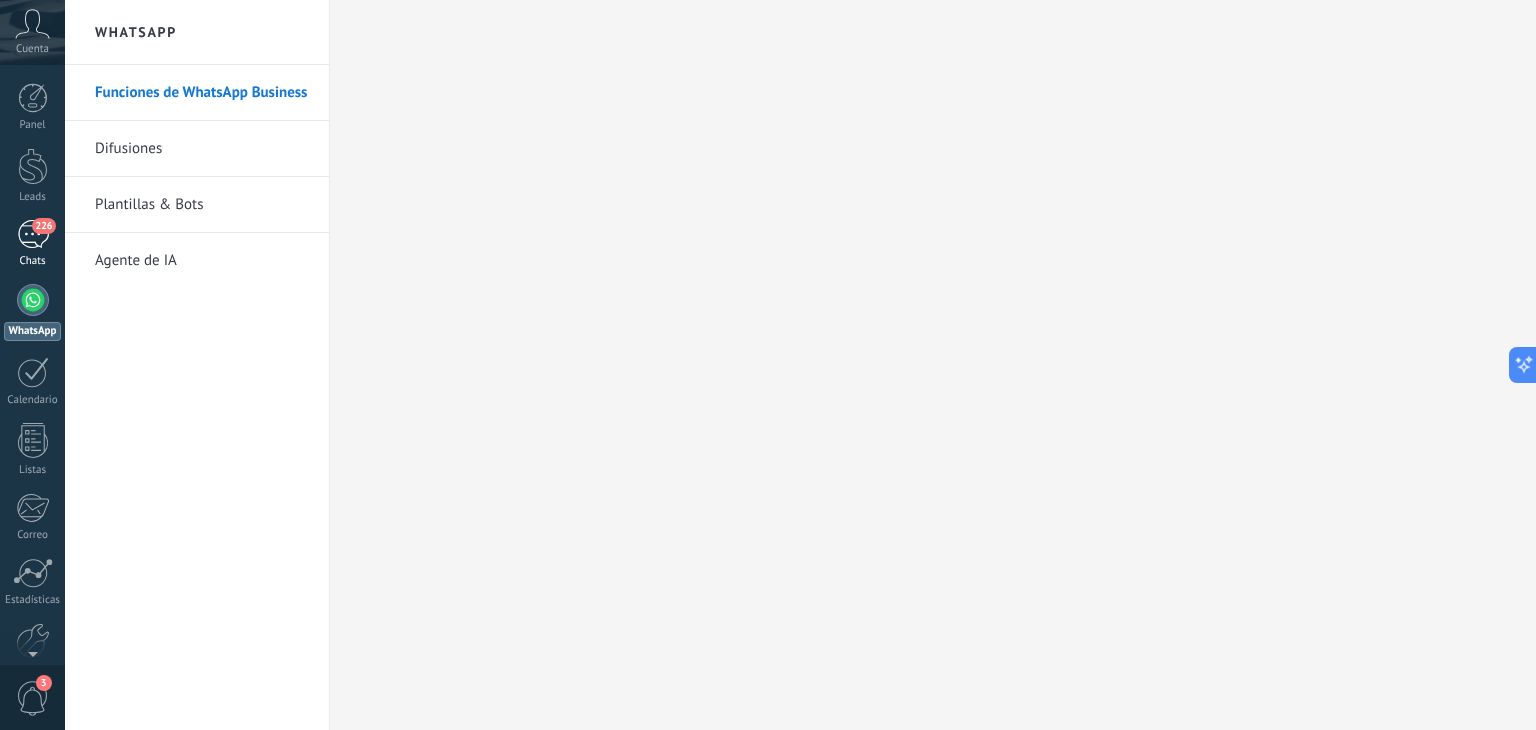 click on "226" at bounding box center [33, 234] 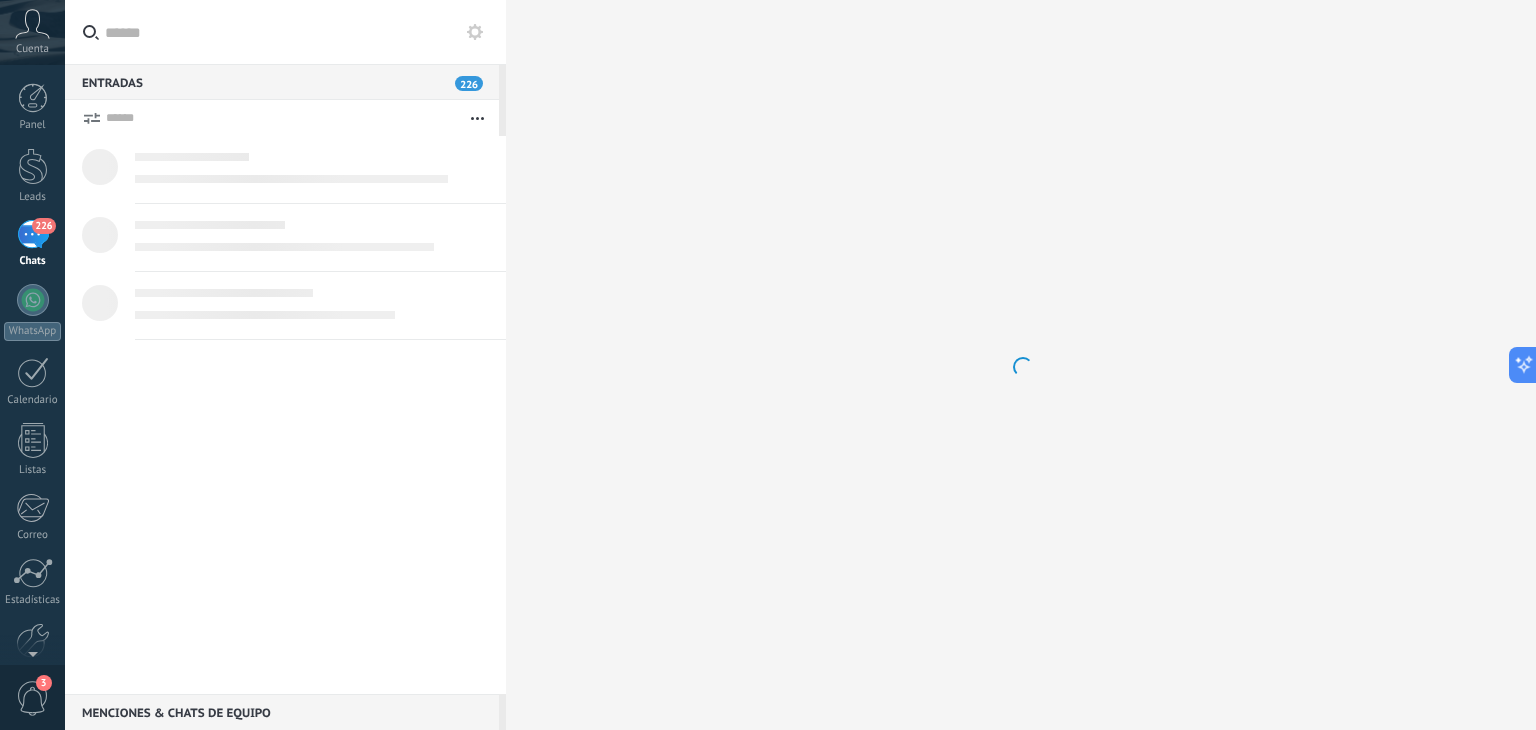 click on "226" at bounding box center [33, 234] 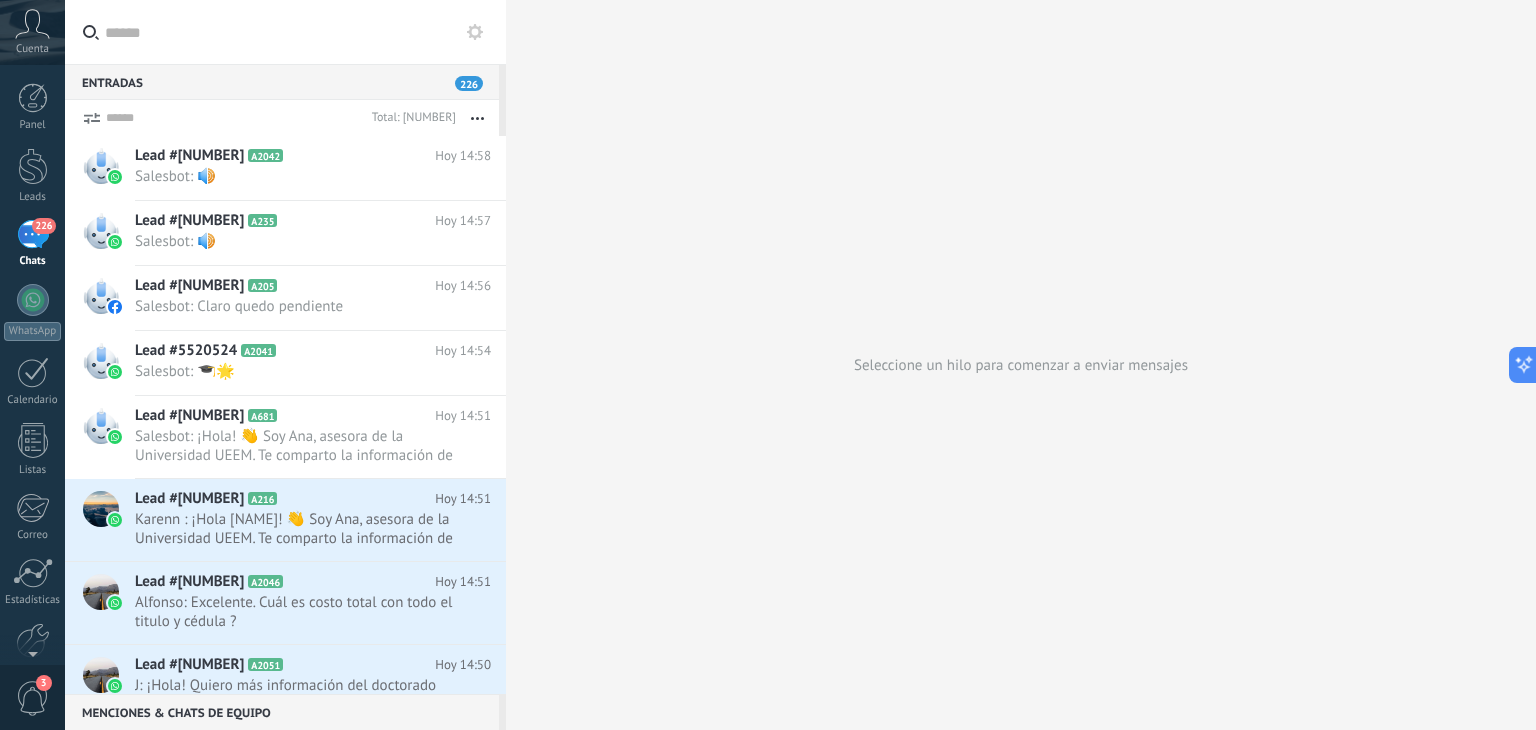click on "226" at bounding box center (33, 234) 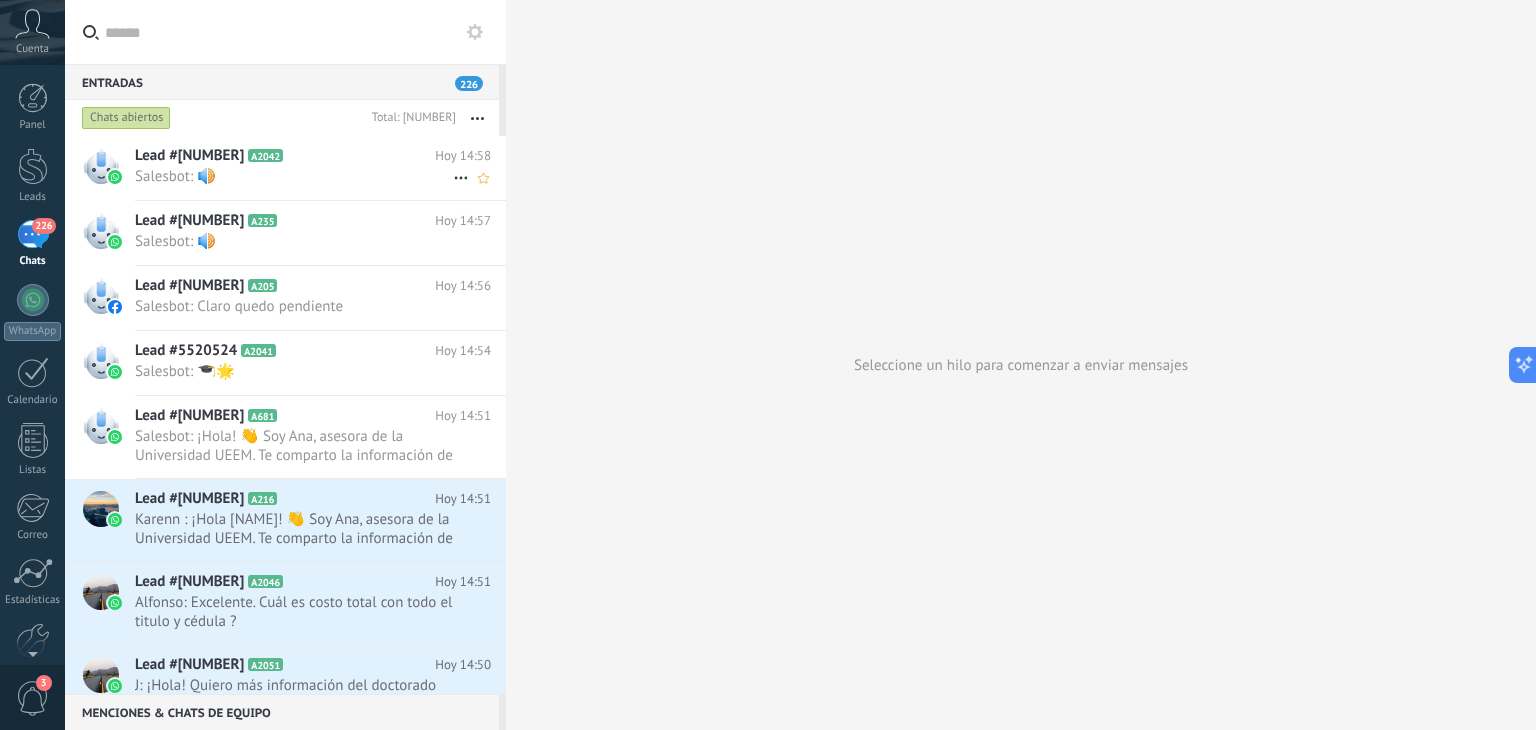 click on "Salesbot: 🔊" at bounding box center [294, 176] 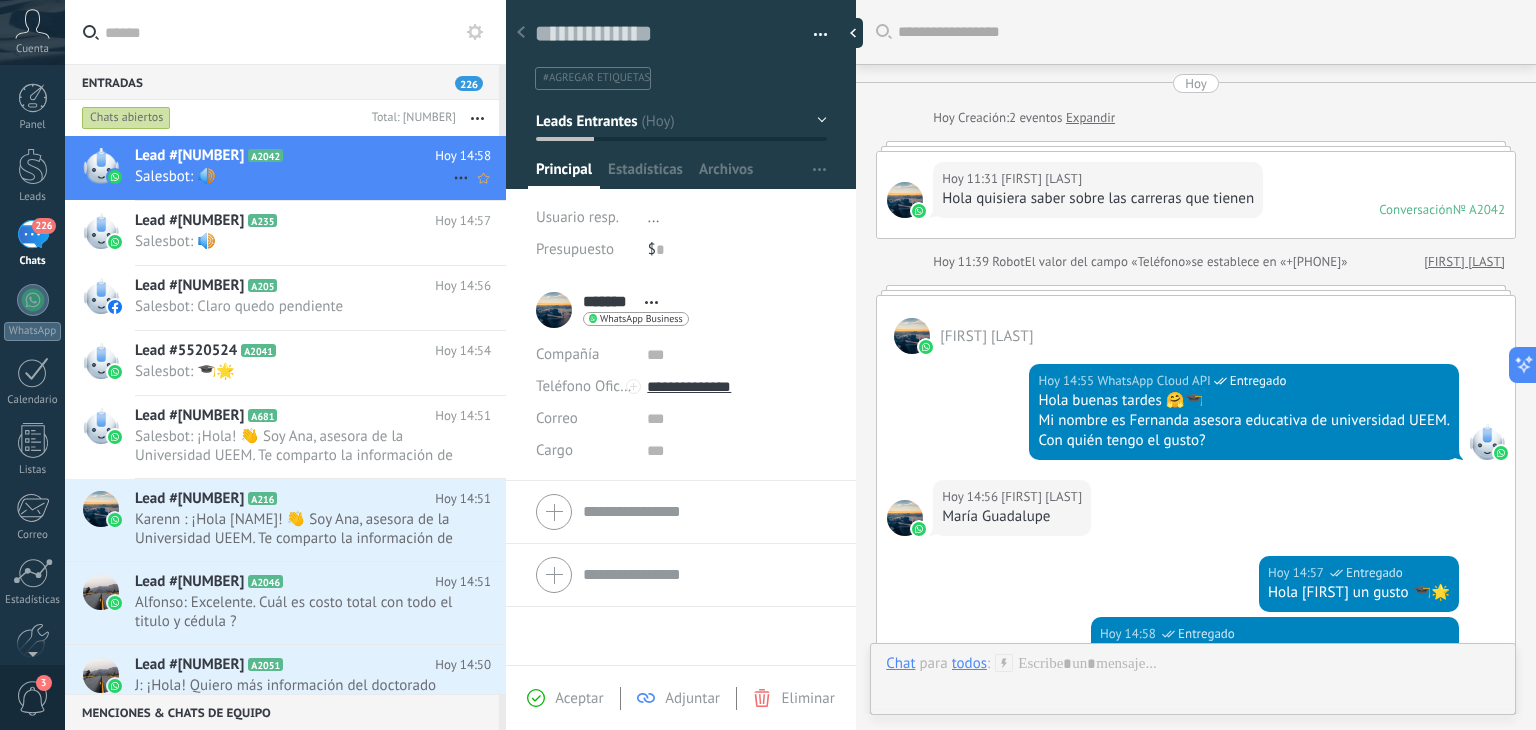 scroll, scrollTop: 29, scrollLeft: 0, axis: vertical 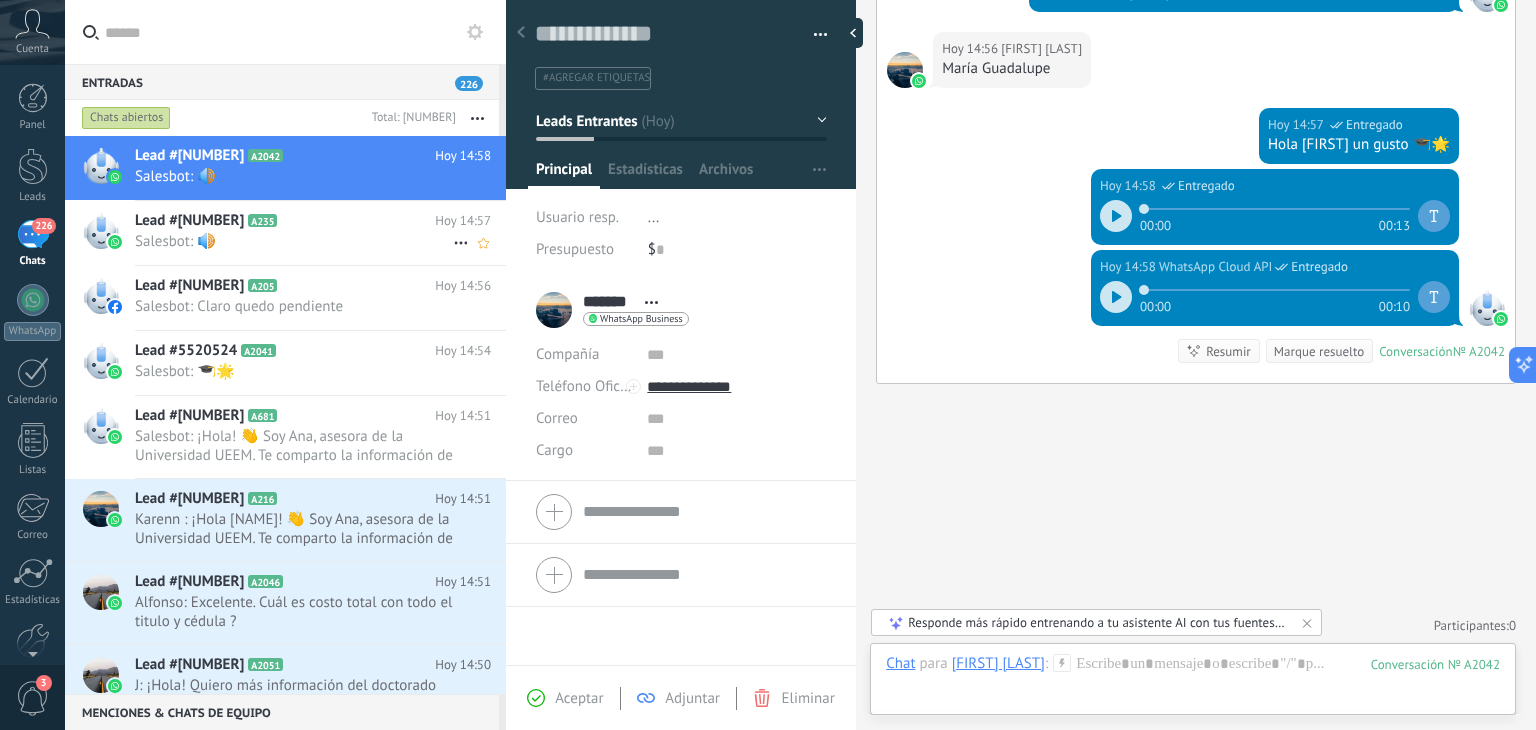 click on "Lead #[NUMBER]" at bounding box center (189, 221) 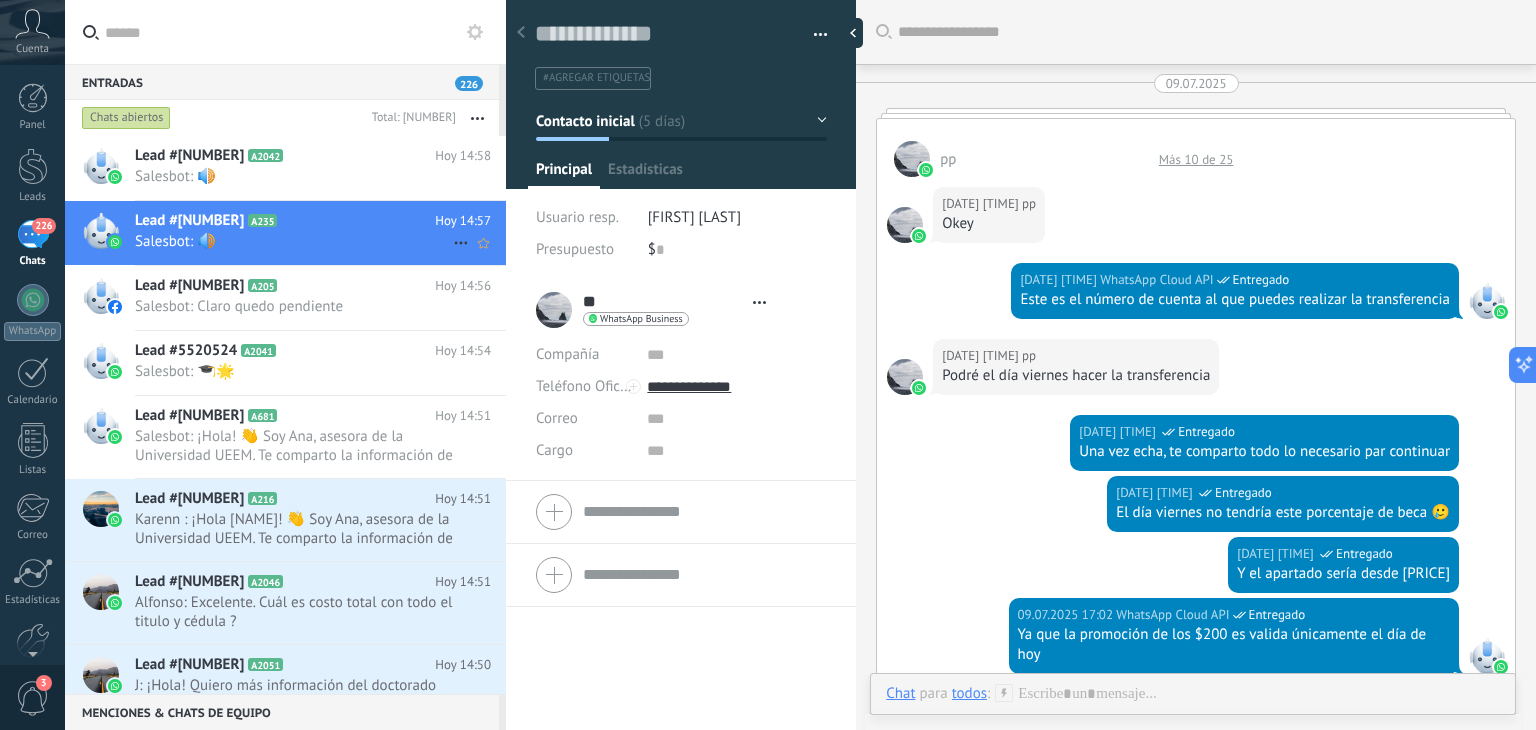 scroll, scrollTop: 2112, scrollLeft: 0, axis: vertical 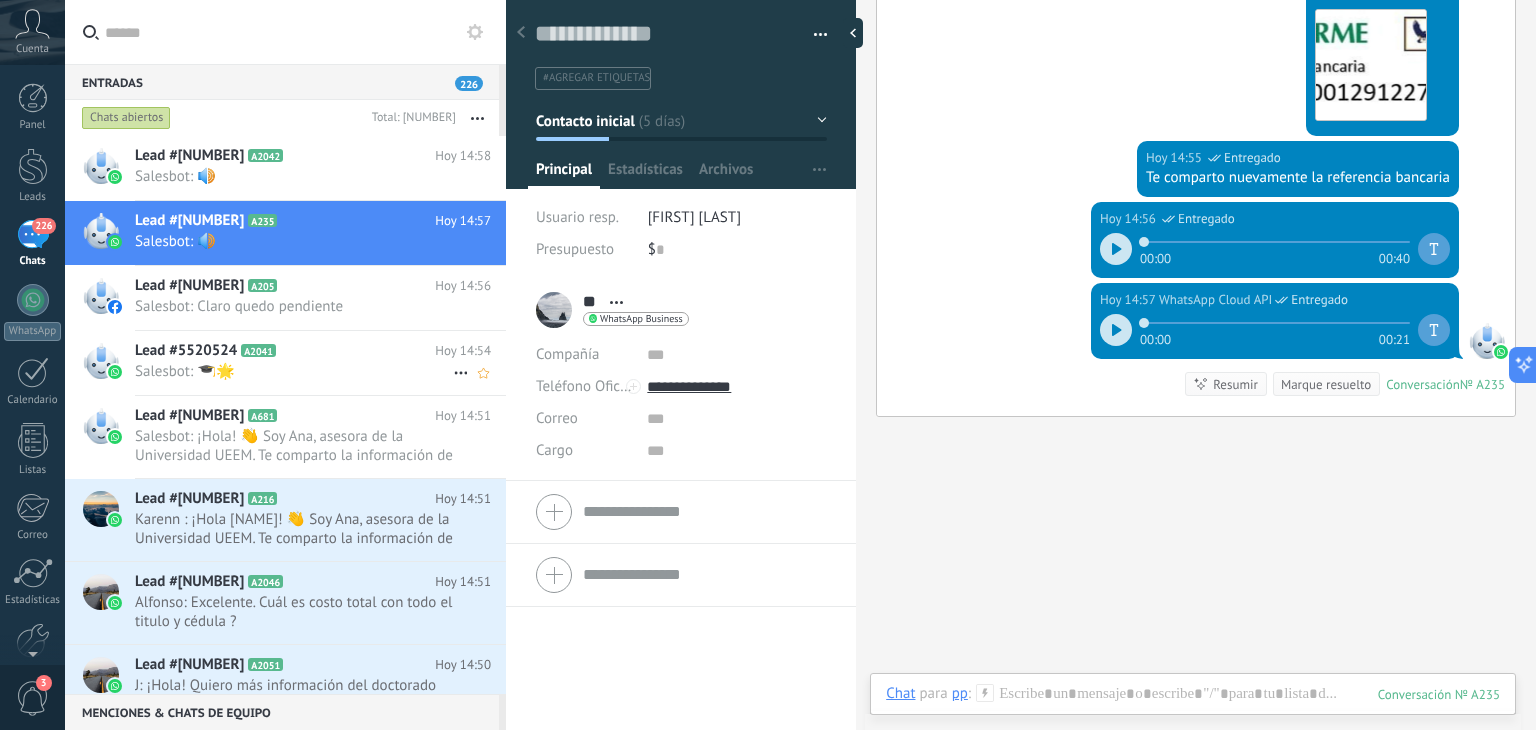click on "Salesbot: 🎓🌟" at bounding box center (294, 371) 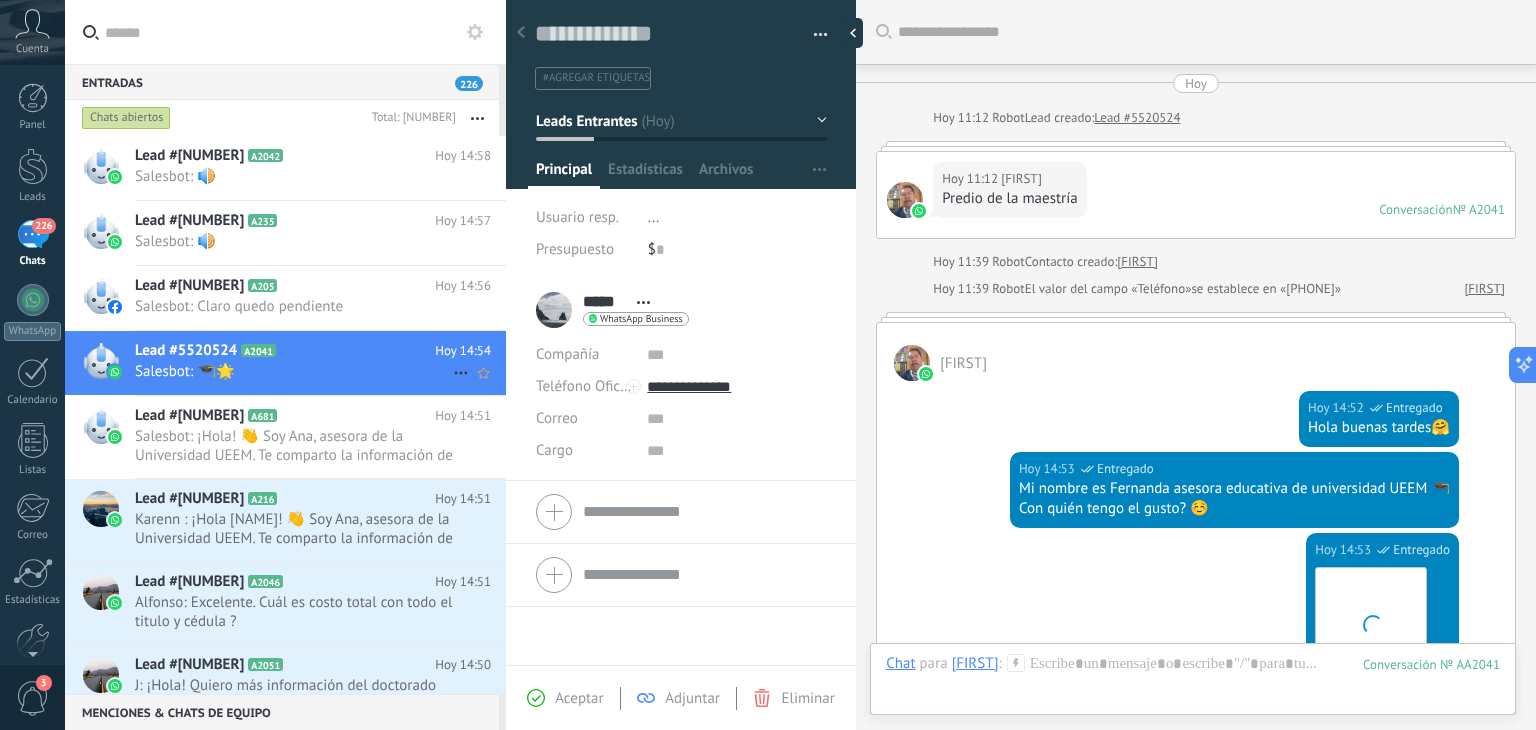 scroll, scrollTop: 612, scrollLeft: 0, axis: vertical 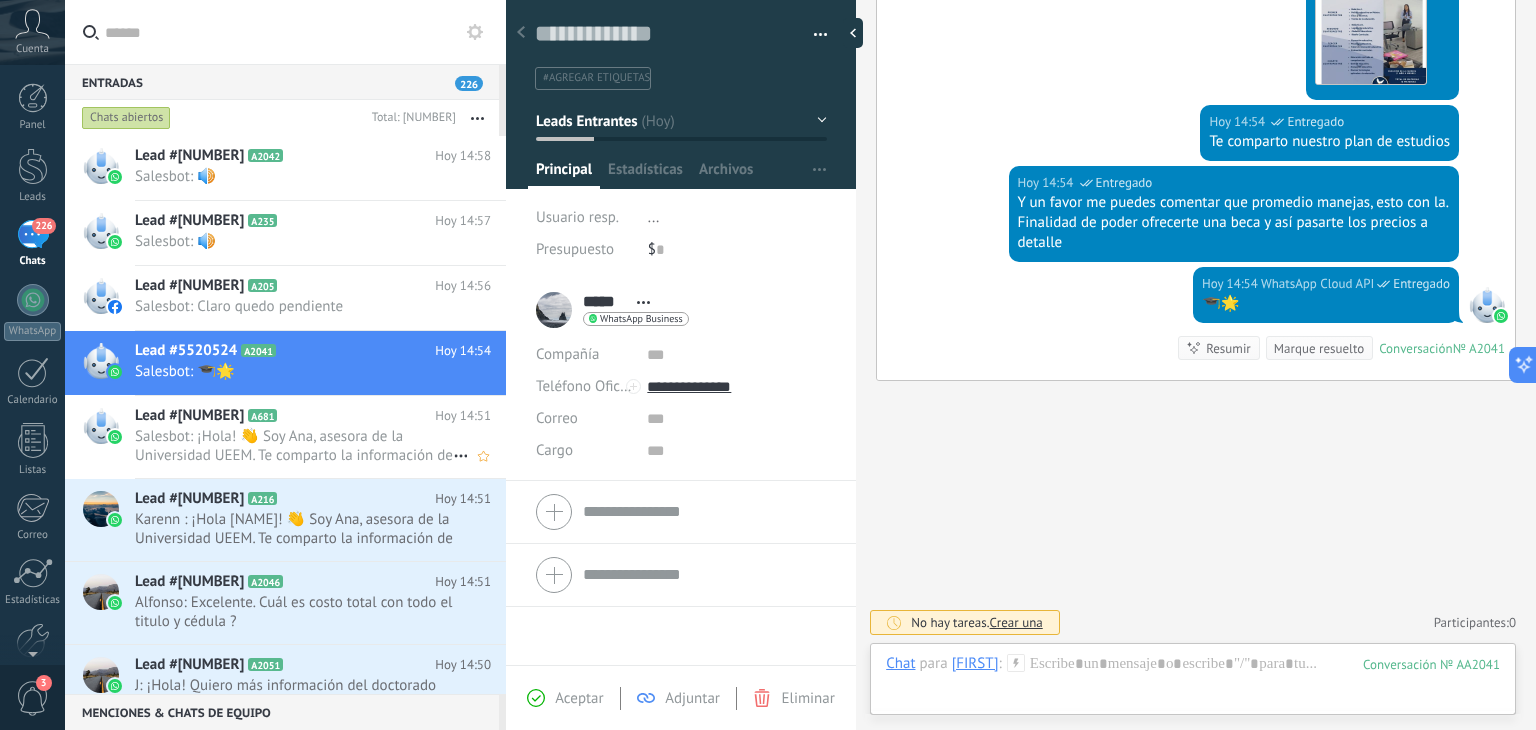 click on "Salesbot: ¡Hola! 👋 Soy Ana, asesora de la Universidad UEEM.
Te comparto la información de la Licenciatura en Educación e..." at bounding box center (294, 446) 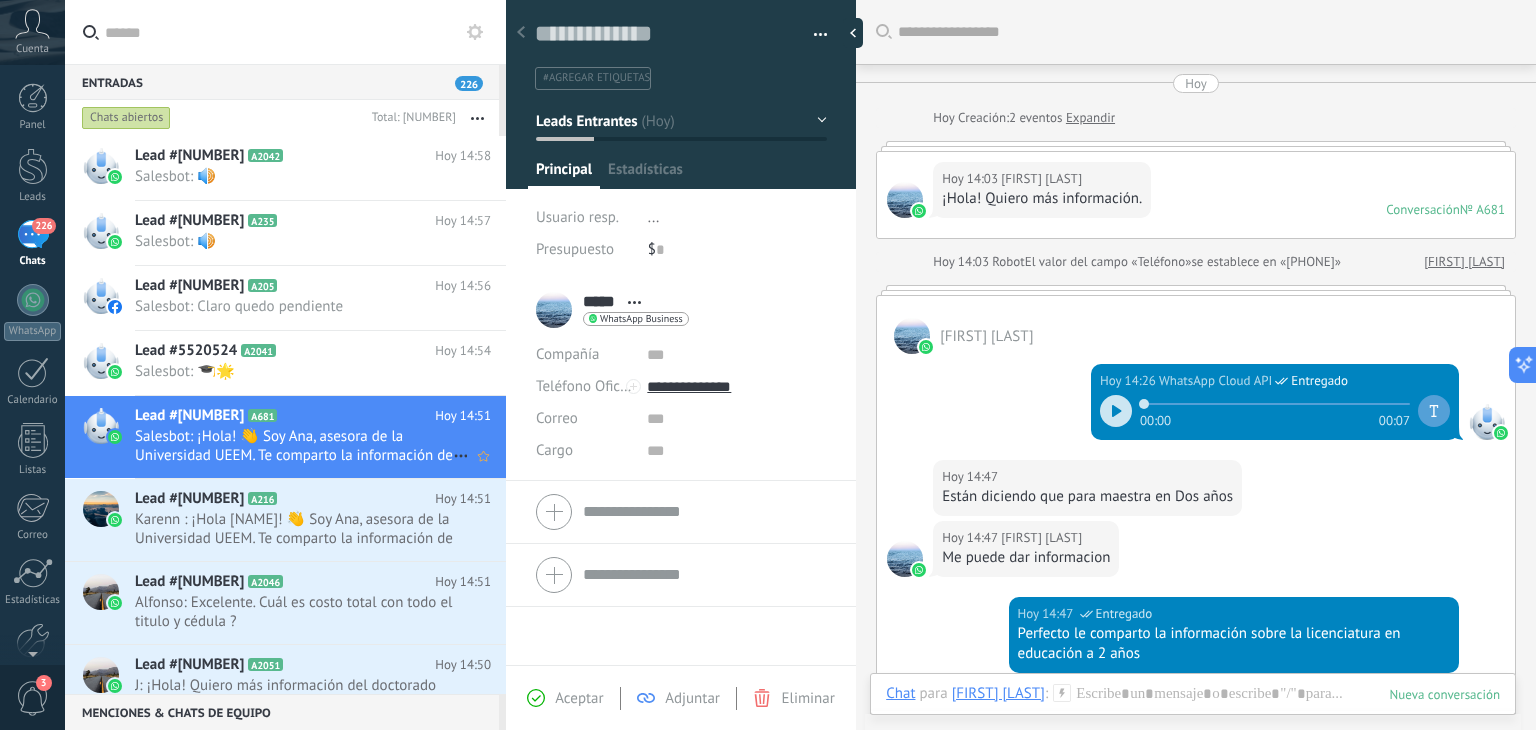 scroll, scrollTop: 617, scrollLeft: 0, axis: vertical 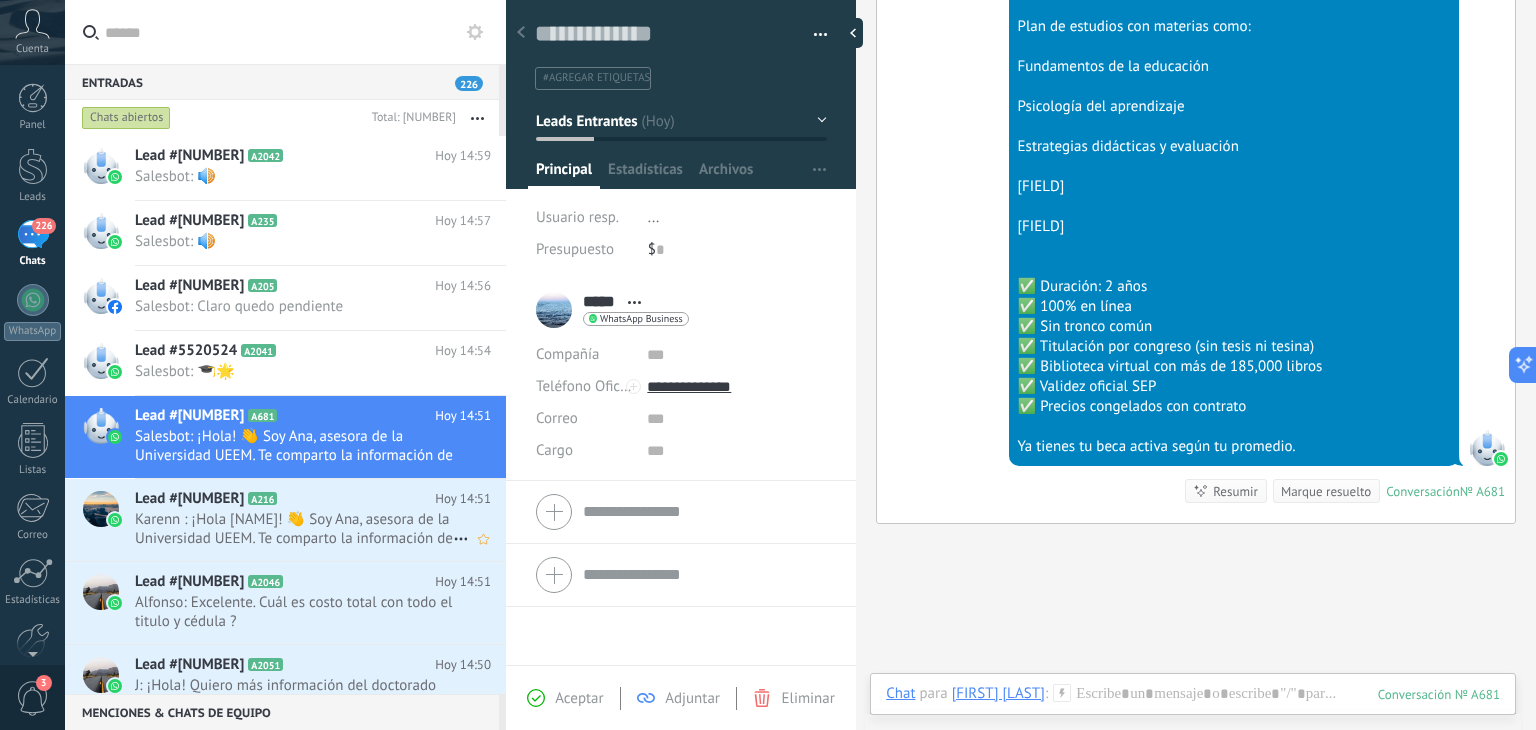 click on "Karenn : ¡Hola [Nombre]! 👋 Soy Ana, asesora de la Universidad UEEM.
Te comparto la información de la Licenciatura en Ed..." at bounding box center [294, 529] 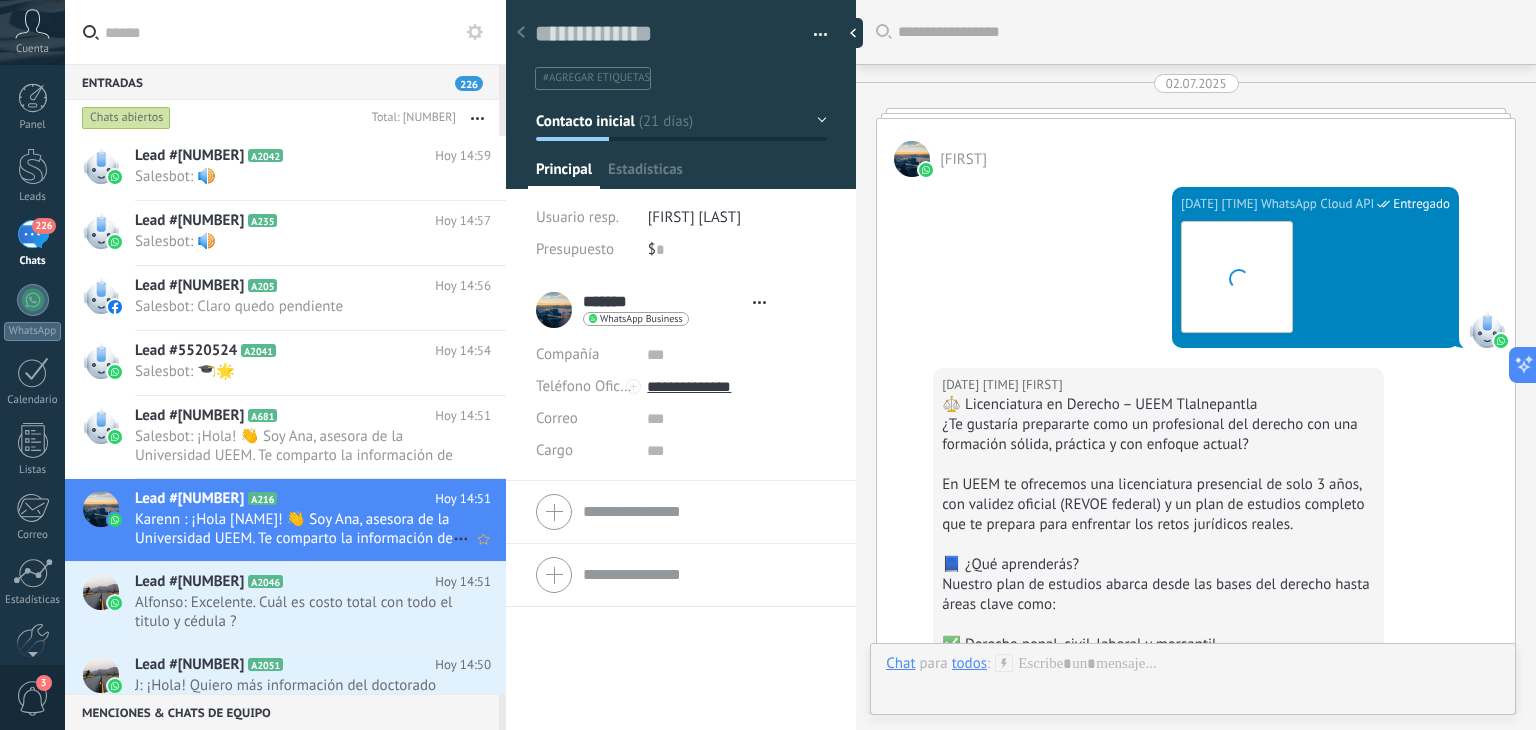 type on "**********" 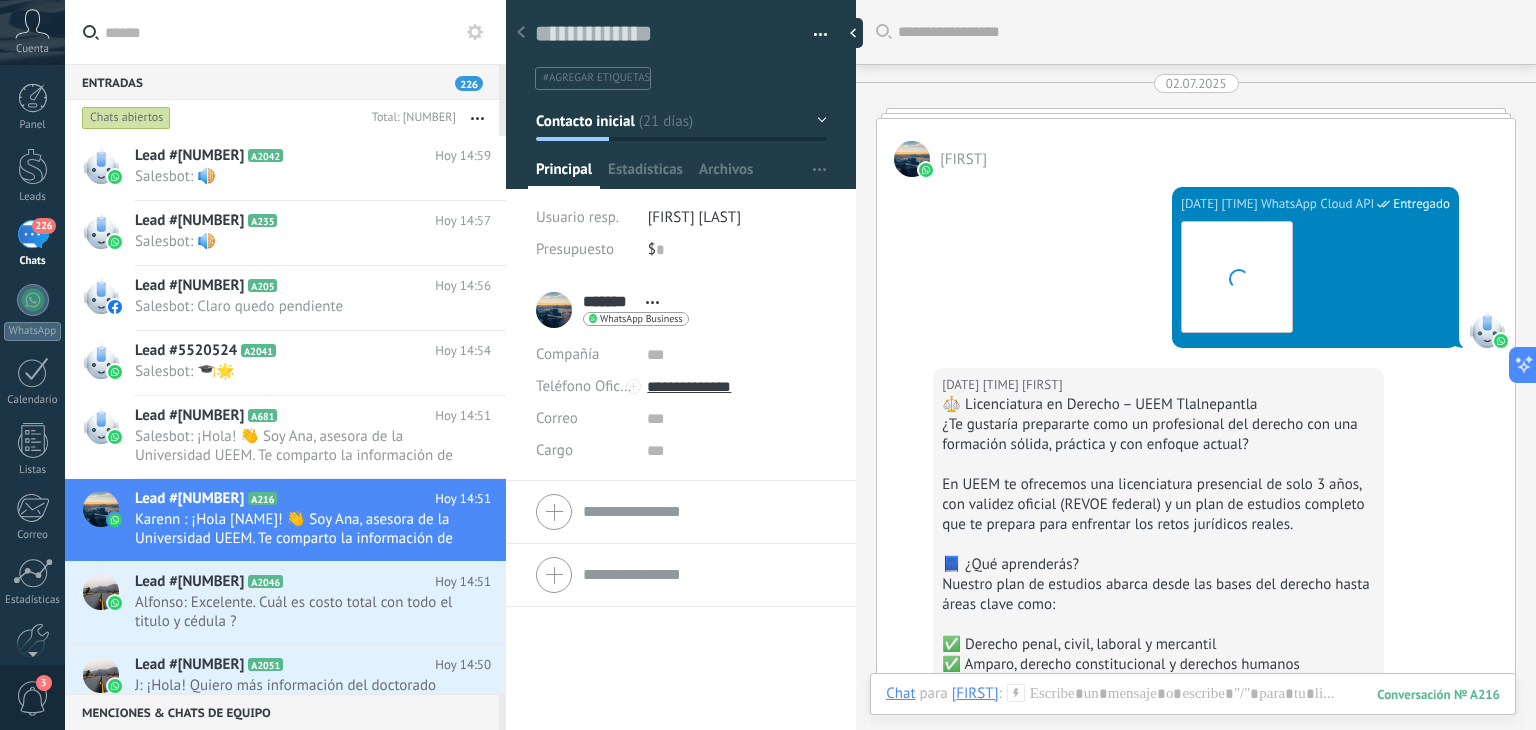 scroll, scrollTop: 29, scrollLeft: 0, axis: vertical 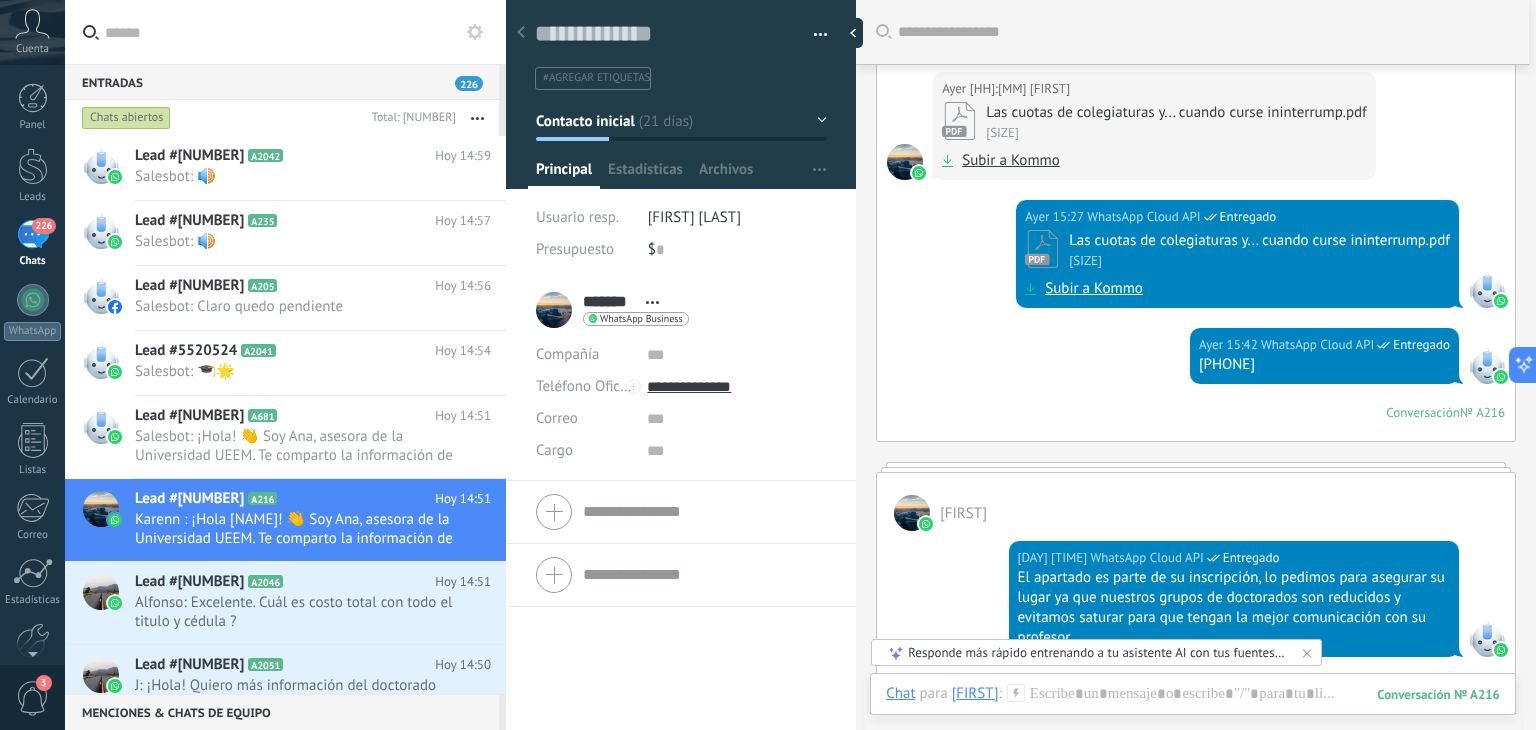 click at bounding box center [905, -9932] 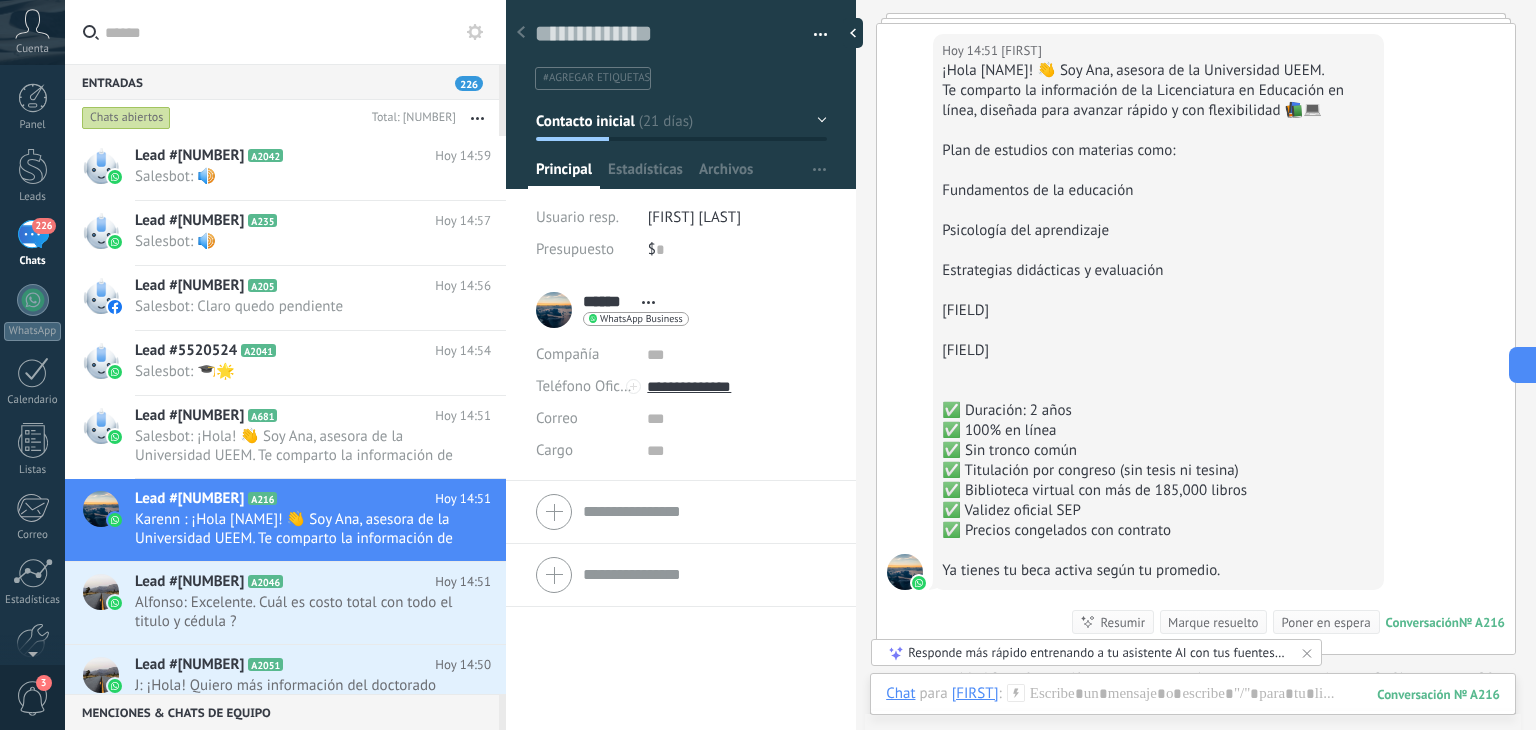 scroll, scrollTop: 12252, scrollLeft: 0, axis: vertical 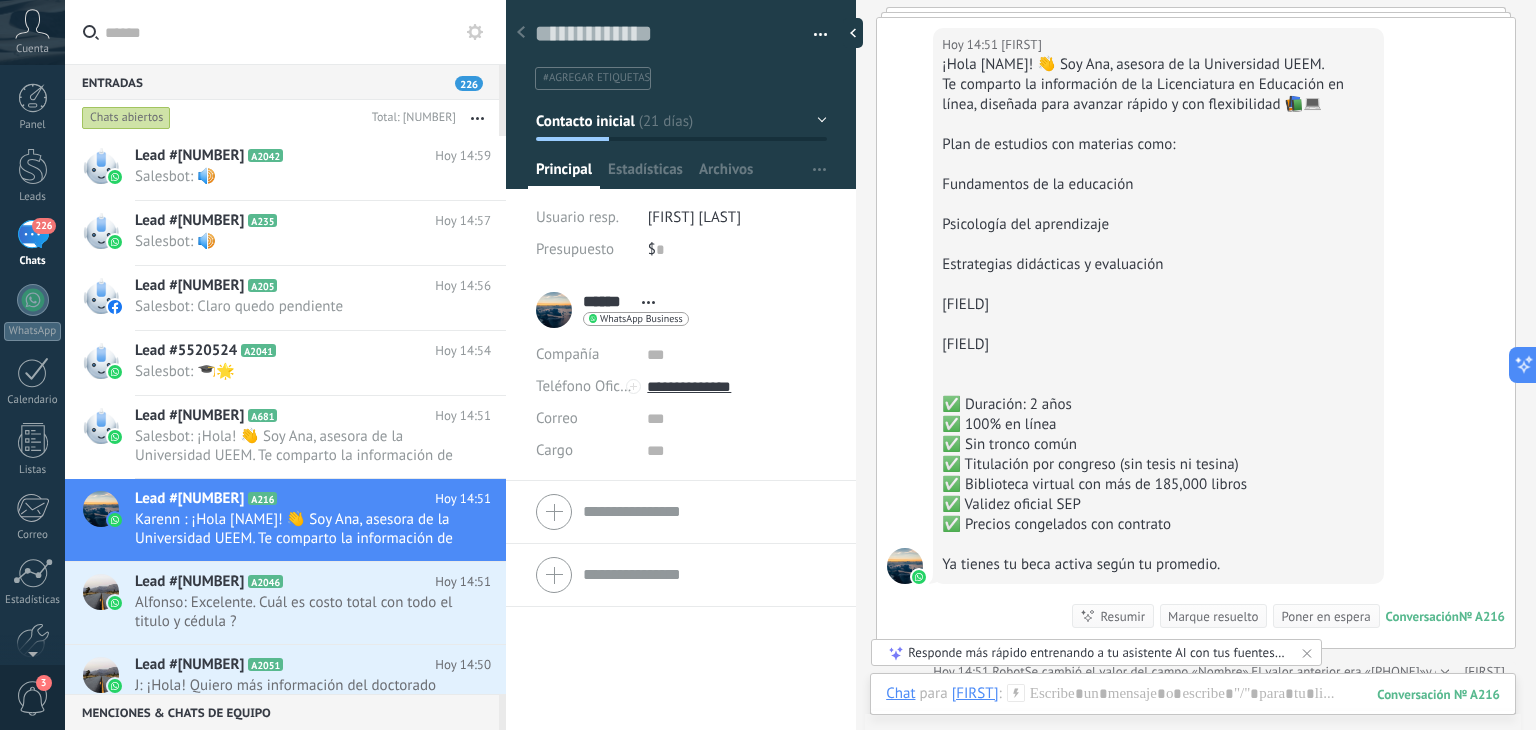 click on "****** Karenn
****** Karenn
Apellido
Abrir detalle
Copie el nombre
Desatar
Contacto principal" at bounding box center (612, 310) 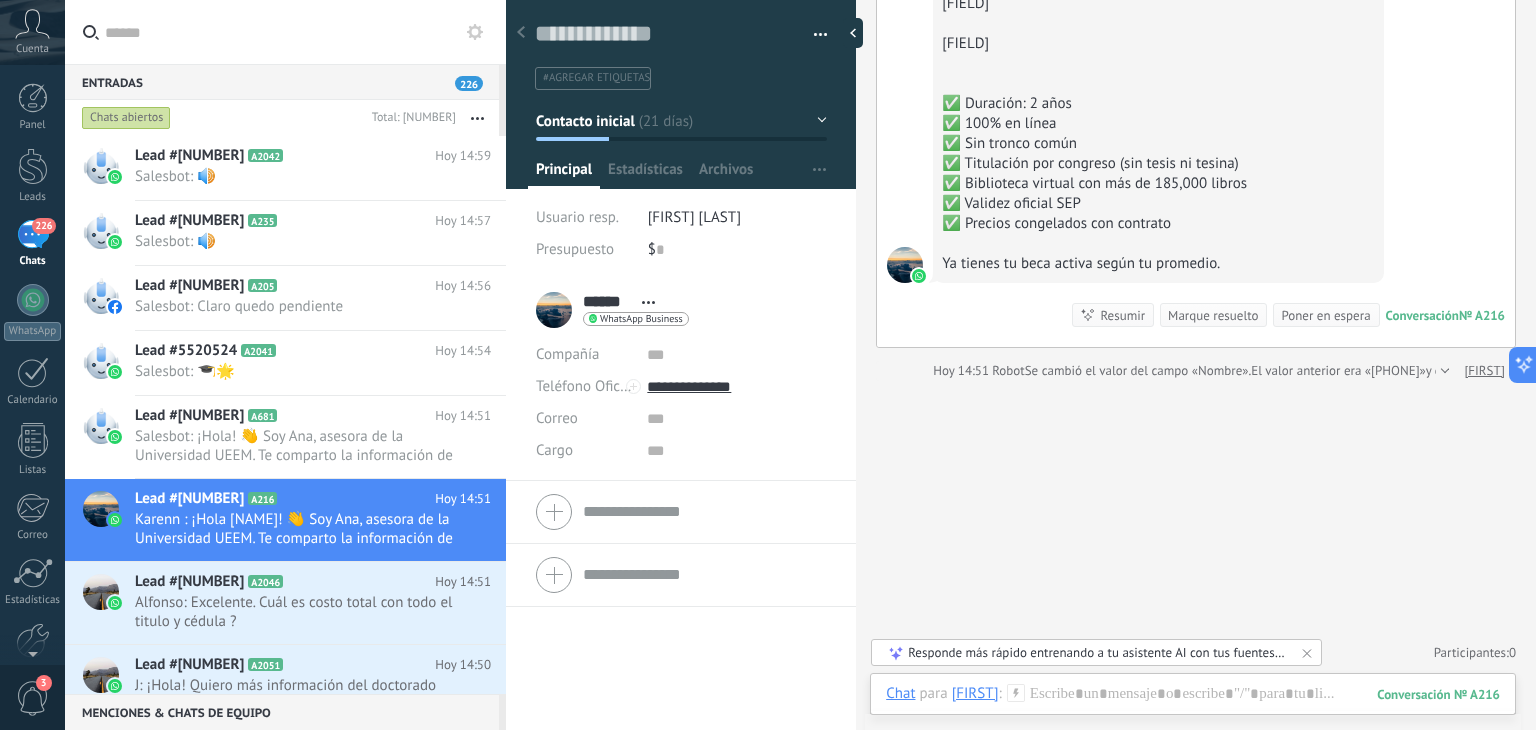 scroll, scrollTop: 12790, scrollLeft: 0, axis: vertical 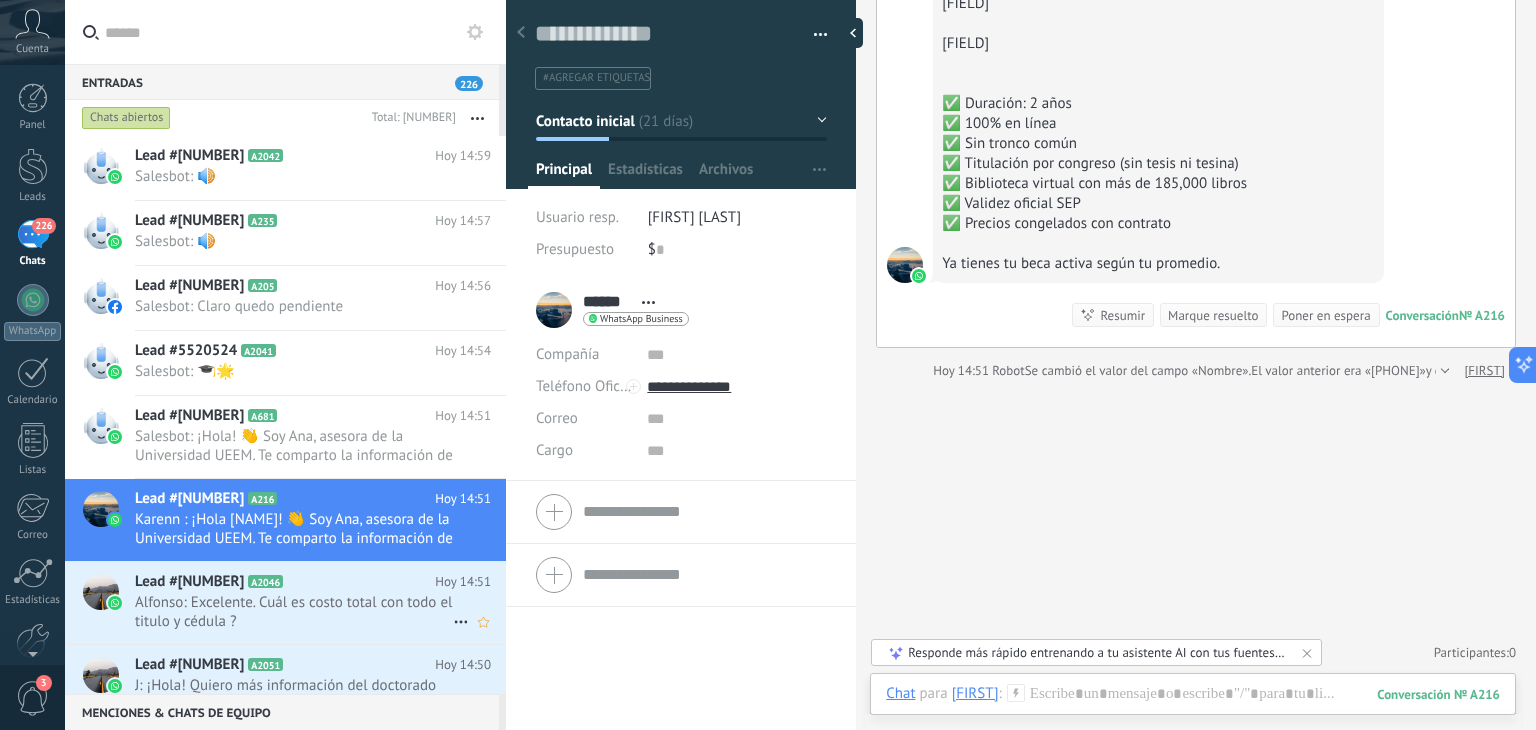 click on "[NAME]: Excelente.  Cuál es costo total con todo  el titulo y cédula ?" at bounding box center (294, 612) 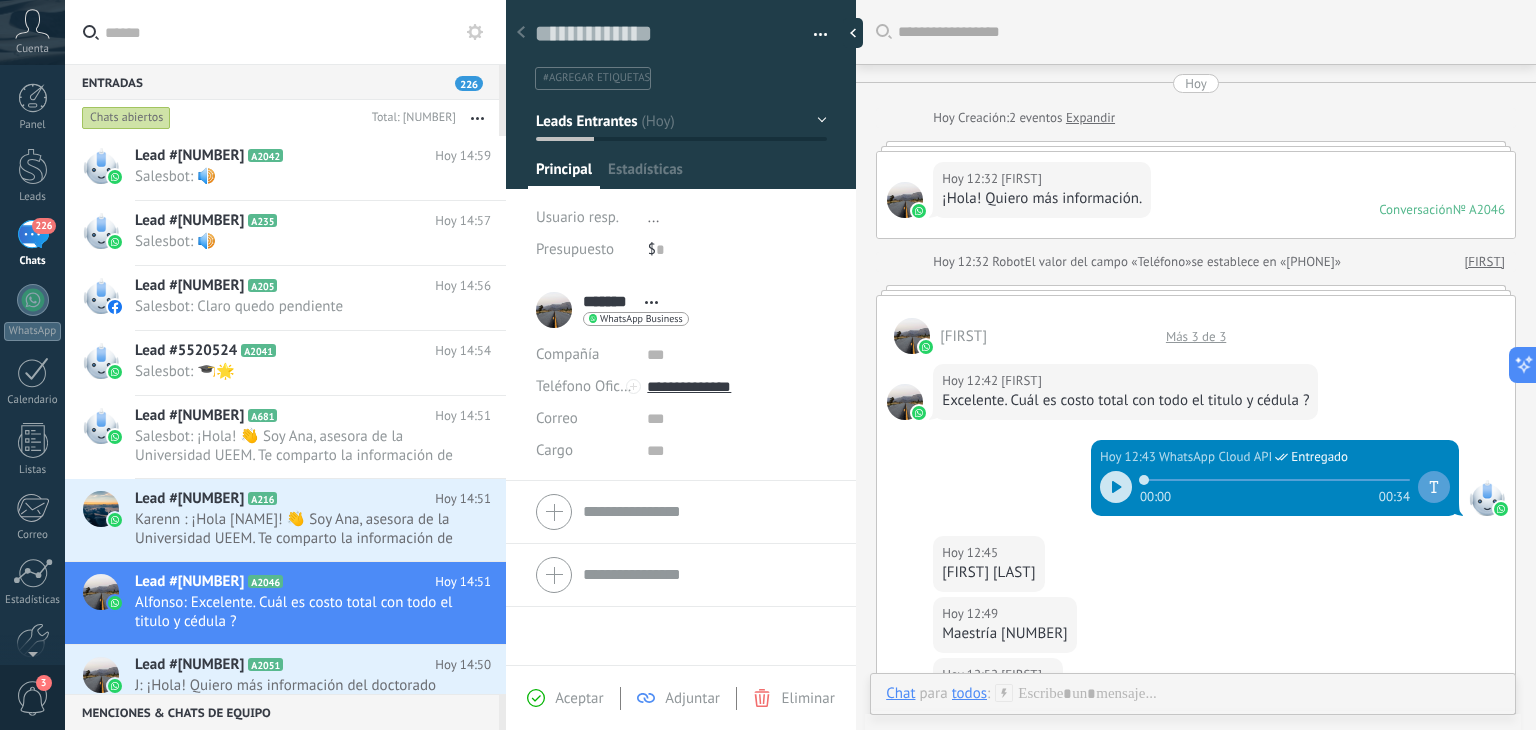 scroll, scrollTop: 29, scrollLeft: 0, axis: vertical 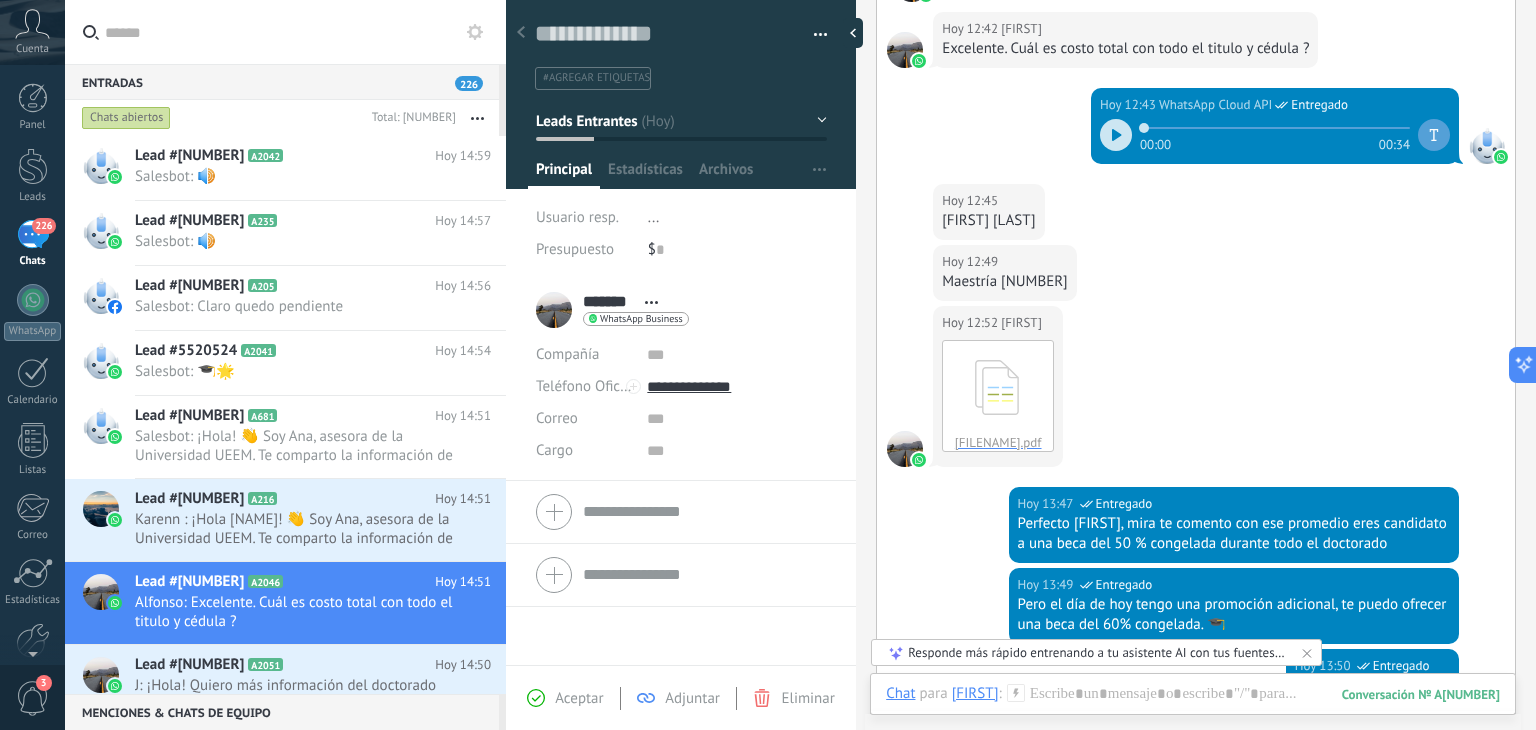 click at bounding box center [1116, 135] 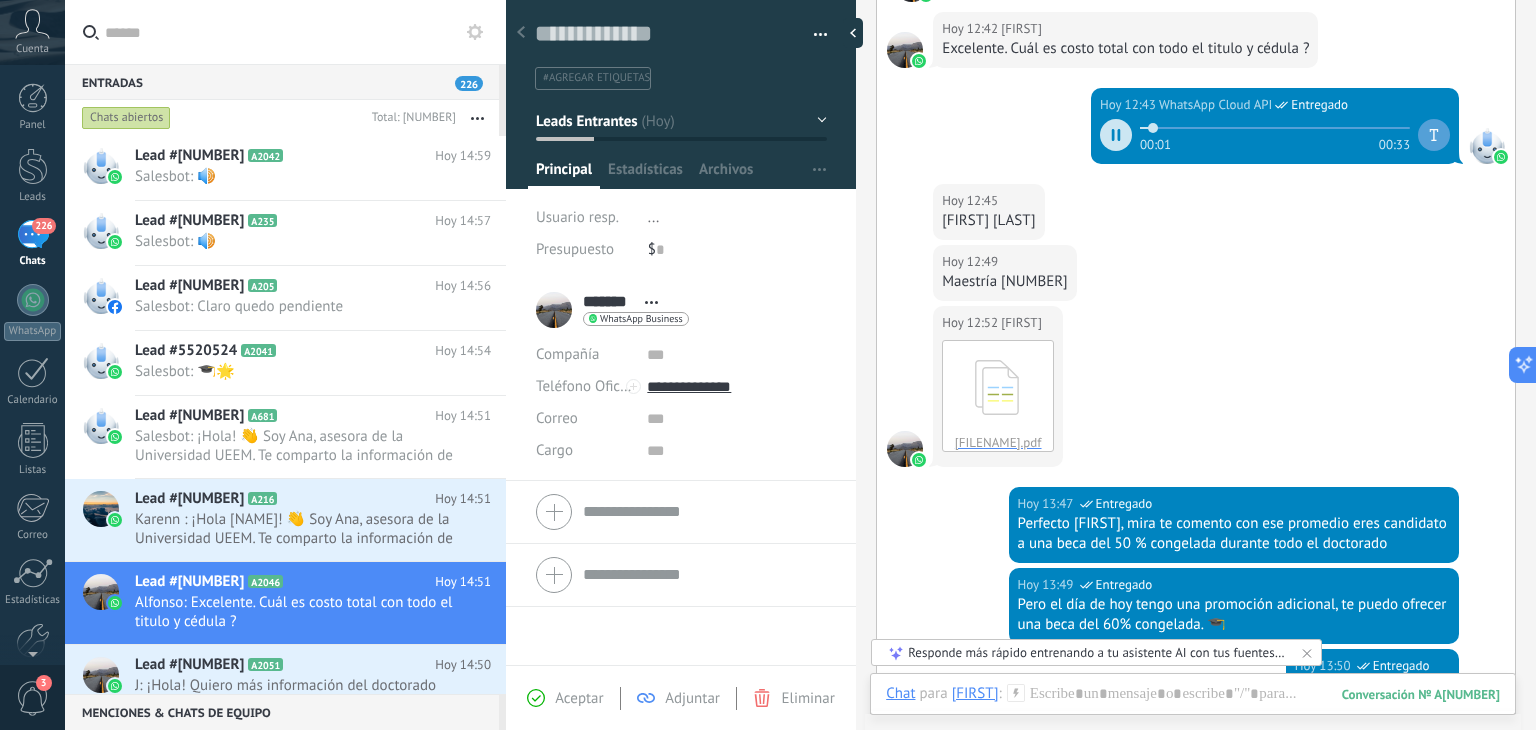 click at bounding box center (1116, 135) 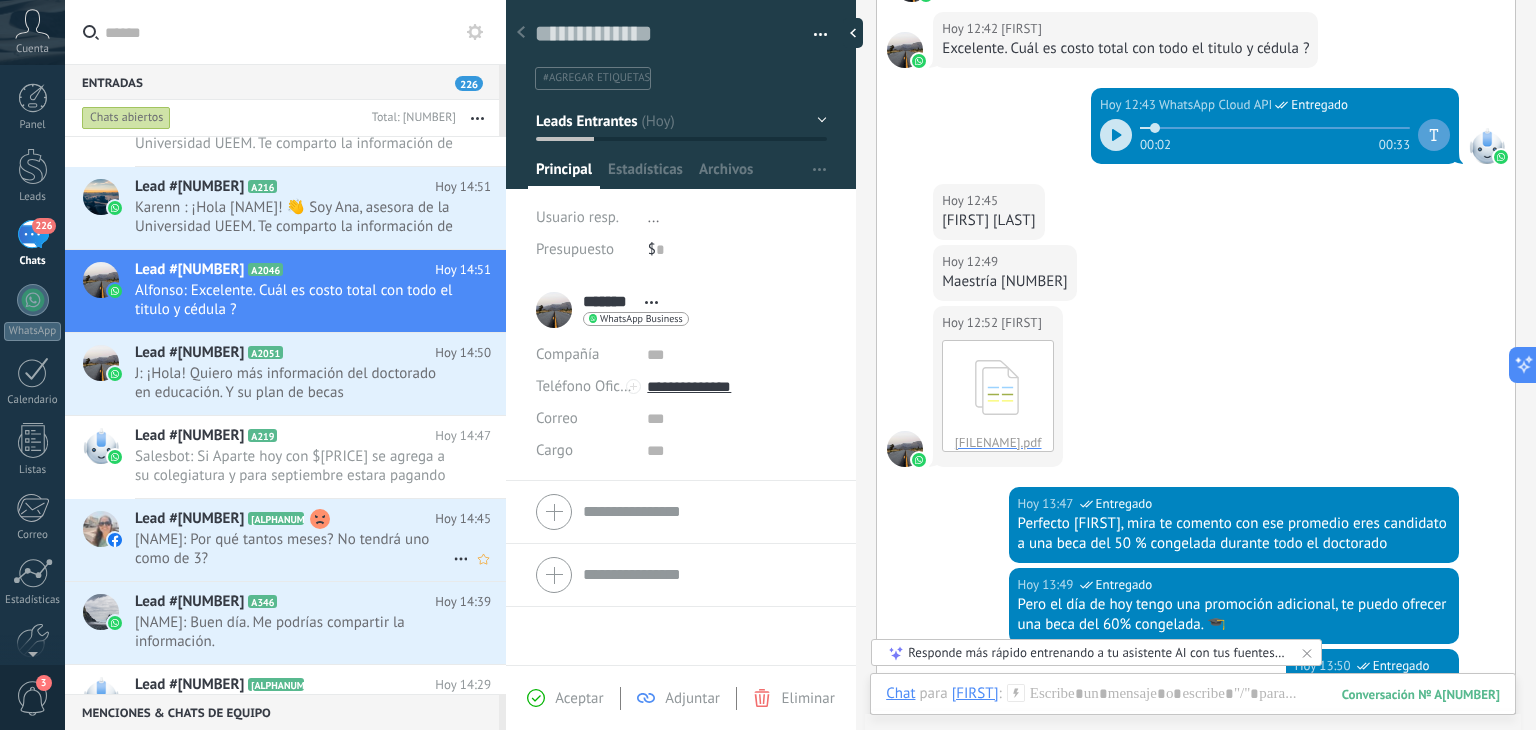 scroll, scrollTop: 319, scrollLeft: 0, axis: vertical 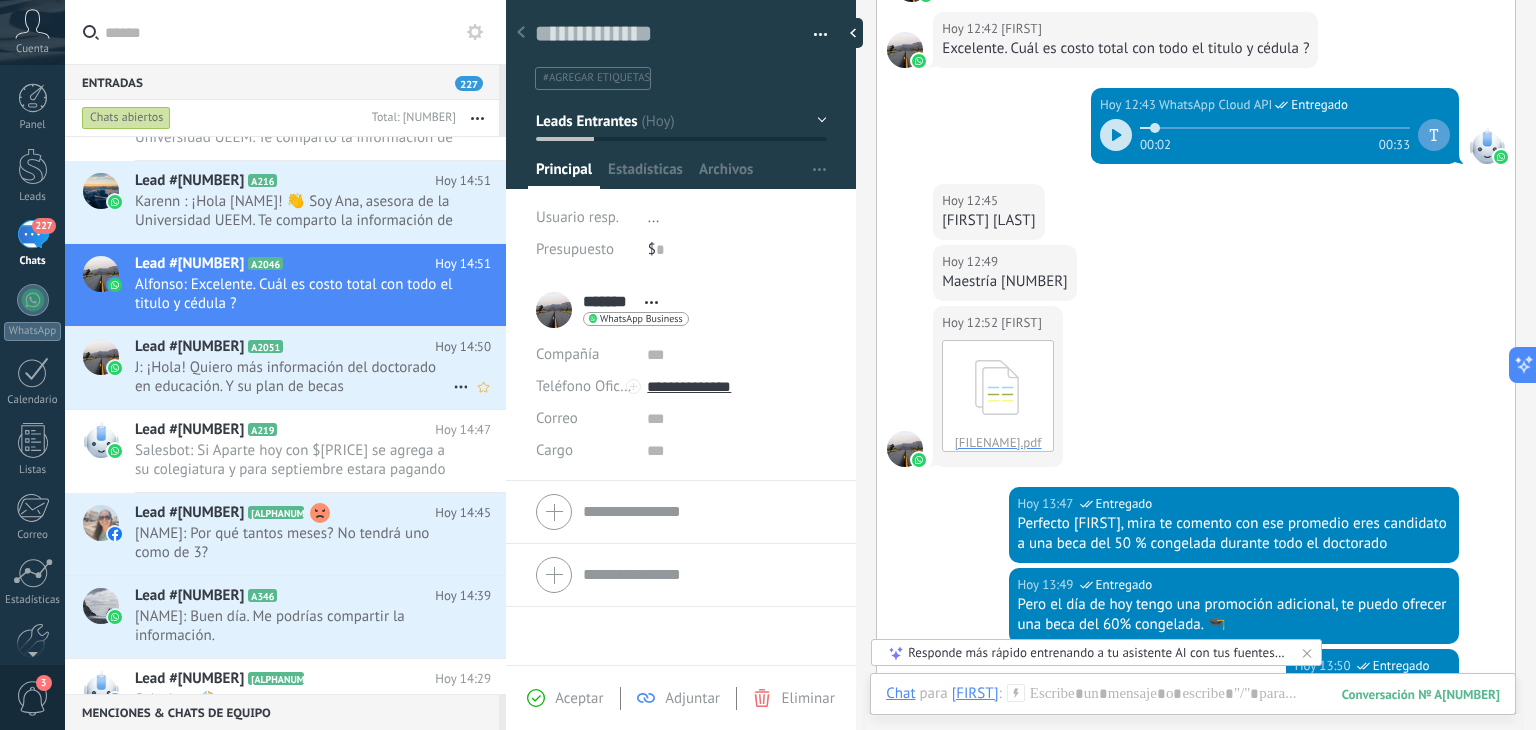 click on "Lead #5620456
A2051
Hoy 14:50
J: ¡Hola! Quiero más información del doctorado en educación. Y su plan de becas" at bounding box center [285, 368] 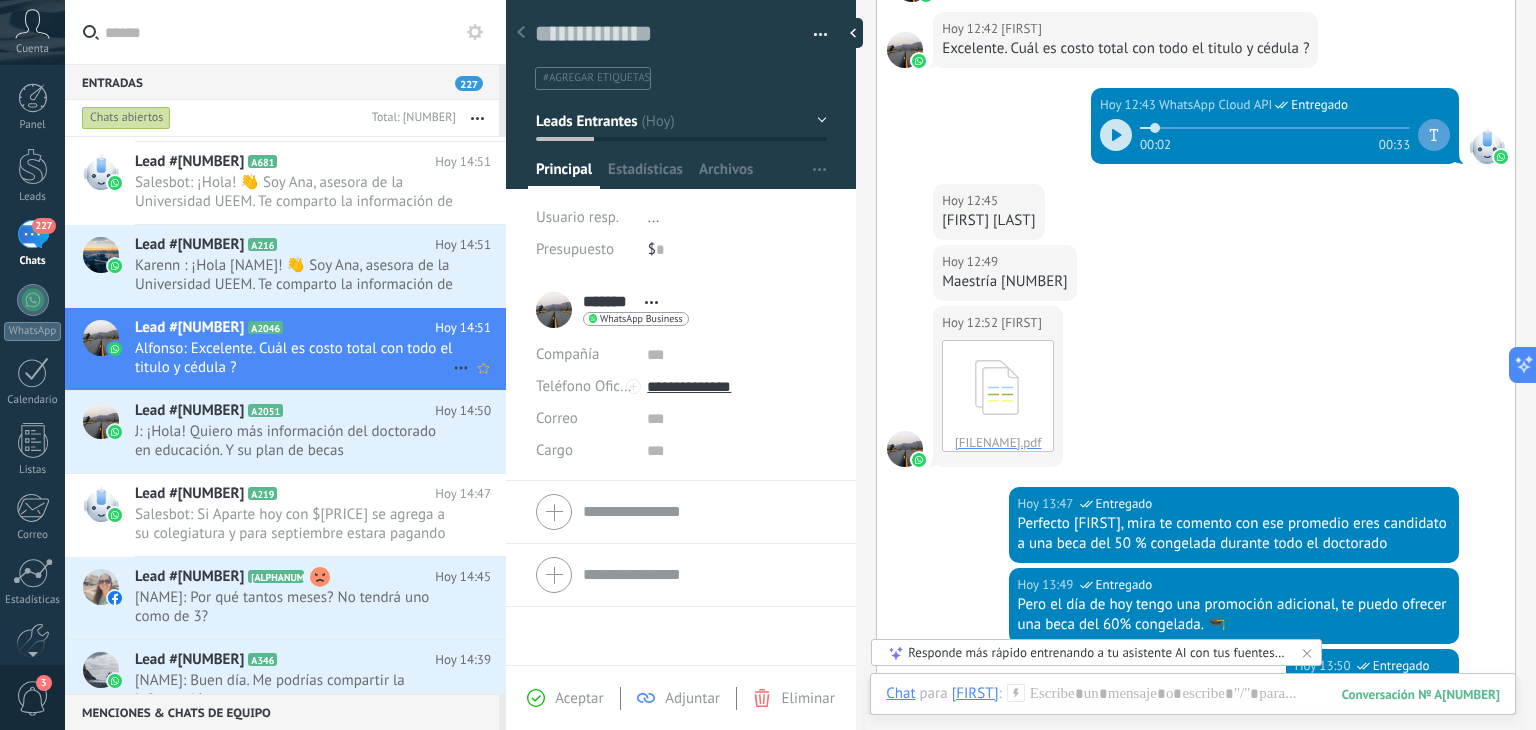 click 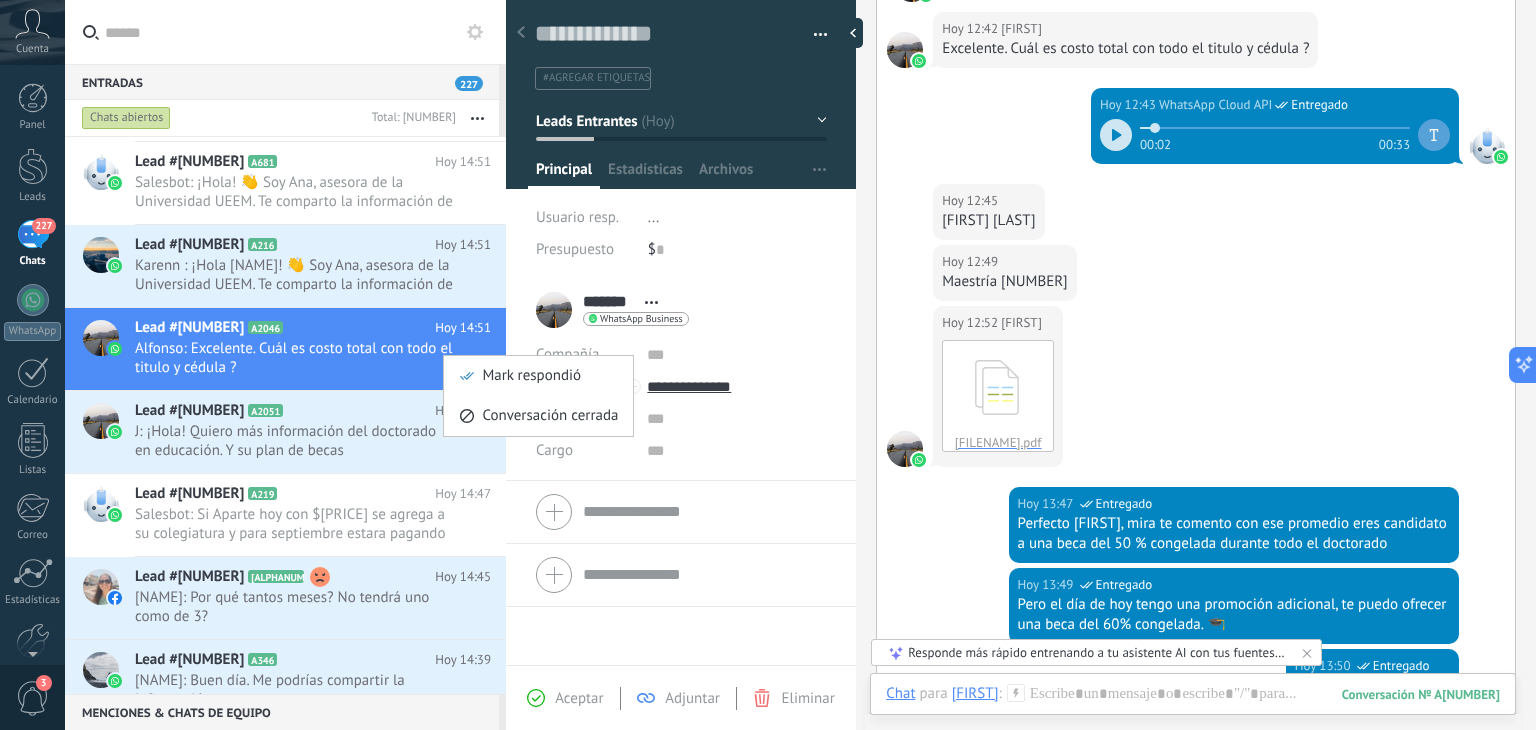 click at bounding box center [768, 365] 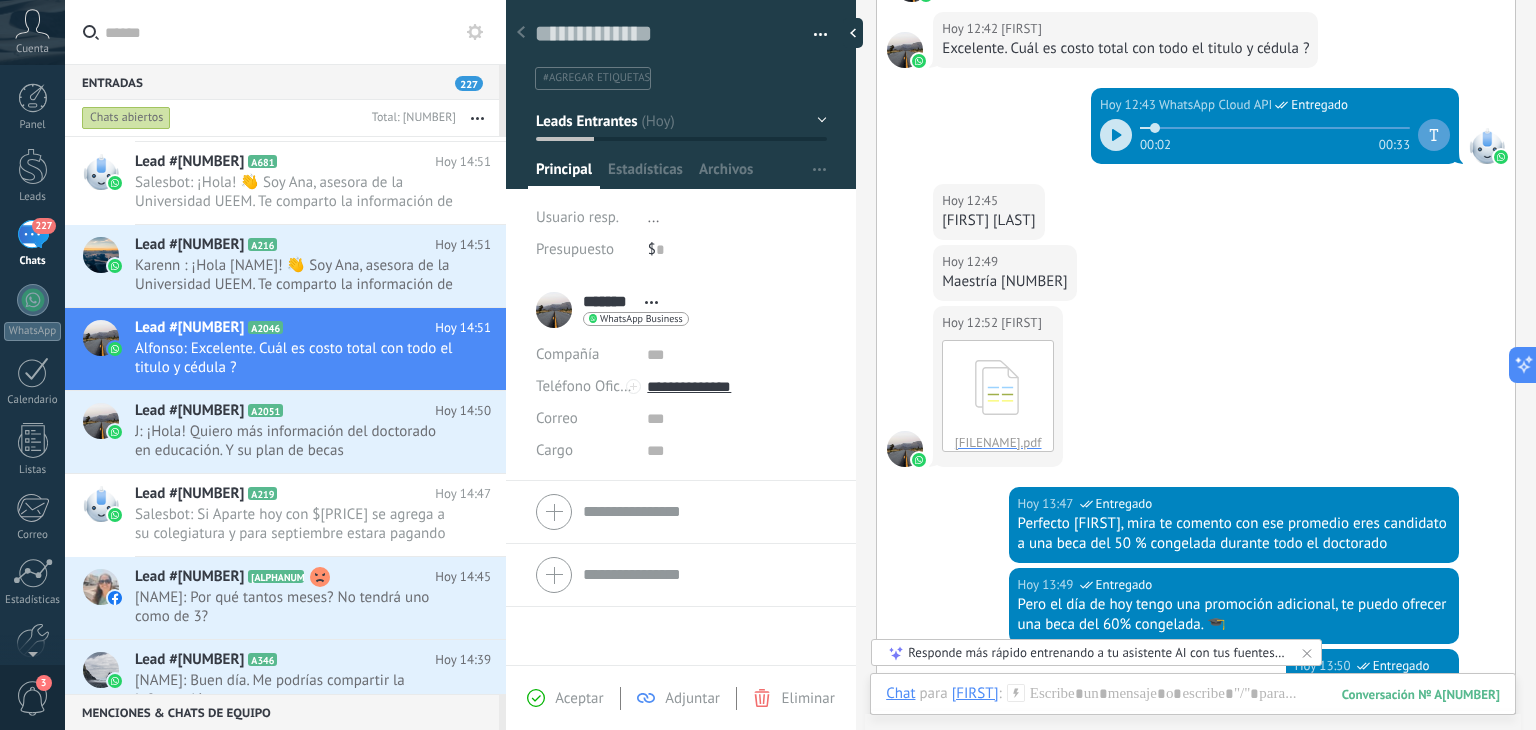 click 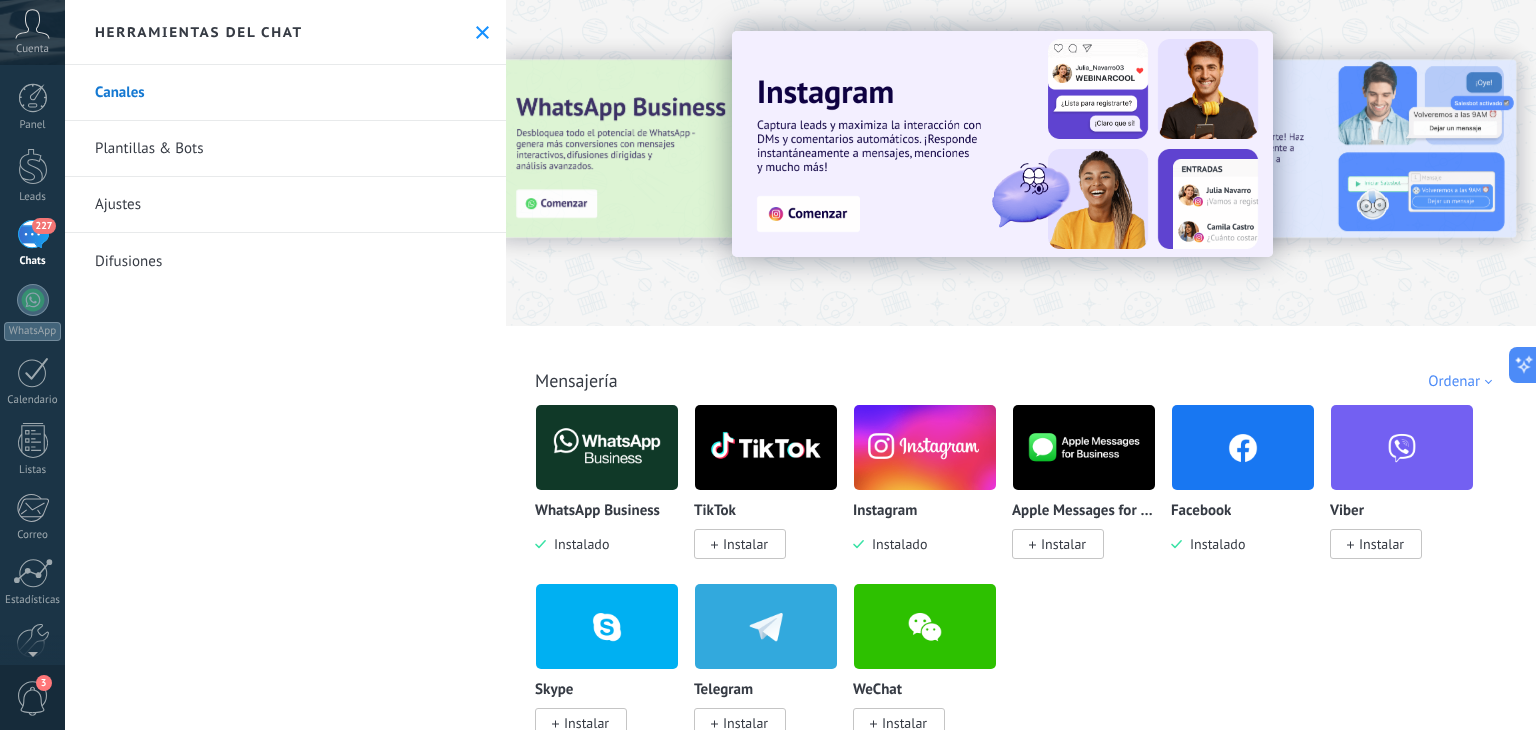 click on "Ajustes" at bounding box center [285, 205] 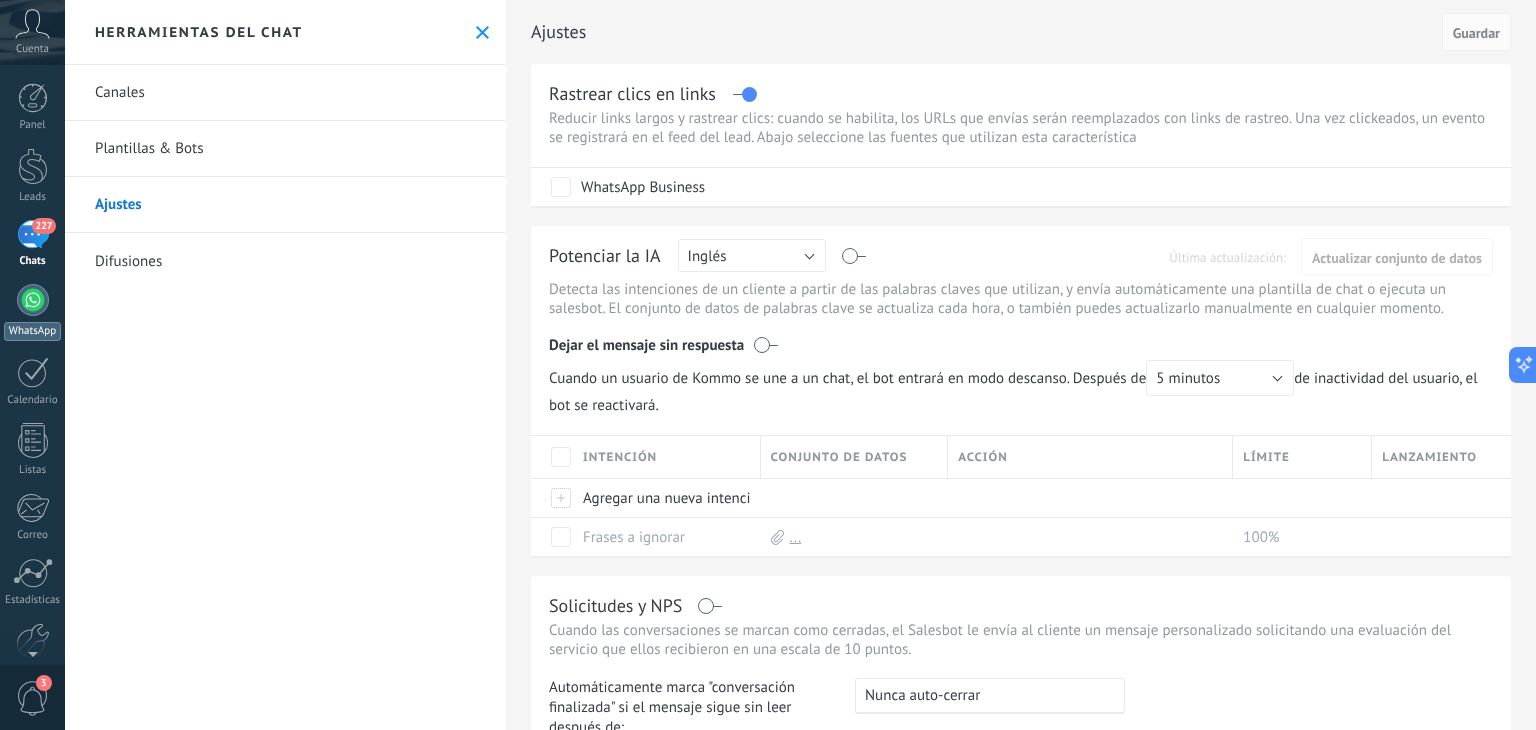 click at bounding box center [33, 300] 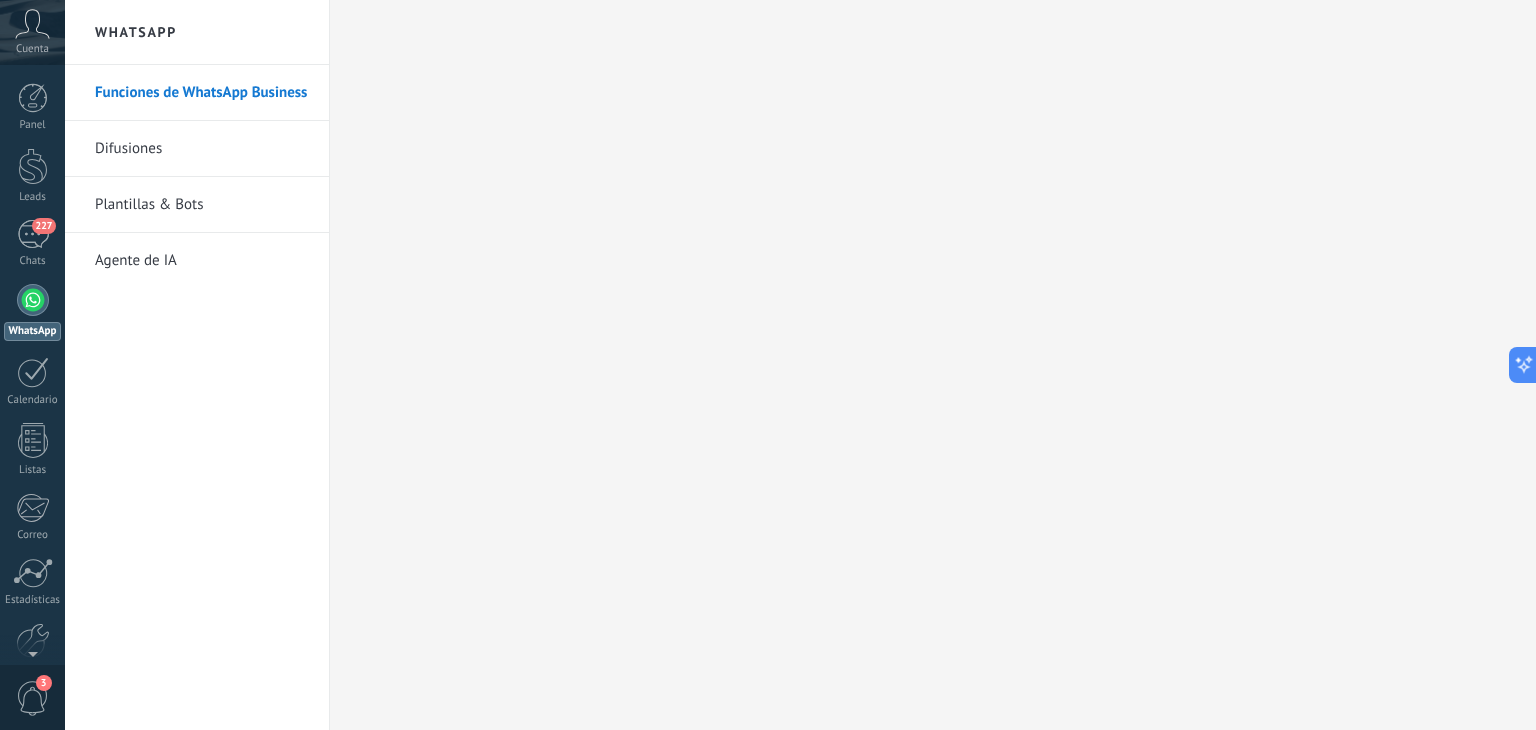 click at bounding box center [33, 300] 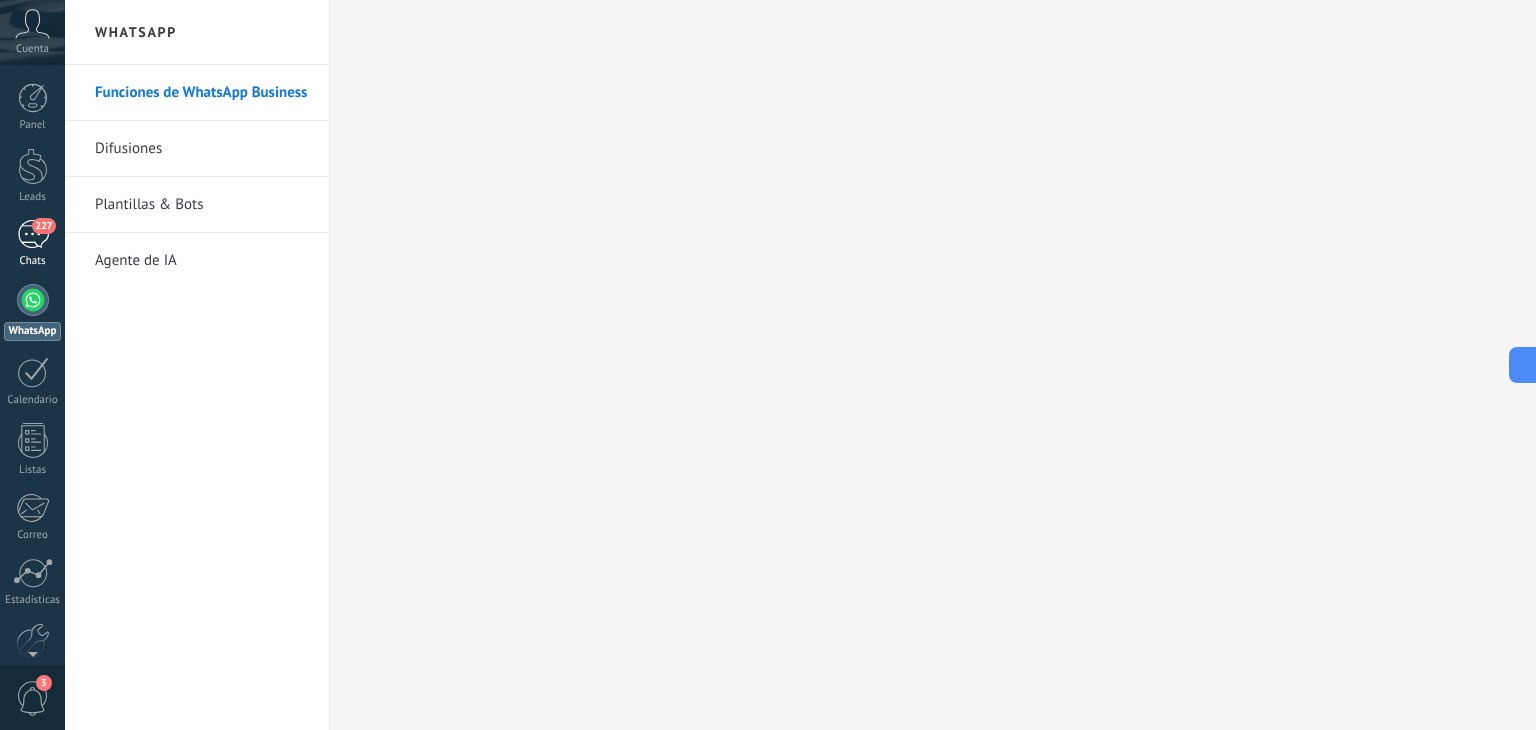 click on "227" at bounding box center [33, 234] 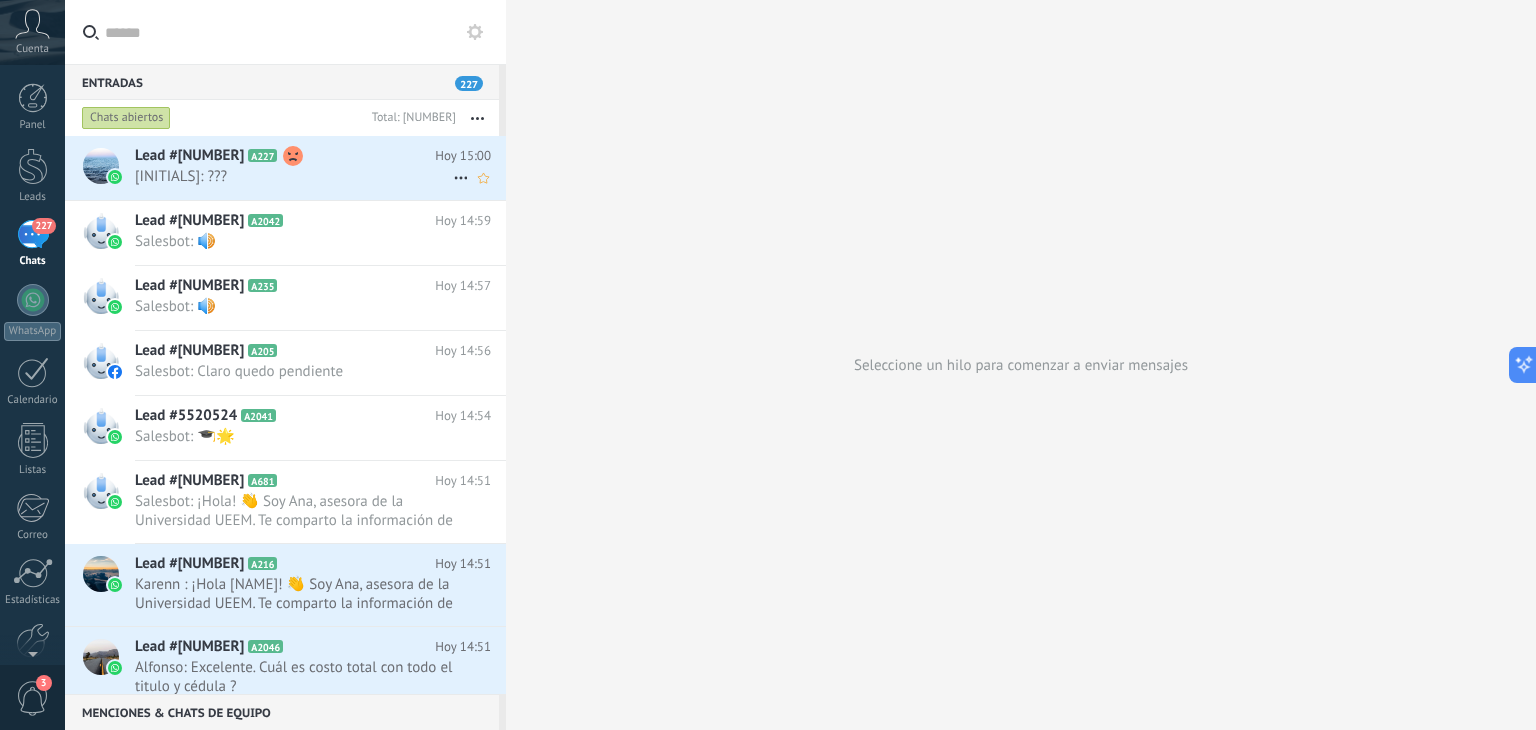 click on "Memisho: ???" at bounding box center (294, 176) 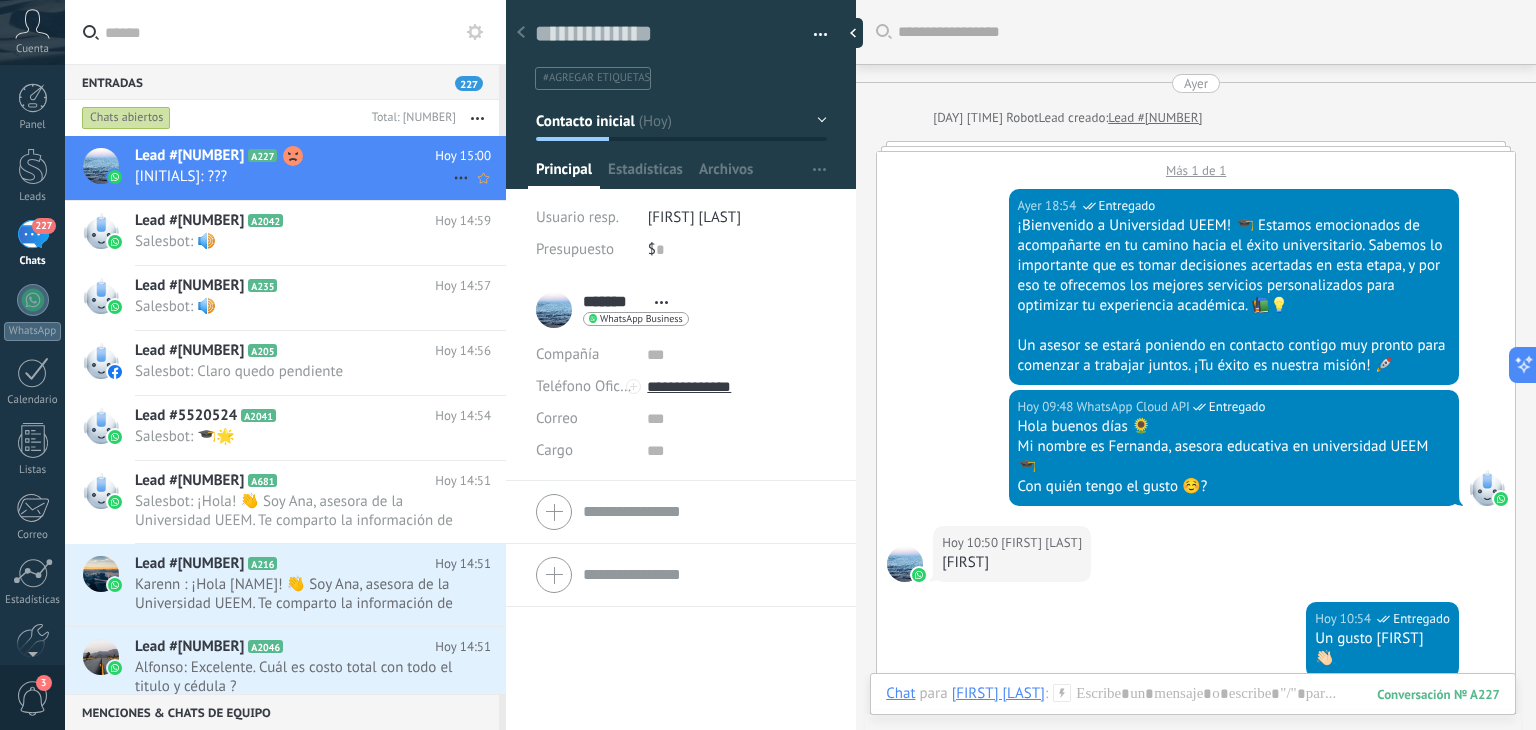 scroll, scrollTop: 29, scrollLeft: 0, axis: vertical 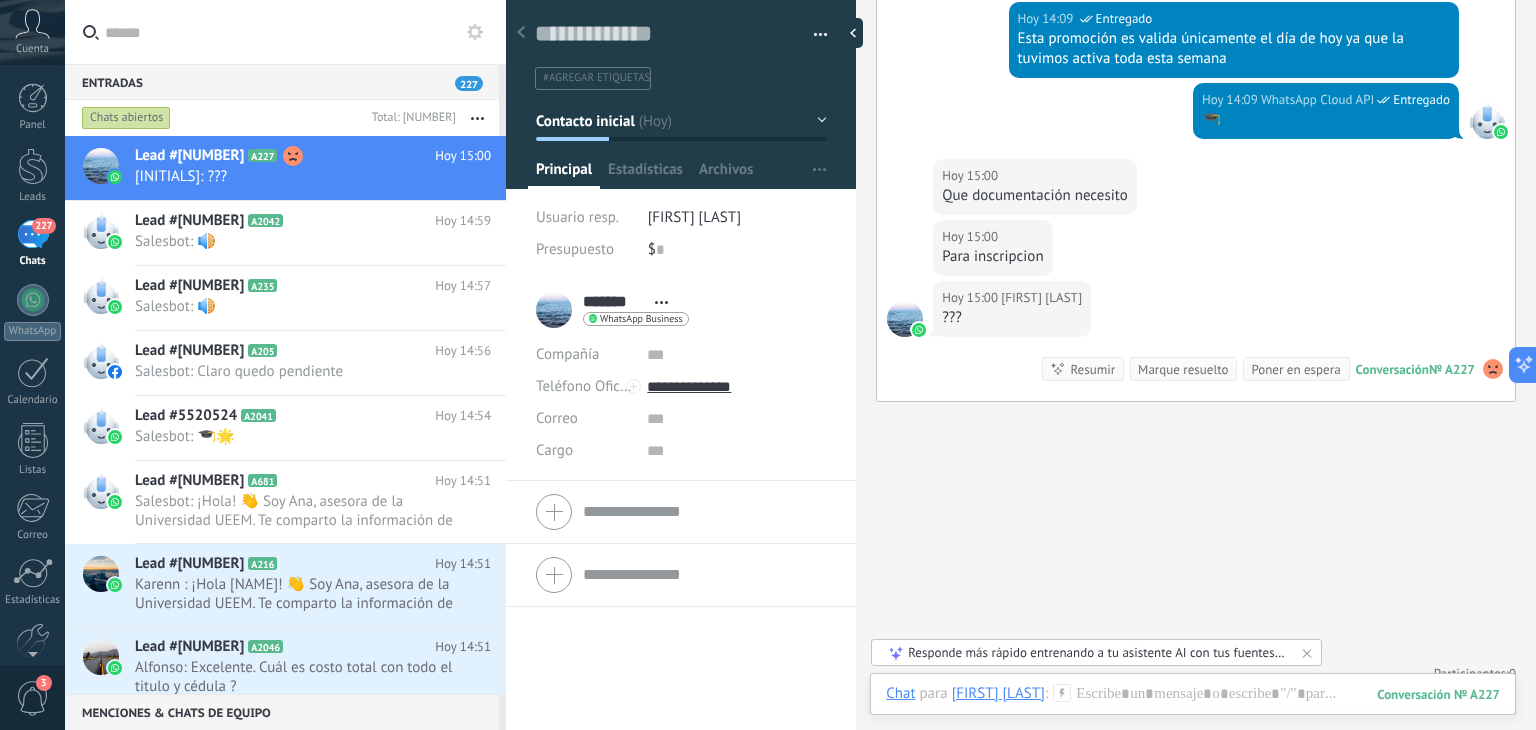 click 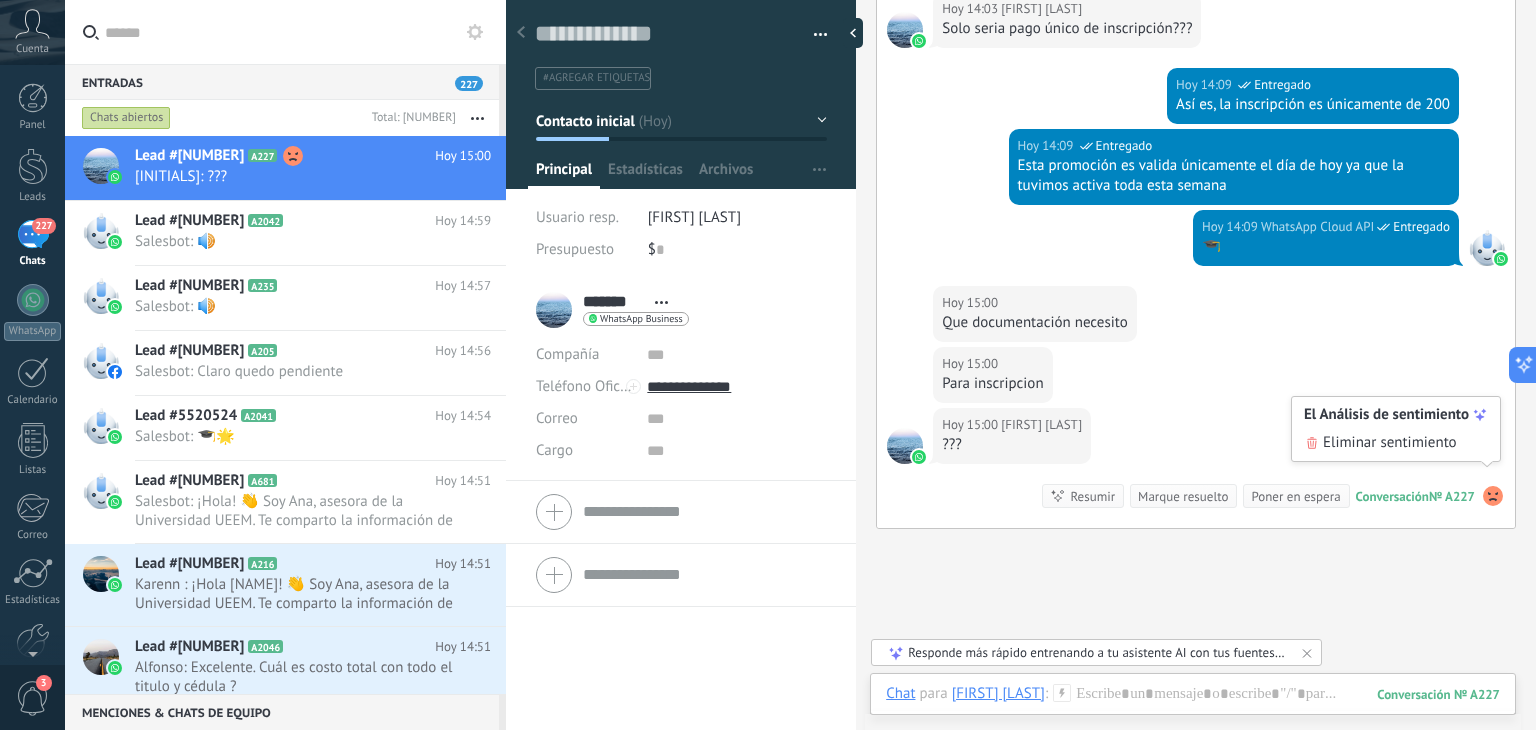 scroll, scrollTop: 1841, scrollLeft: 0, axis: vertical 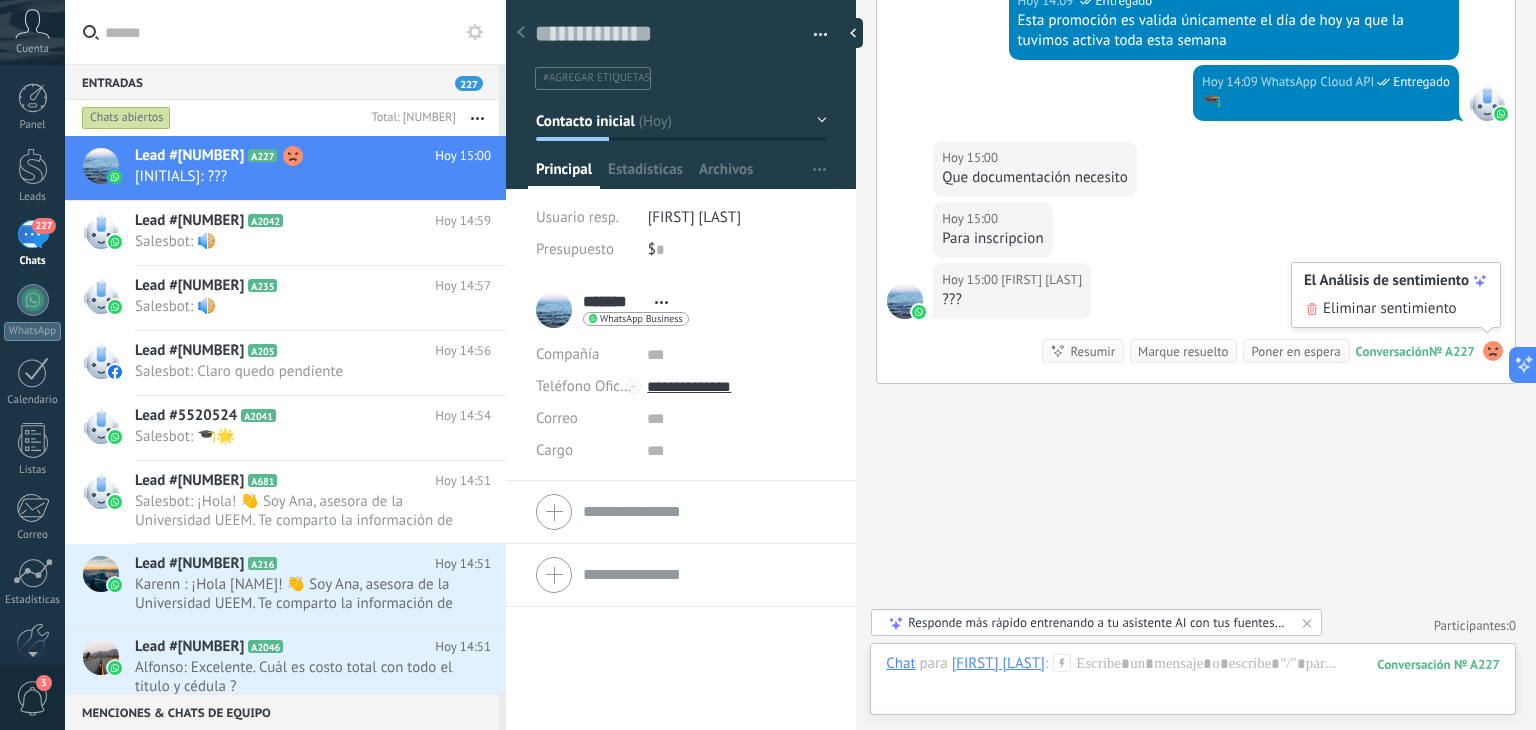 click on "Eliminar sentimiento" at bounding box center (1390, 309) 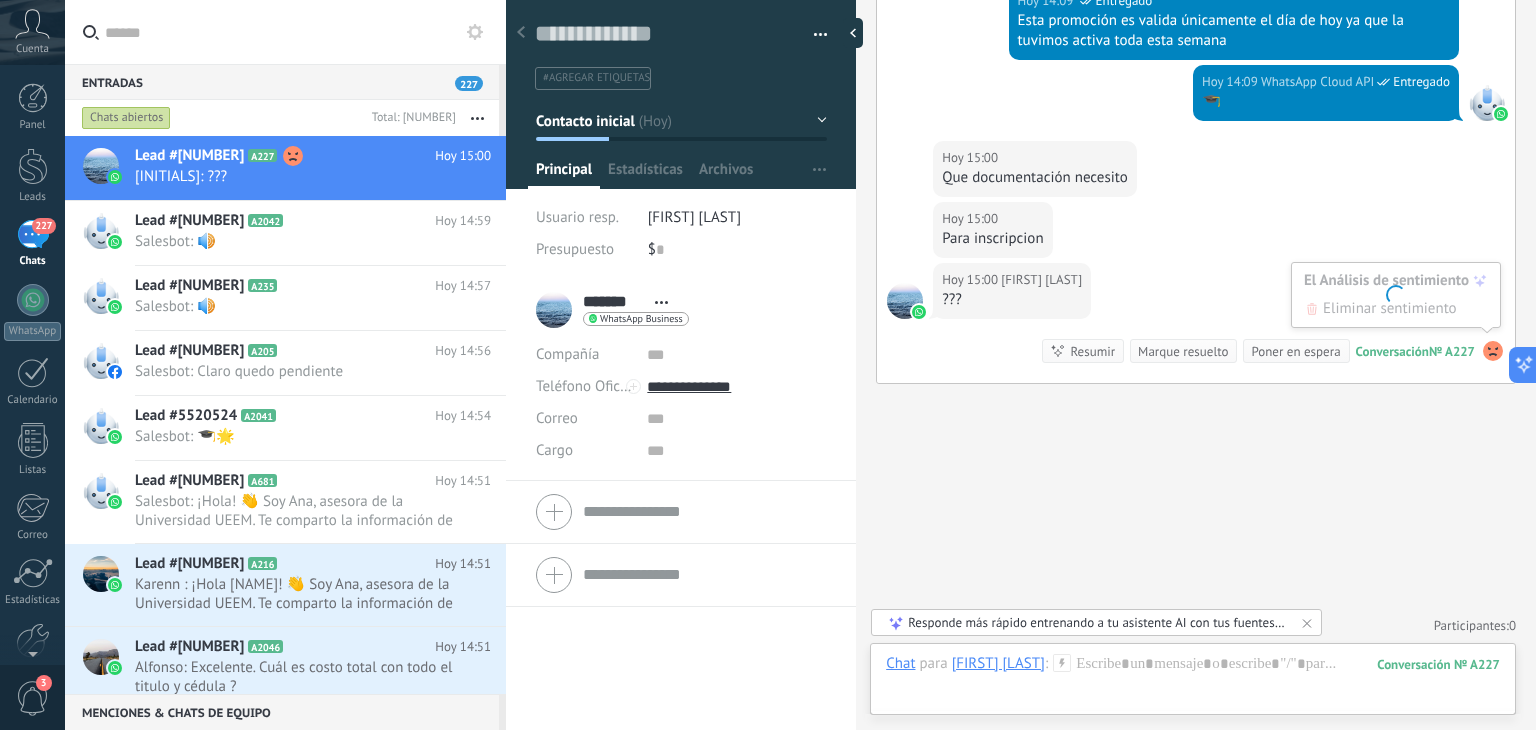 scroll, scrollTop: 1797, scrollLeft: 0, axis: vertical 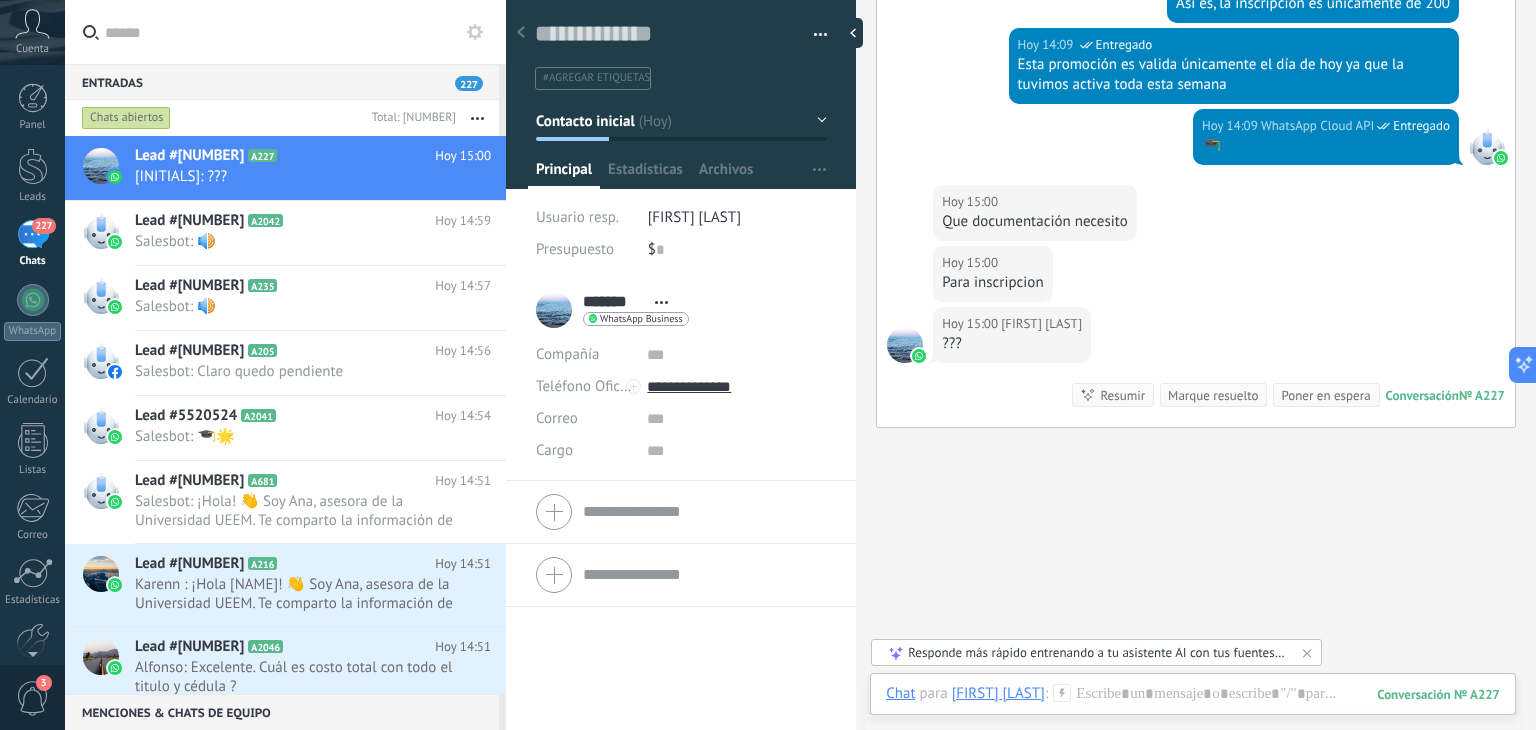 click on "Hoy 14:09 WhatsApp Cloud API  Entregado 🎓" at bounding box center [1196, 147] 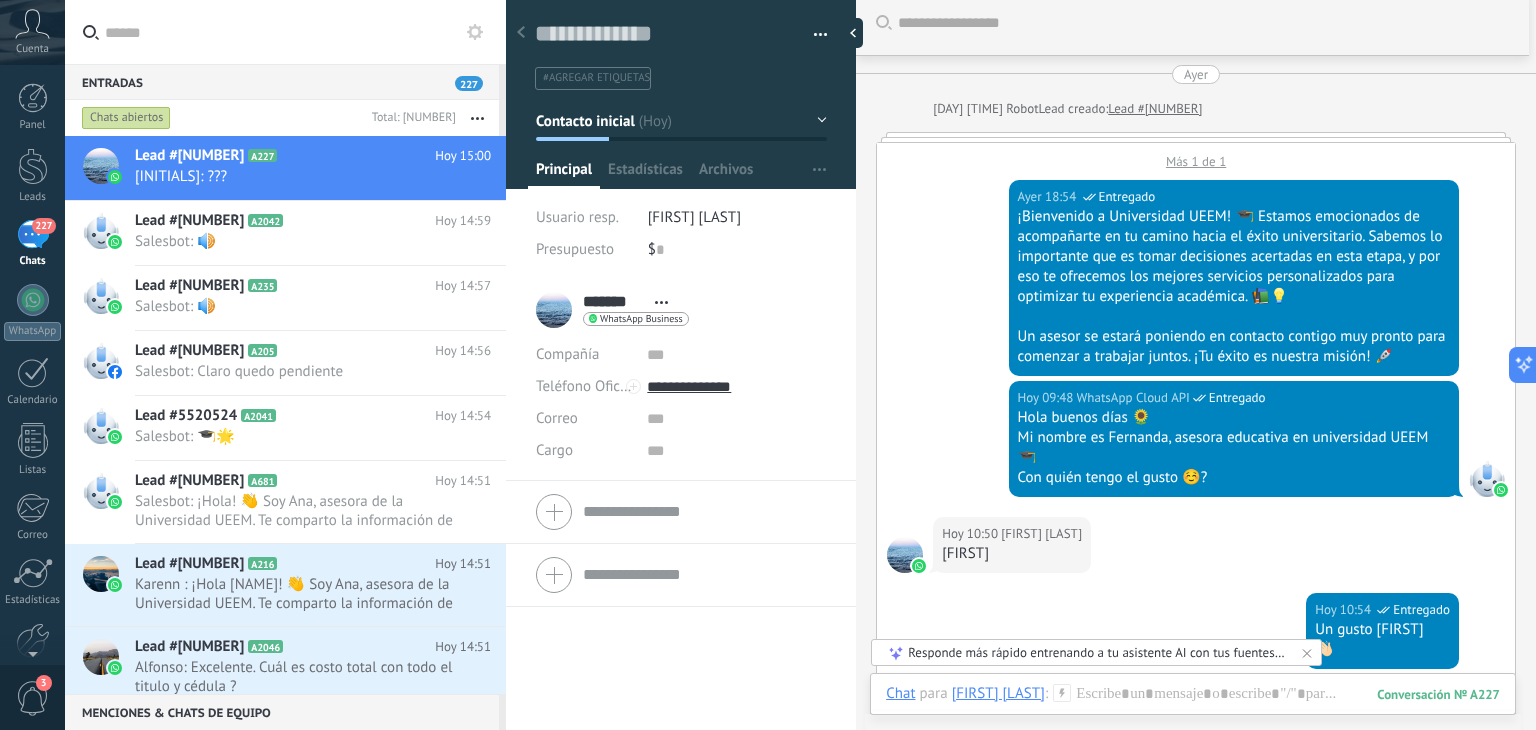 scroll, scrollTop: 0, scrollLeft: 0, axis: both 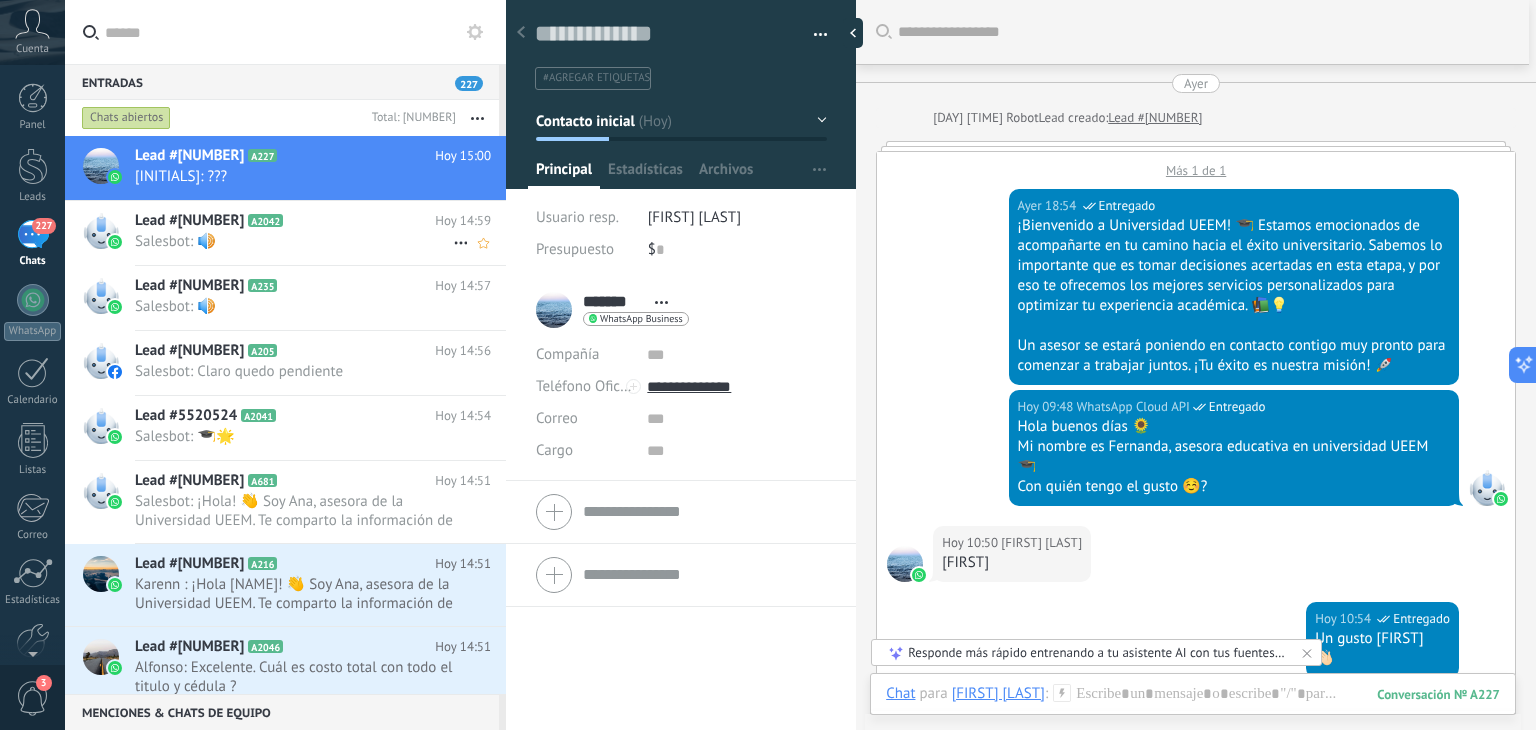 click on "Lead #5520540
A2042
Hoy 14:59
Salesbot: 🔊" at bounding box center (320, 232) 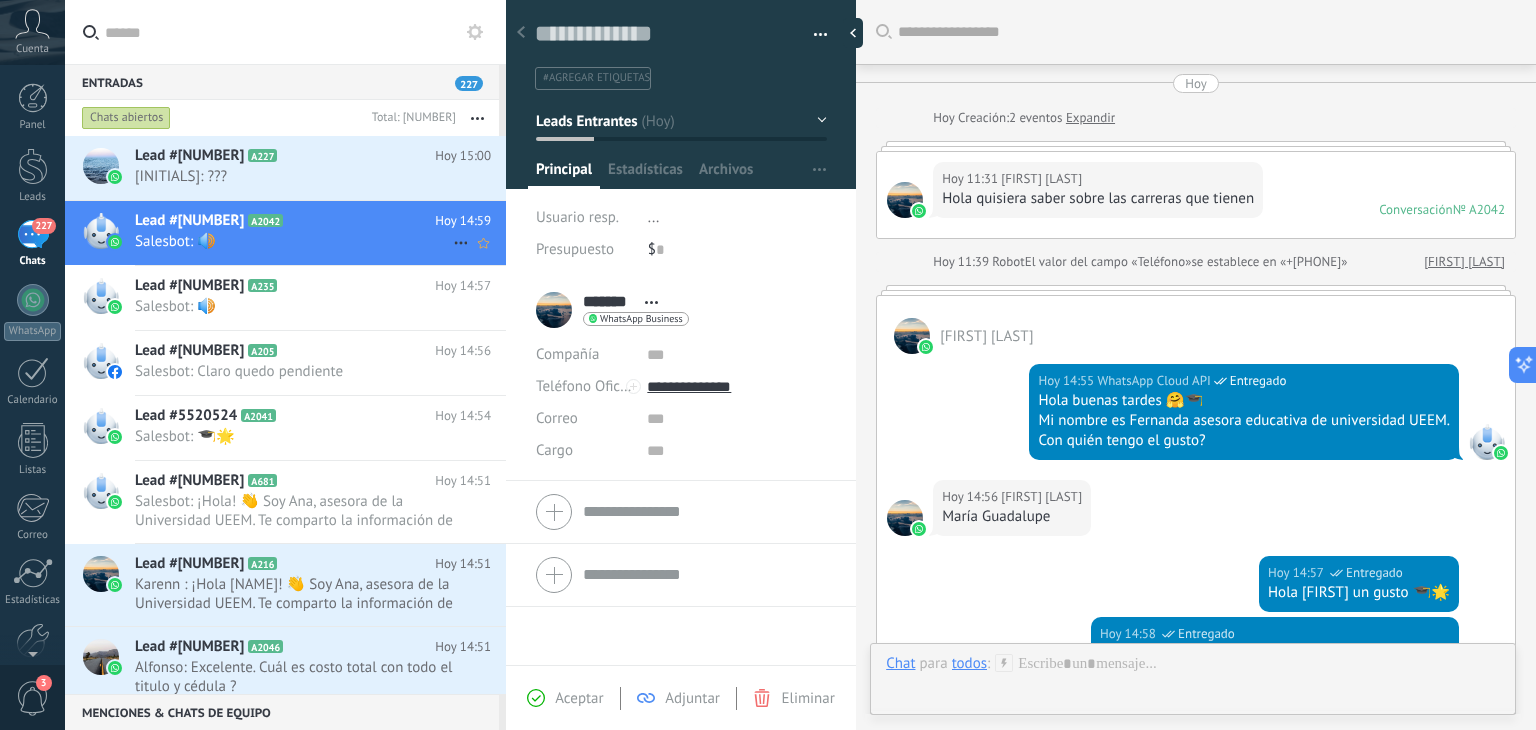 scroll, scrollTop: 29, scrollLeft: 0, axis: vertical 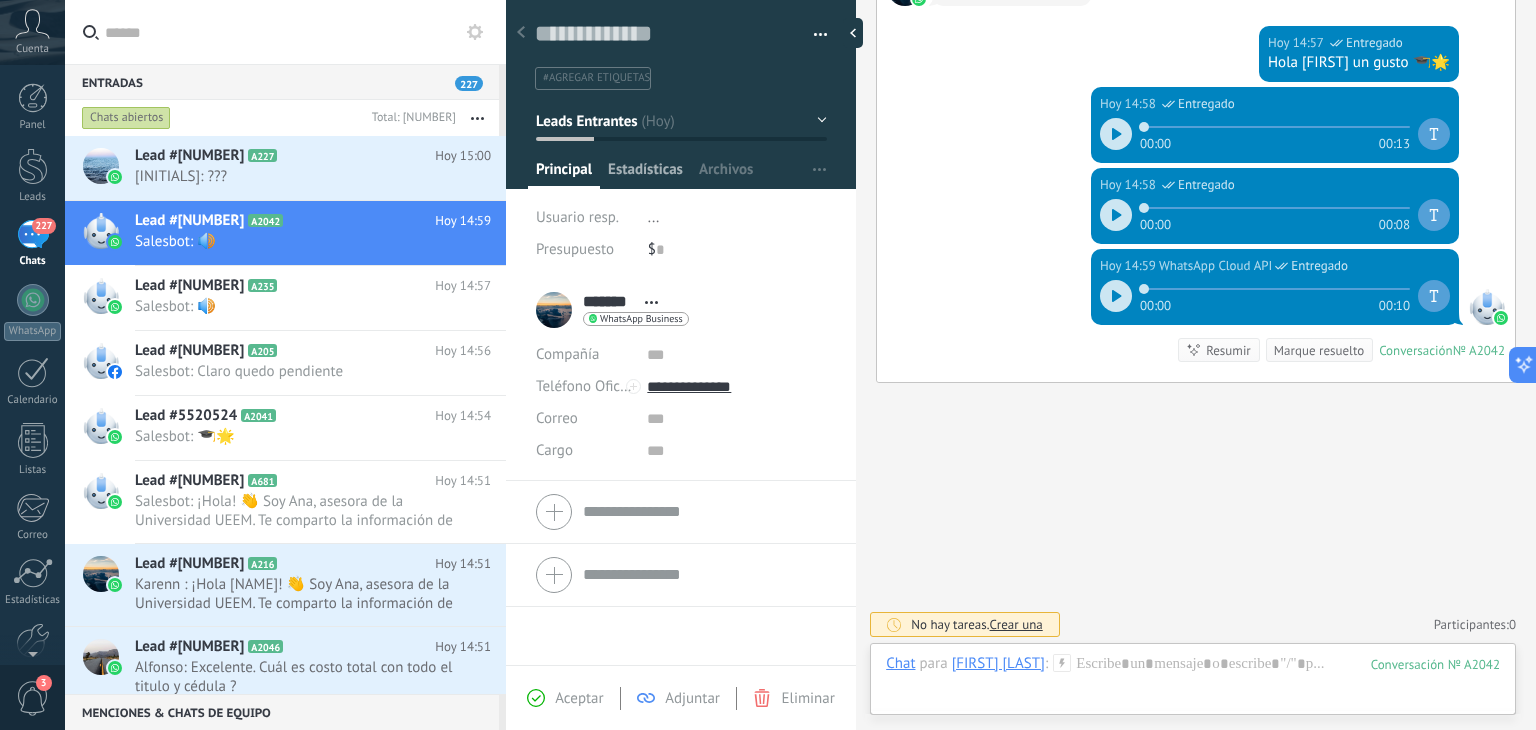 click on "Estadísticas" at bounding box center [645, 174] 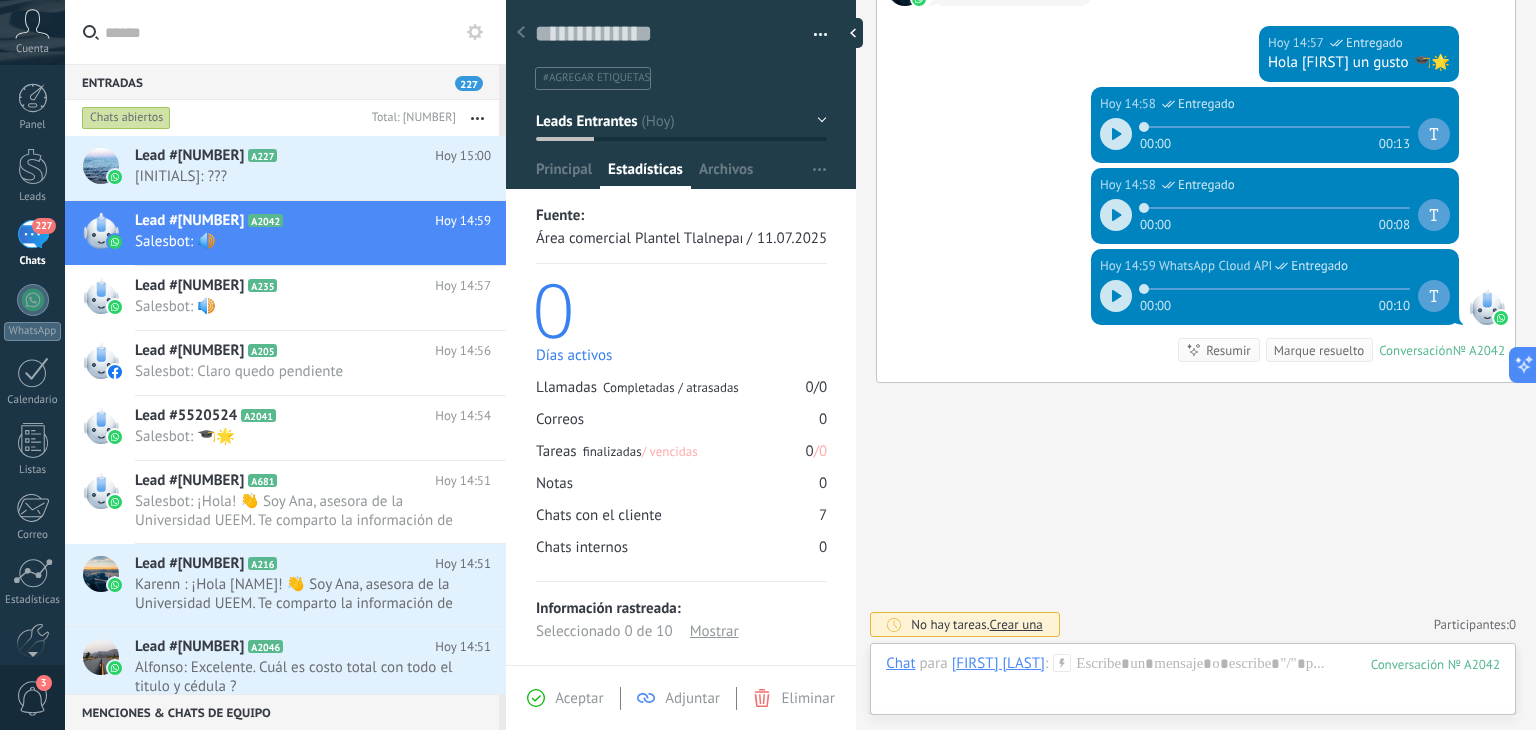 click on "#agregar etiquetas" at bounding box center [596, 78] 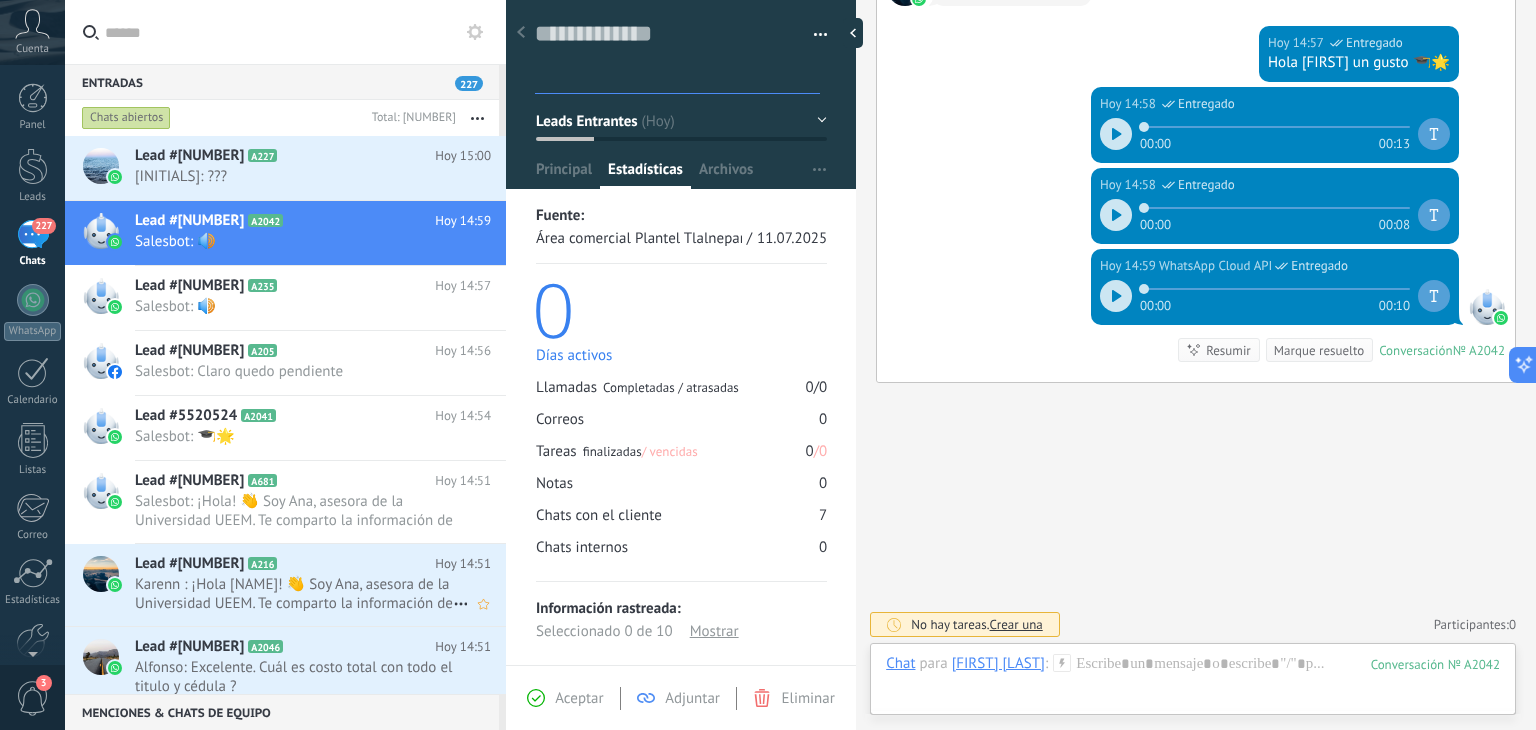 click on "Karenn : ¡Hola [Nombre]! 👋 Soy Ana, asesora de la Universidad UEEM.
Te comparto la información de la Licenciatura en Ed..." at bounding box center [294, 594] 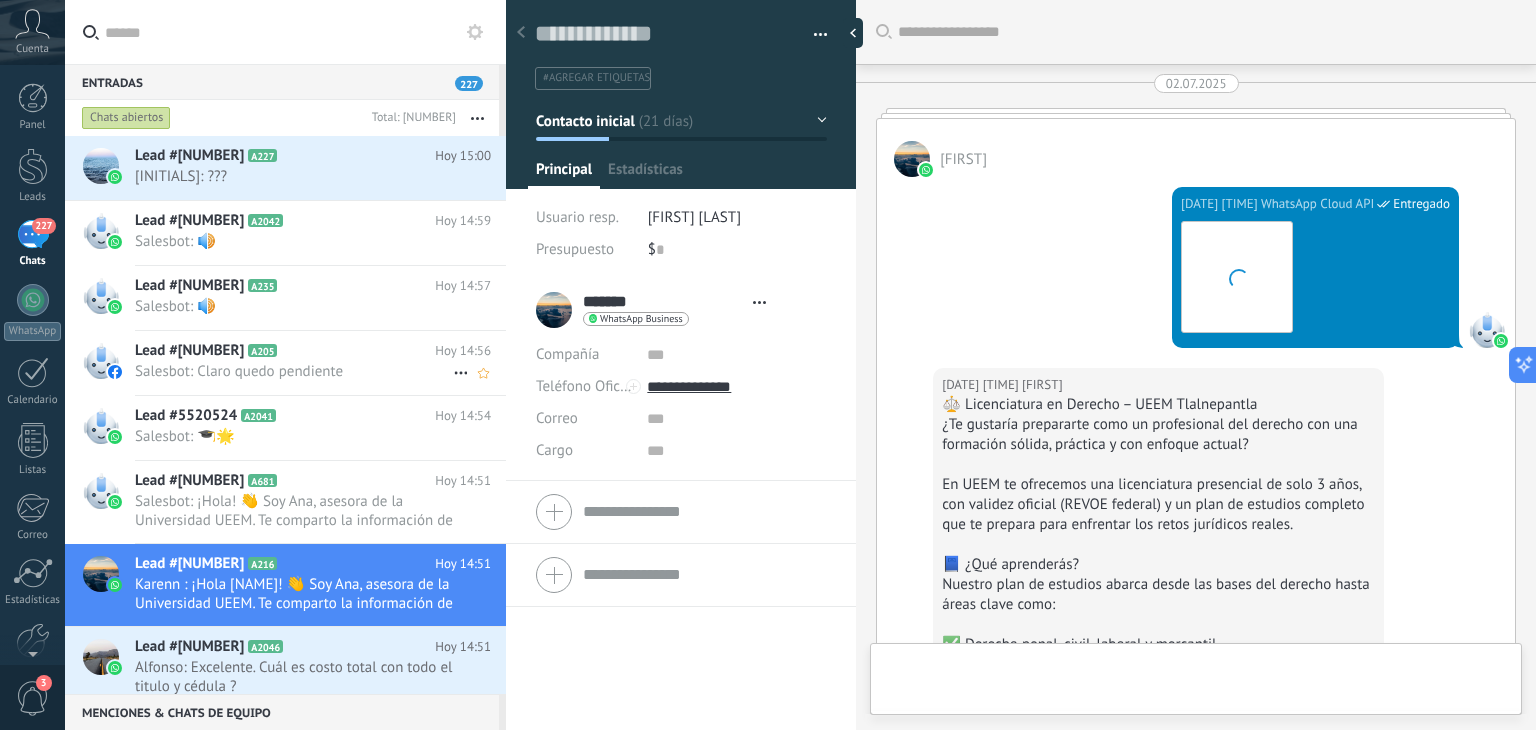 type on "**********" 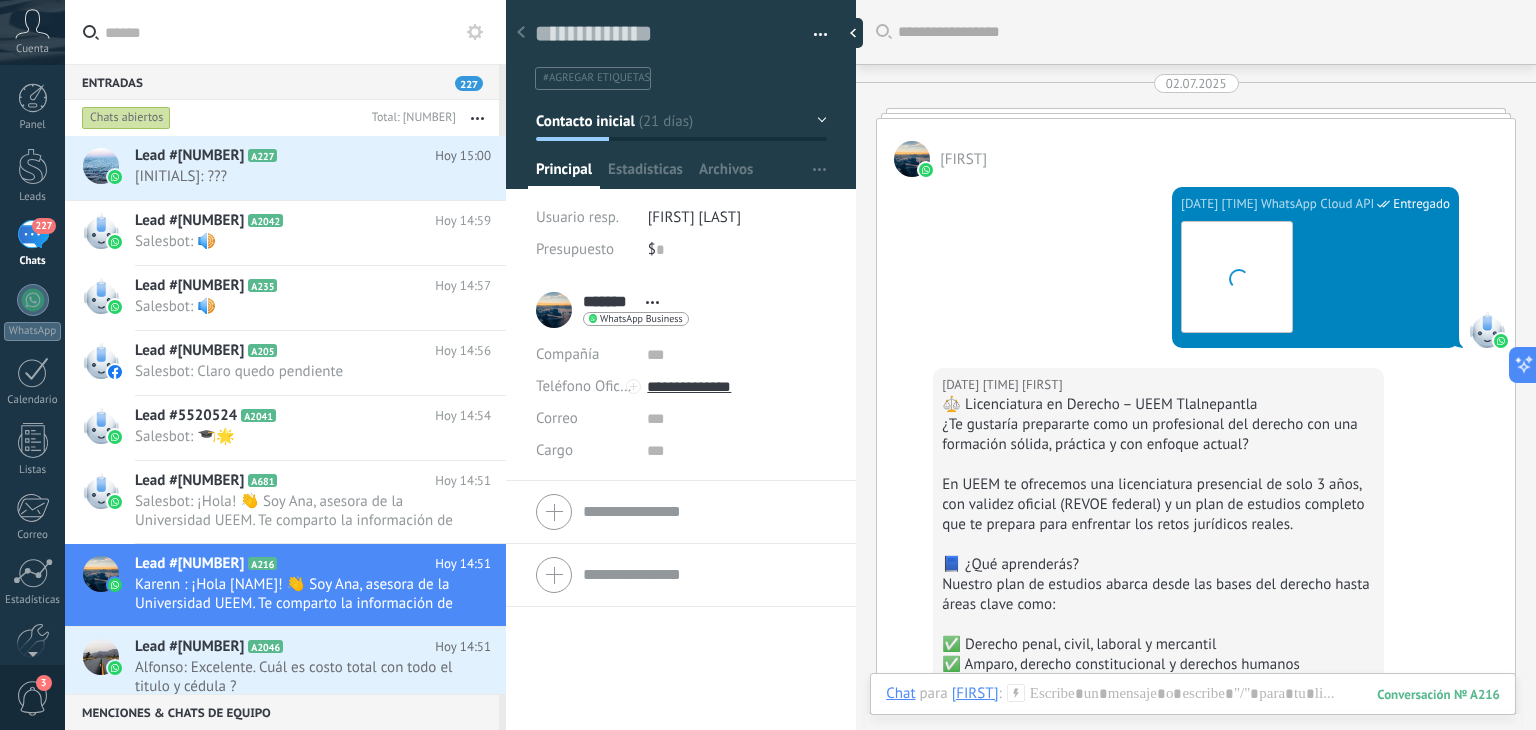 scroll, scrollTop: 29, scrollLeft: 0, axis: vertical 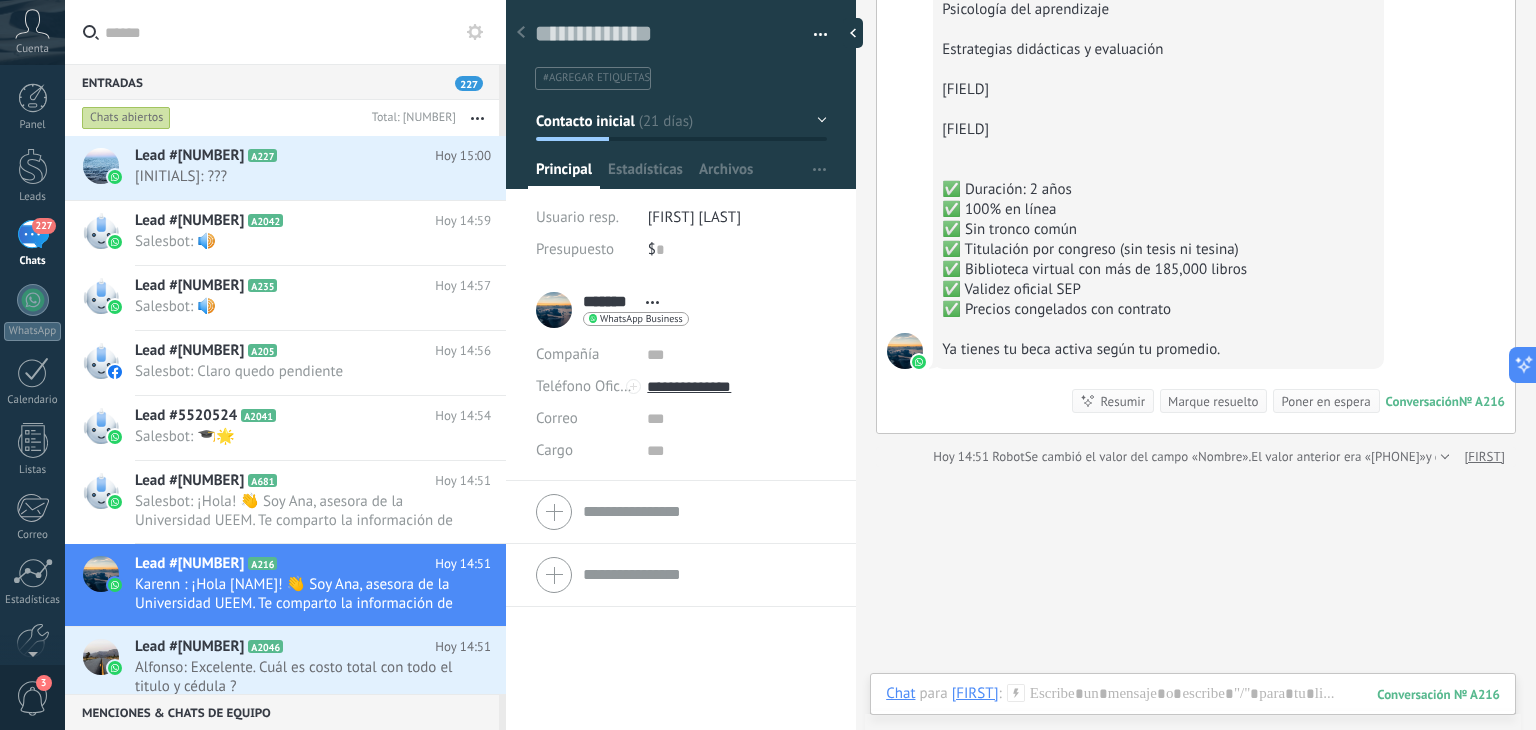 click on "#agregar etiquetas" at bounding box center (677, 78) 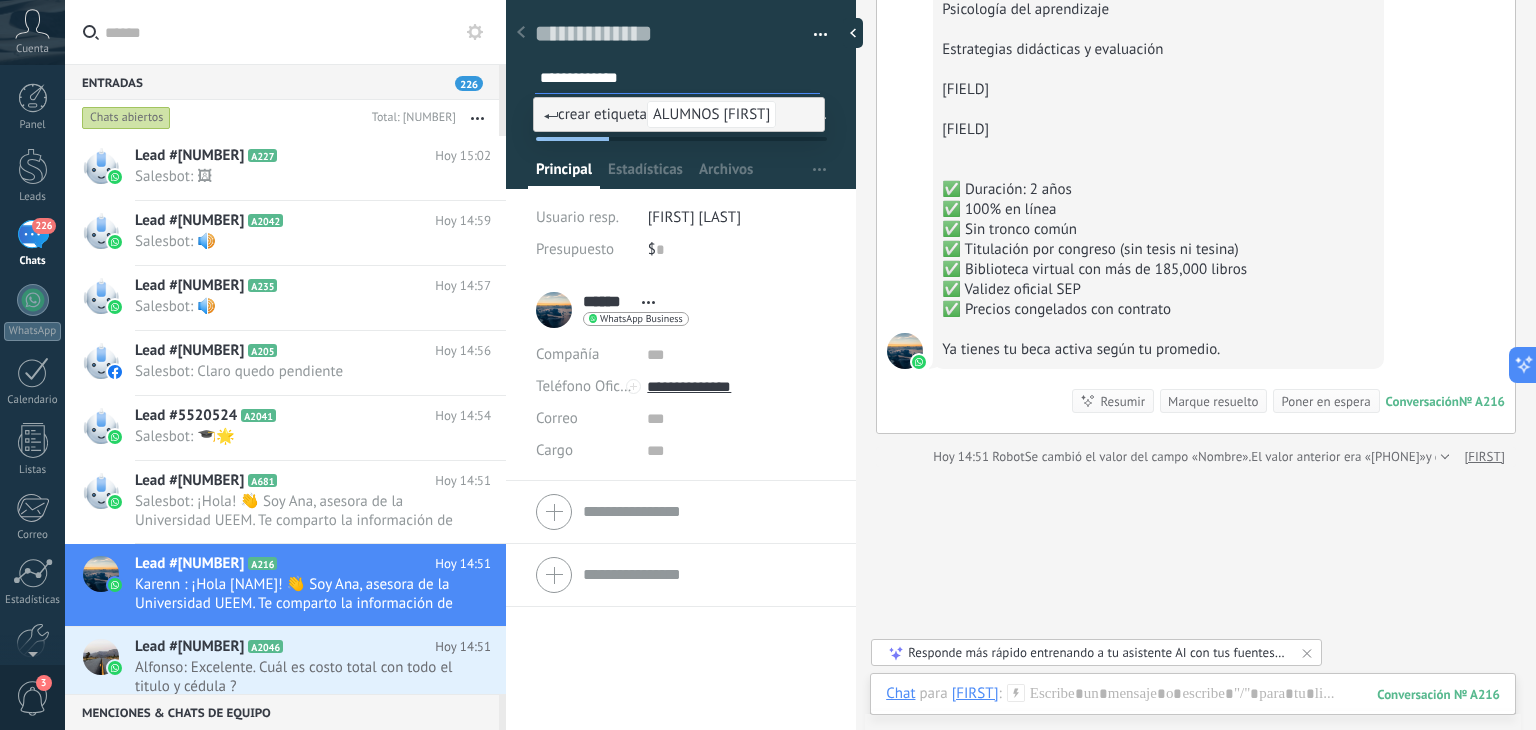 type on "**********" 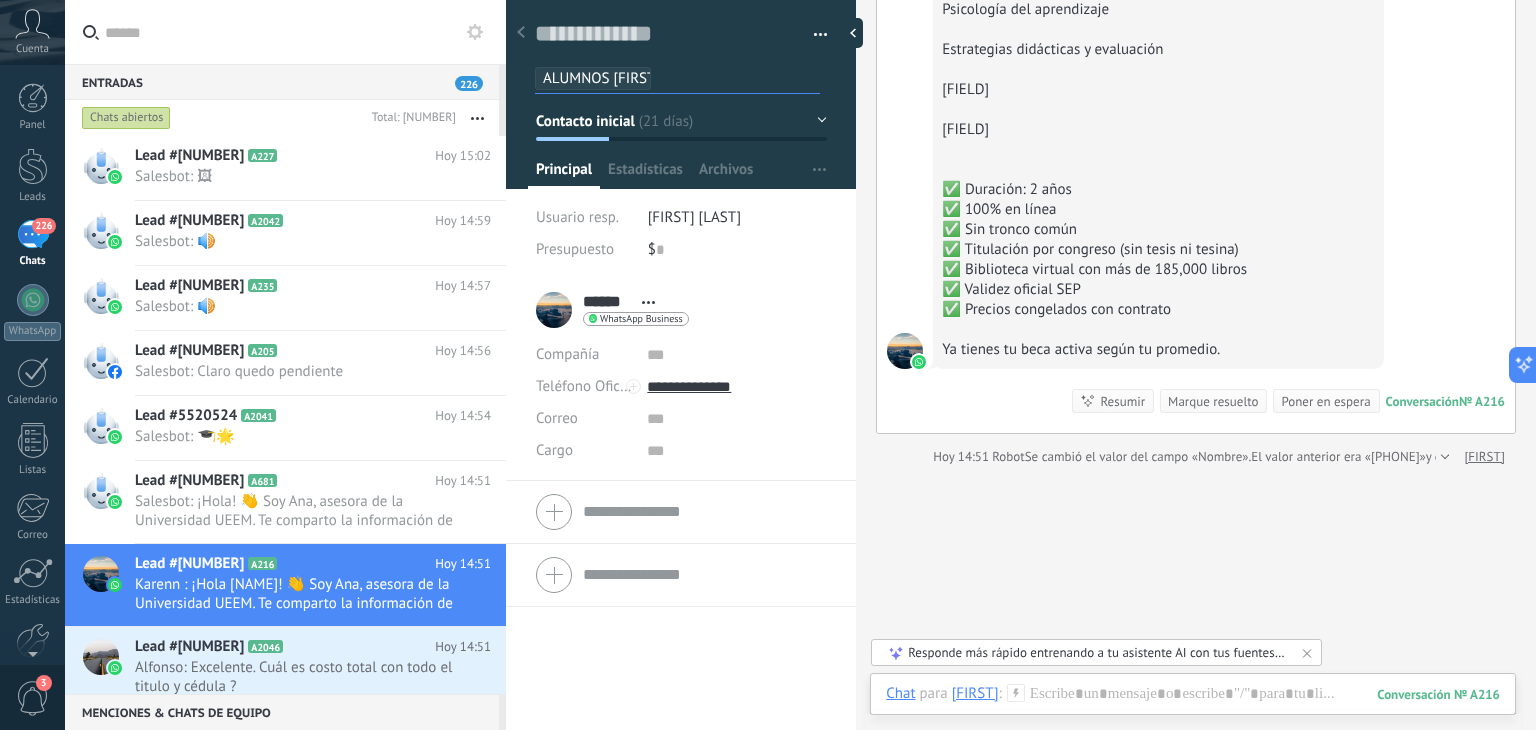 click at bounding box center [813, 35] 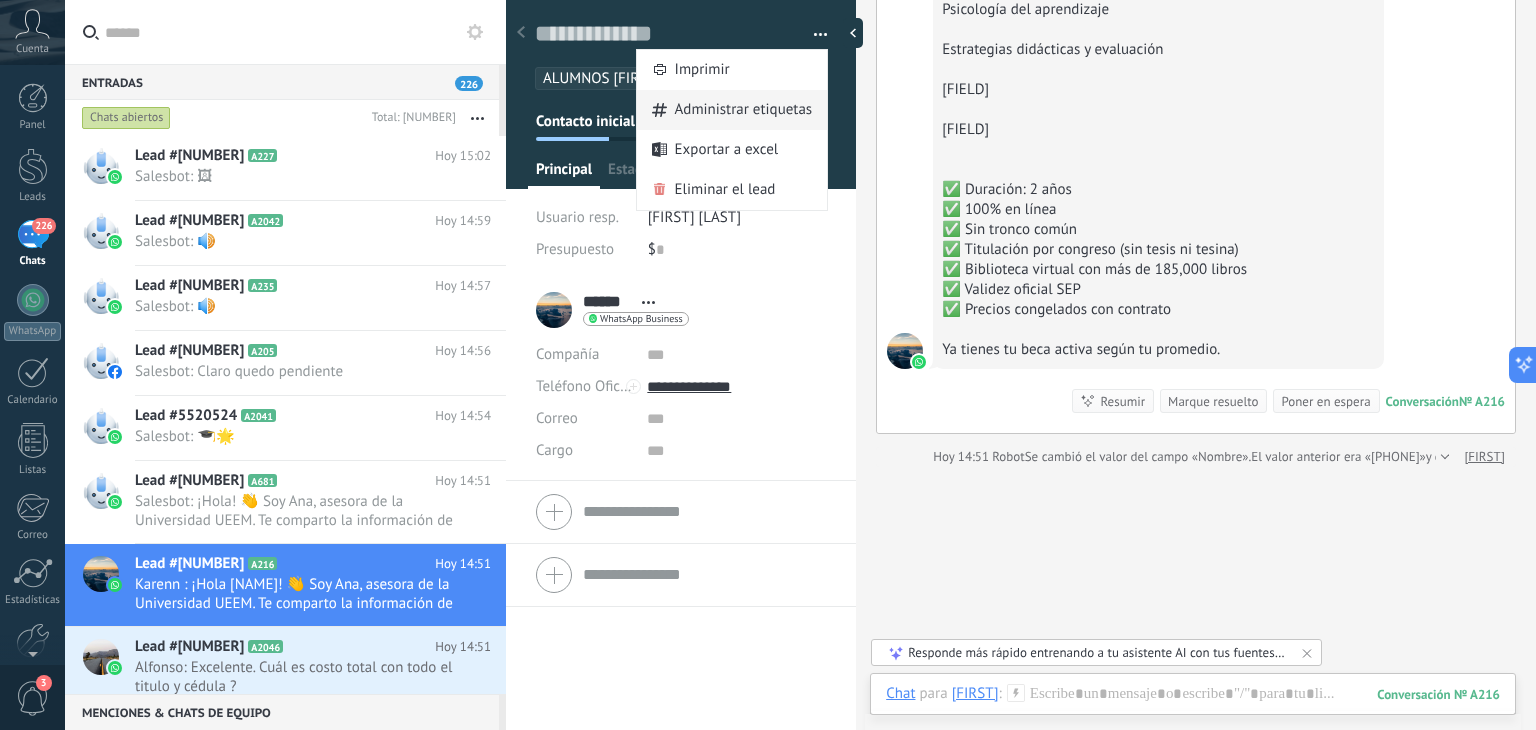 click on "Administrar etiquetas" at bounding box center [744, 110] 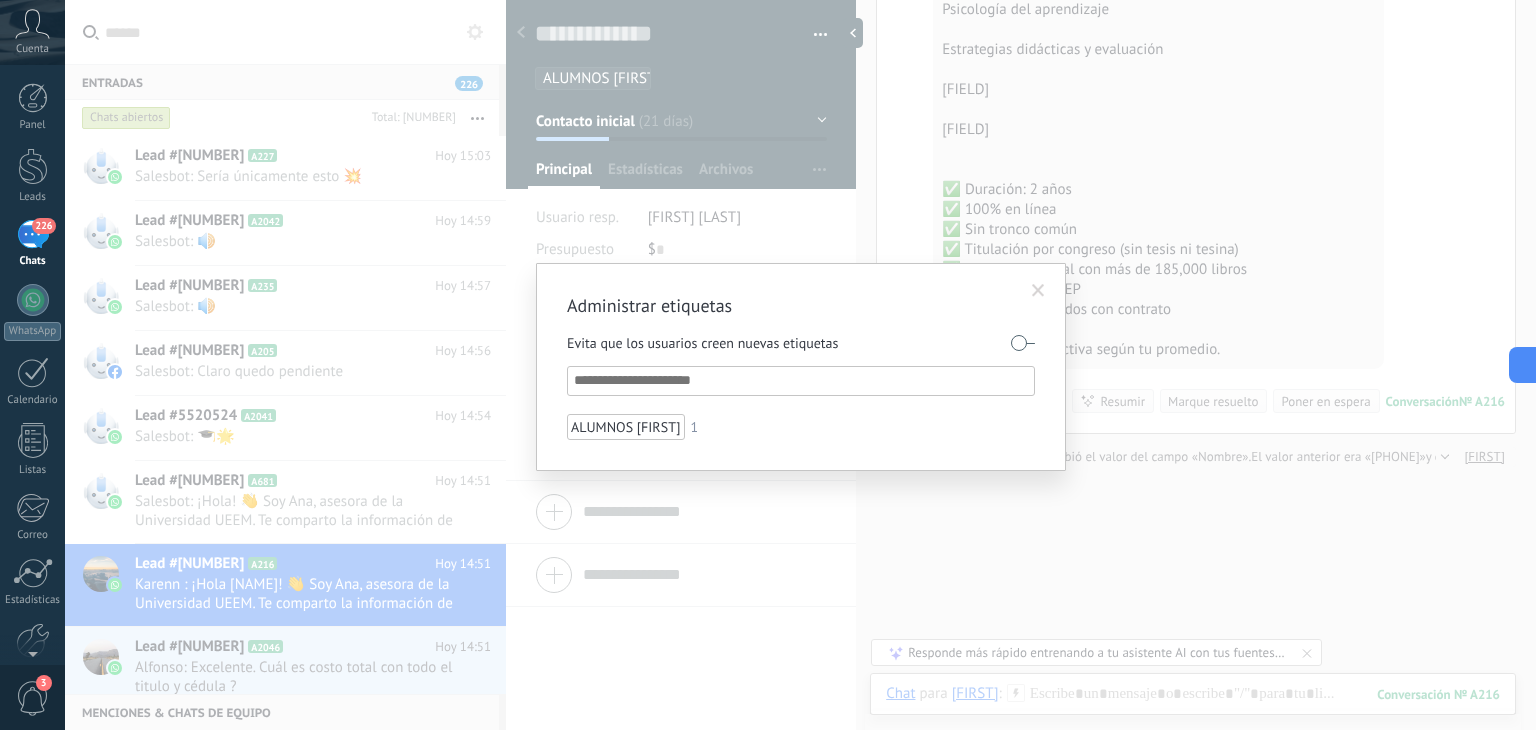 click at bounding box center [1038, 291] 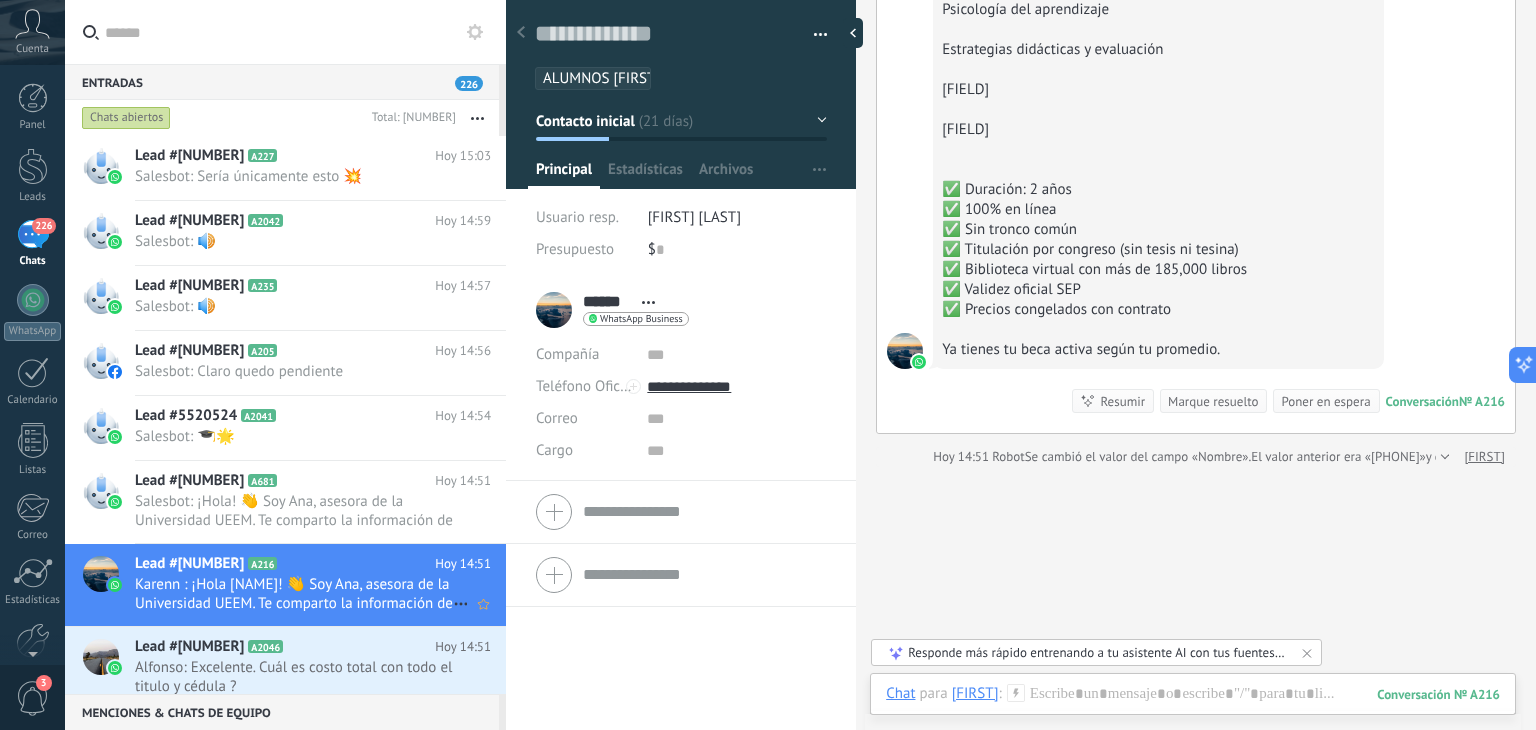 click on "Lead #5516550
A216" at bounding box center (285, 564) 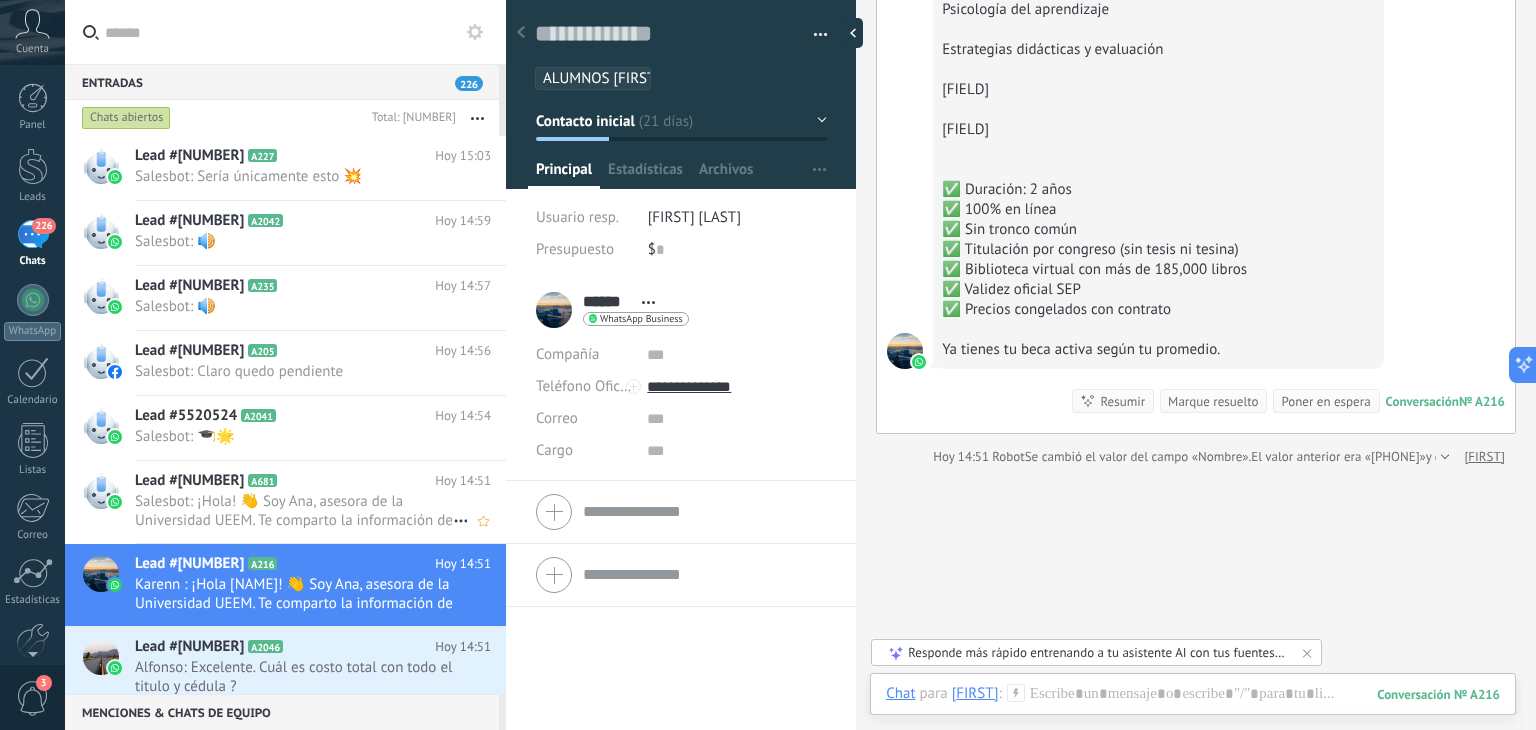 click on "Salesbot: ¡Hola! 👋 Soy Ana, asesora de la Universidad UEEM.
Te comparto la información de la Licenciatura en Educación e..." at bounding box center (294, 511) 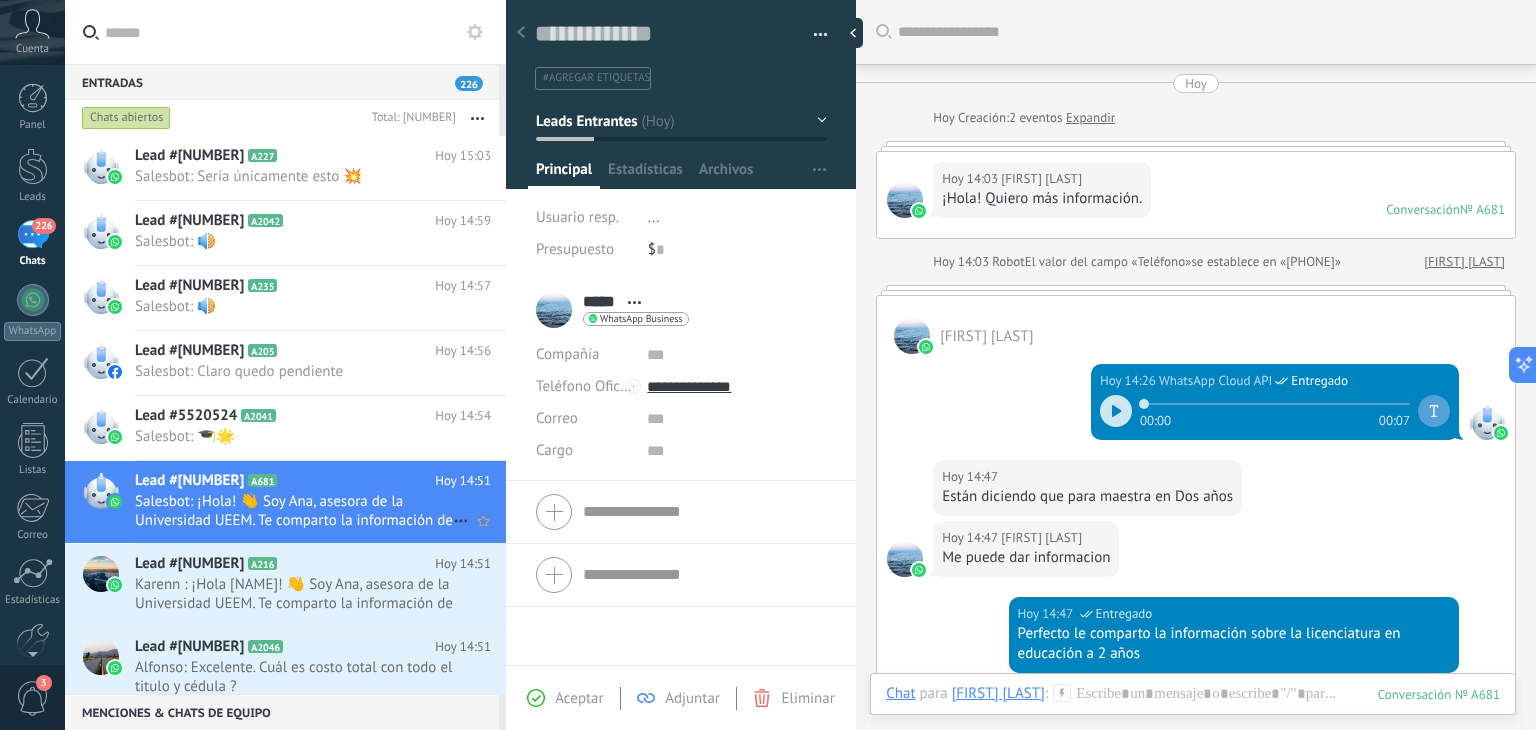 scroll, scrollTop: 29, scrollLeft: 0, axis: vertical 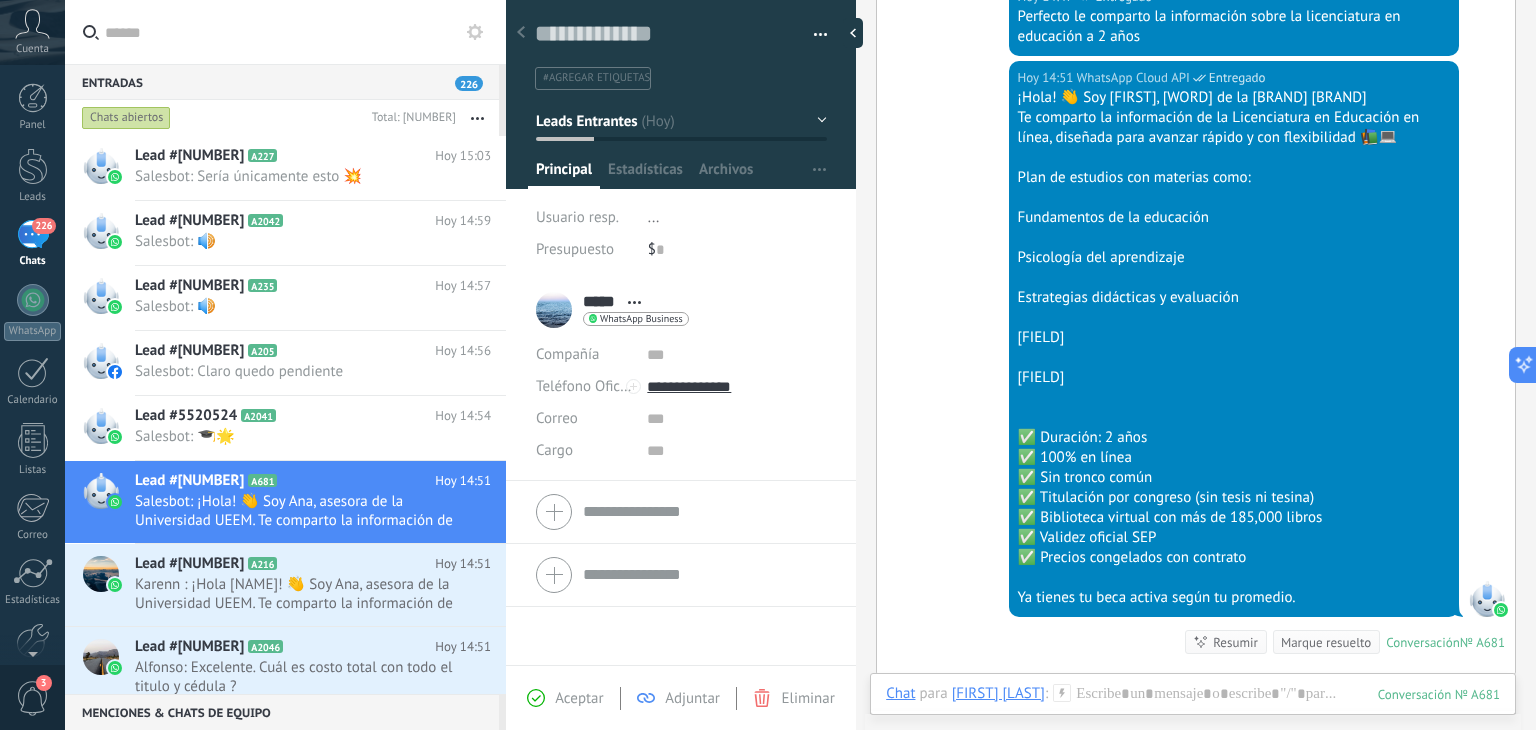 click at bounding box center [475, 32] 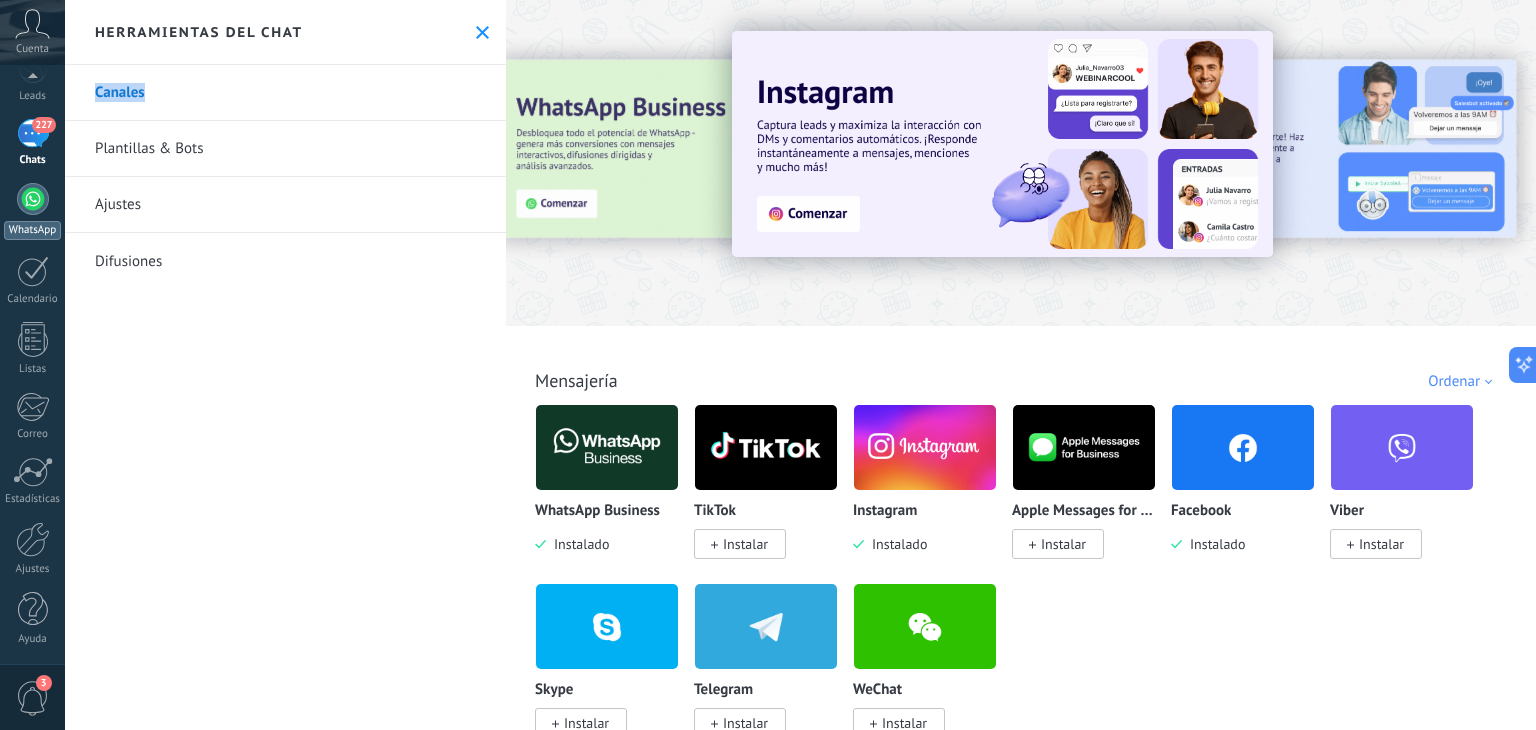 scroll, scrollTop: 0, scrollLeft: 0, axis: both 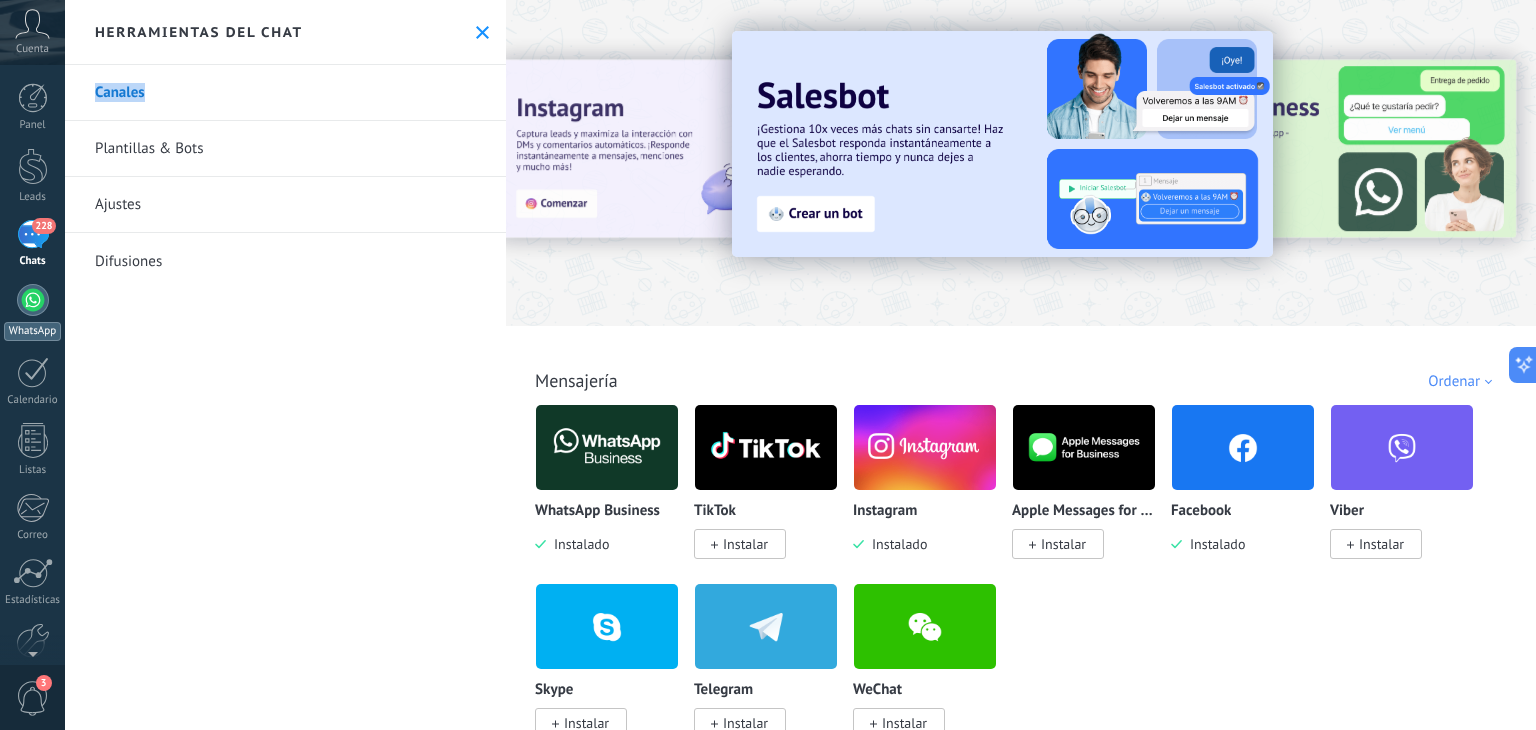 click on "WhatsApp" at bounding box center (32, 312) 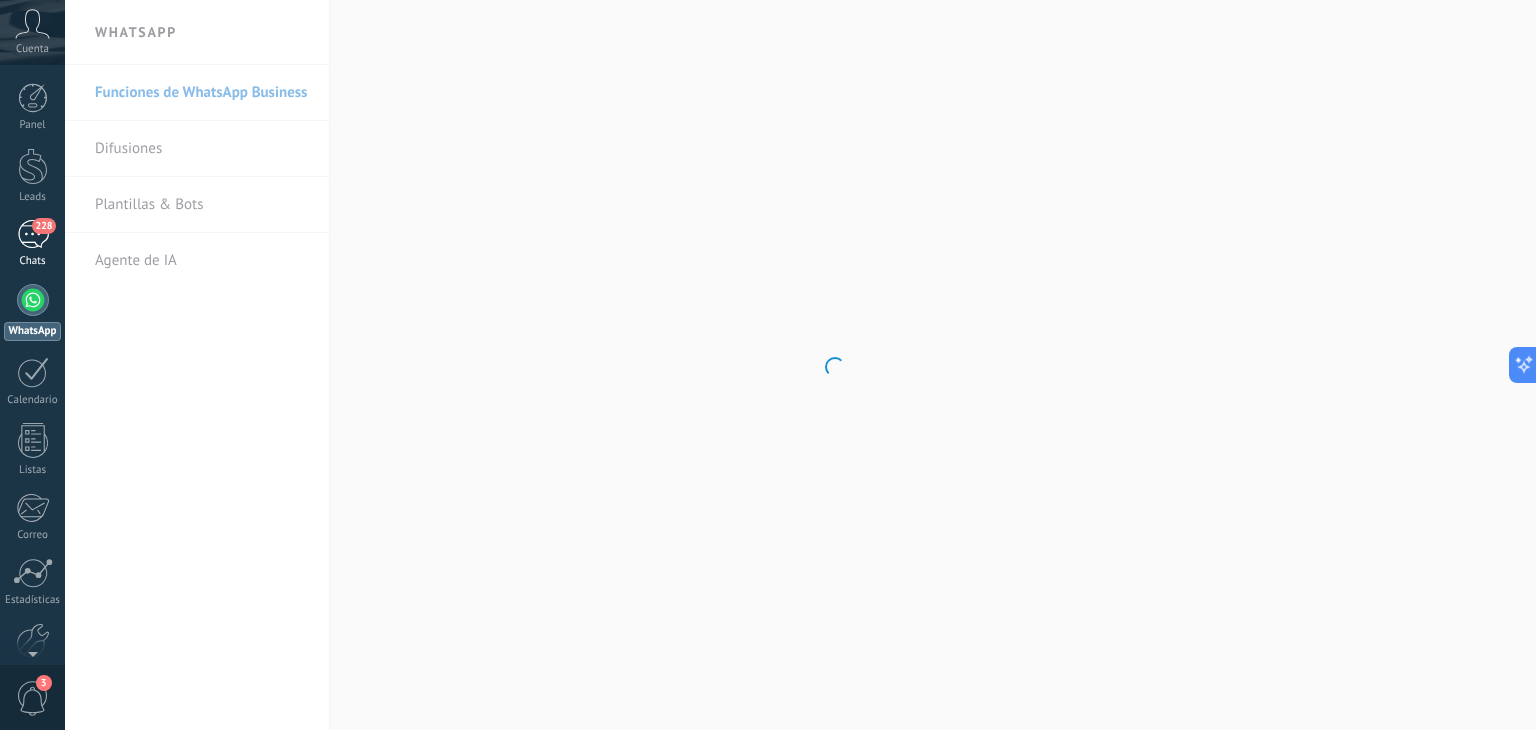 click on "228
Chats" at bounding box center (32, 244) 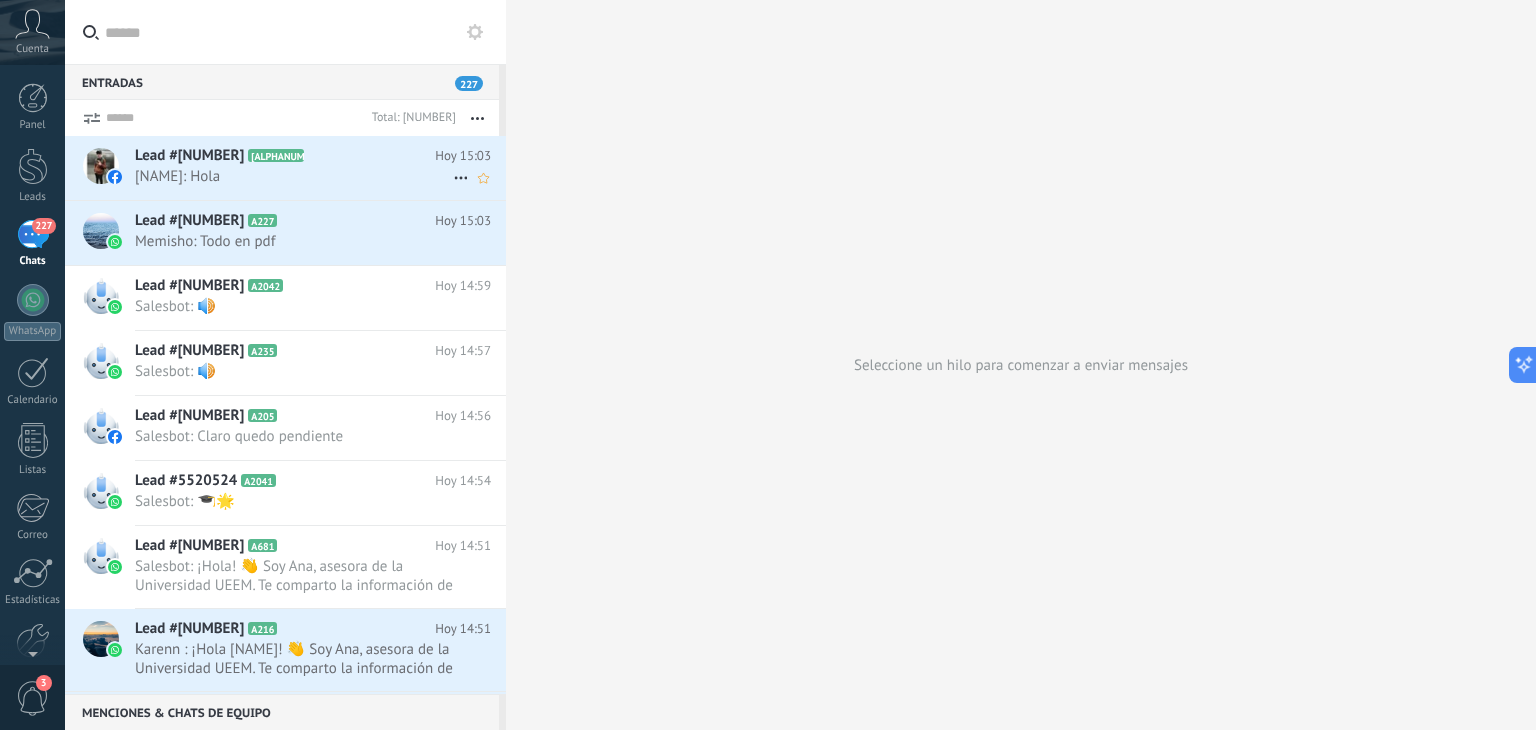 click on "Cesar Castillo: Hola" at bounding box center [294, 176] 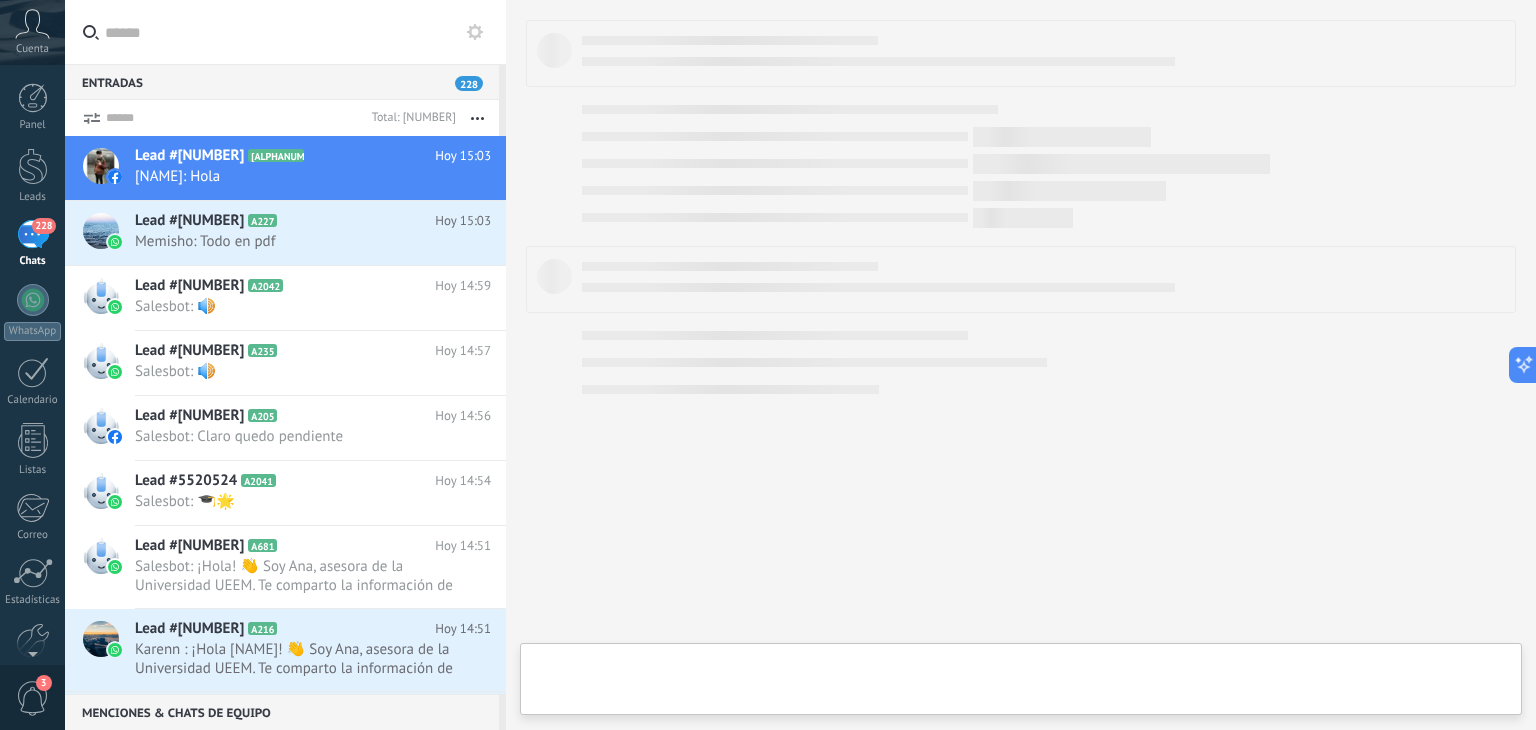 click at bounding box center [1021, 279] 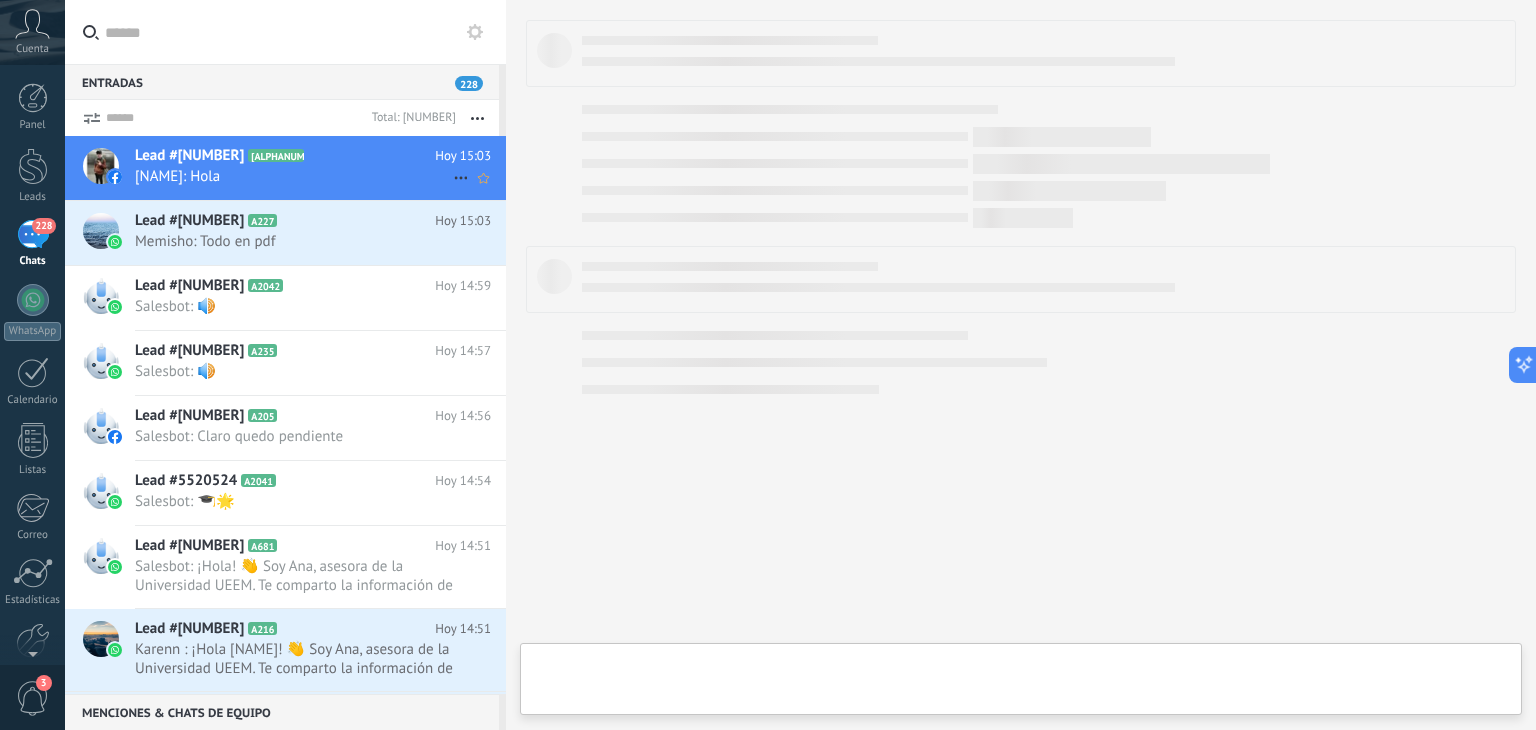 click on "Lead #5627610
A2052" at bounding box center [285, 156] 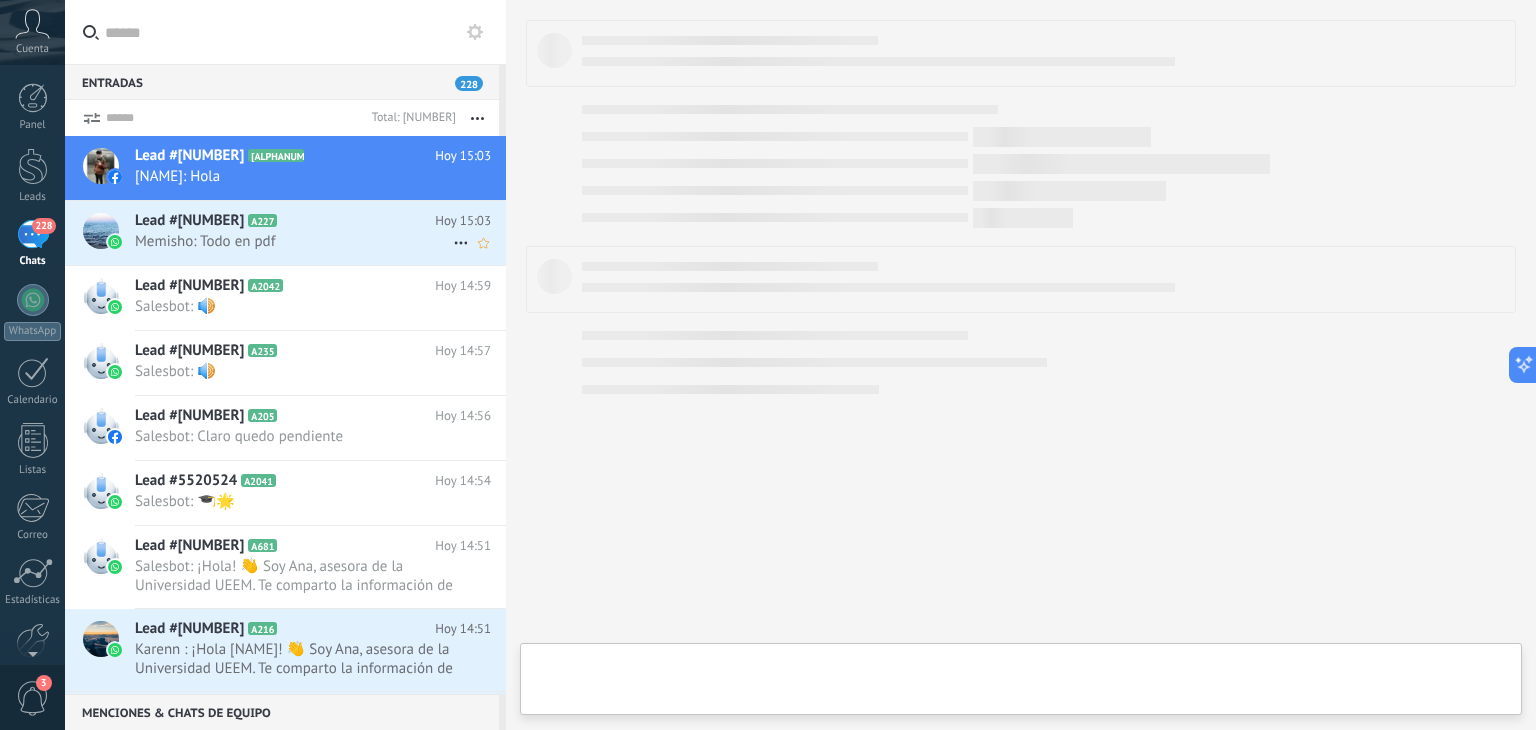 click on "Memisho: Todo en pdf" at bounding box center [294, 241] 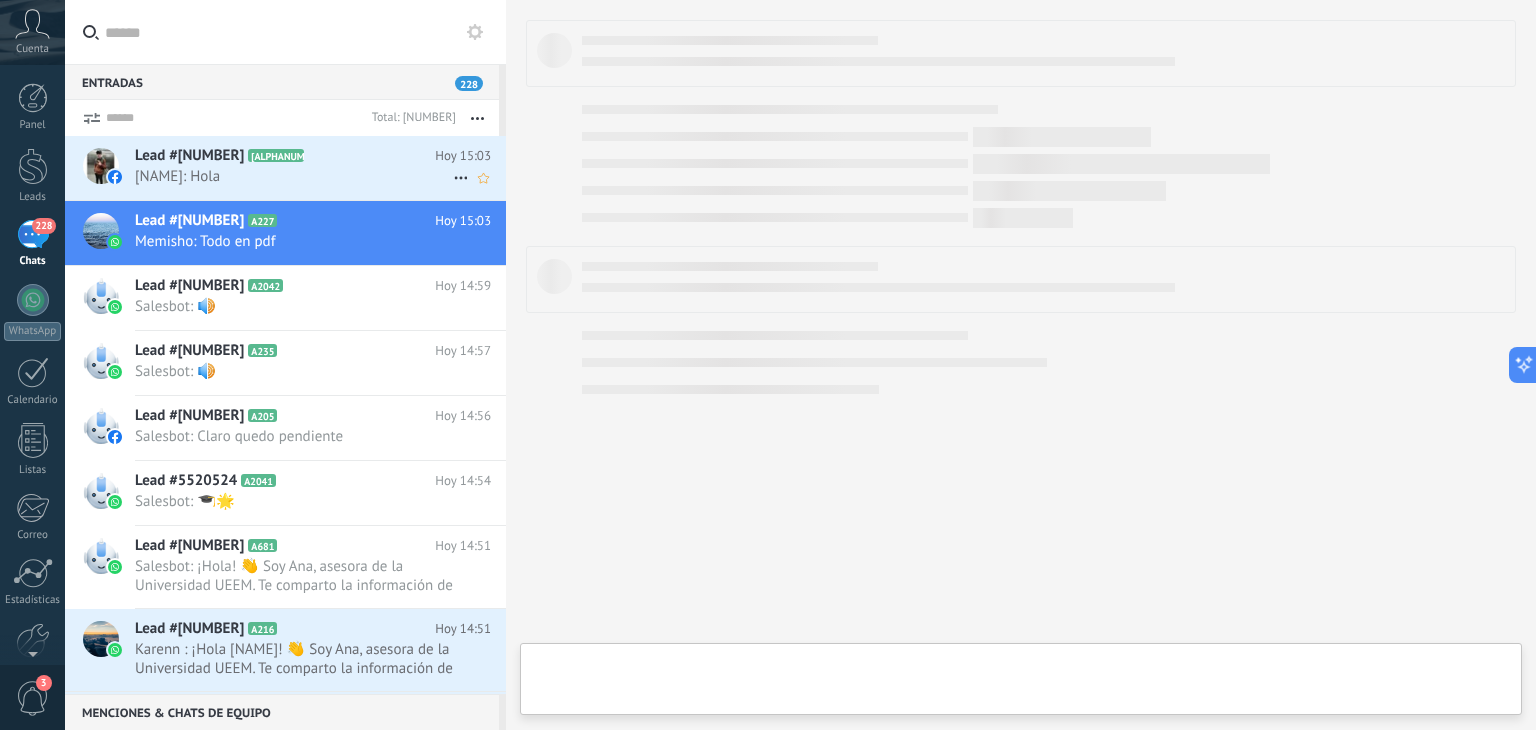 click on "Cesar Castillo: Hola" at bounding box center [294, 176] 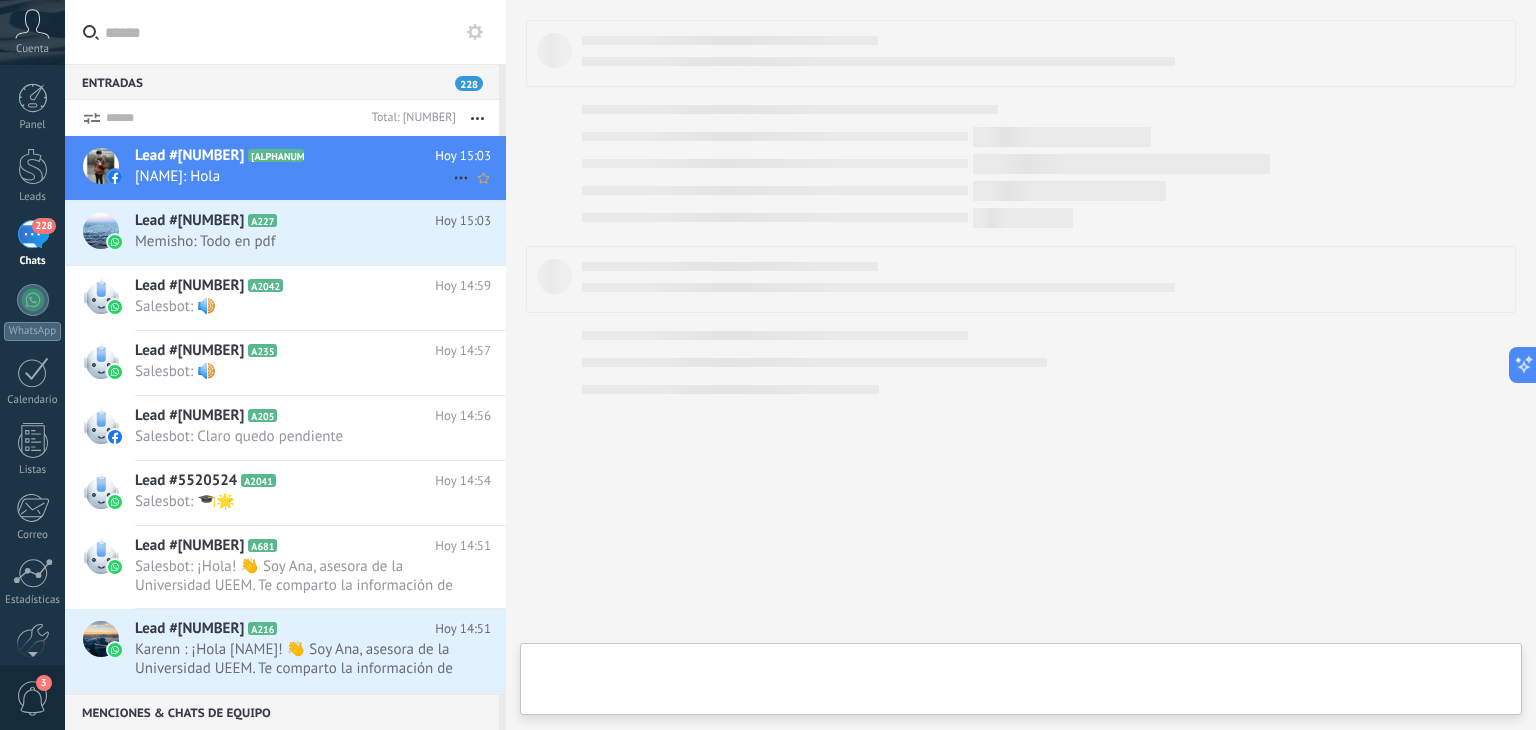 click on "Cesar Castillo: Hola" at bounding box center [294, 176] 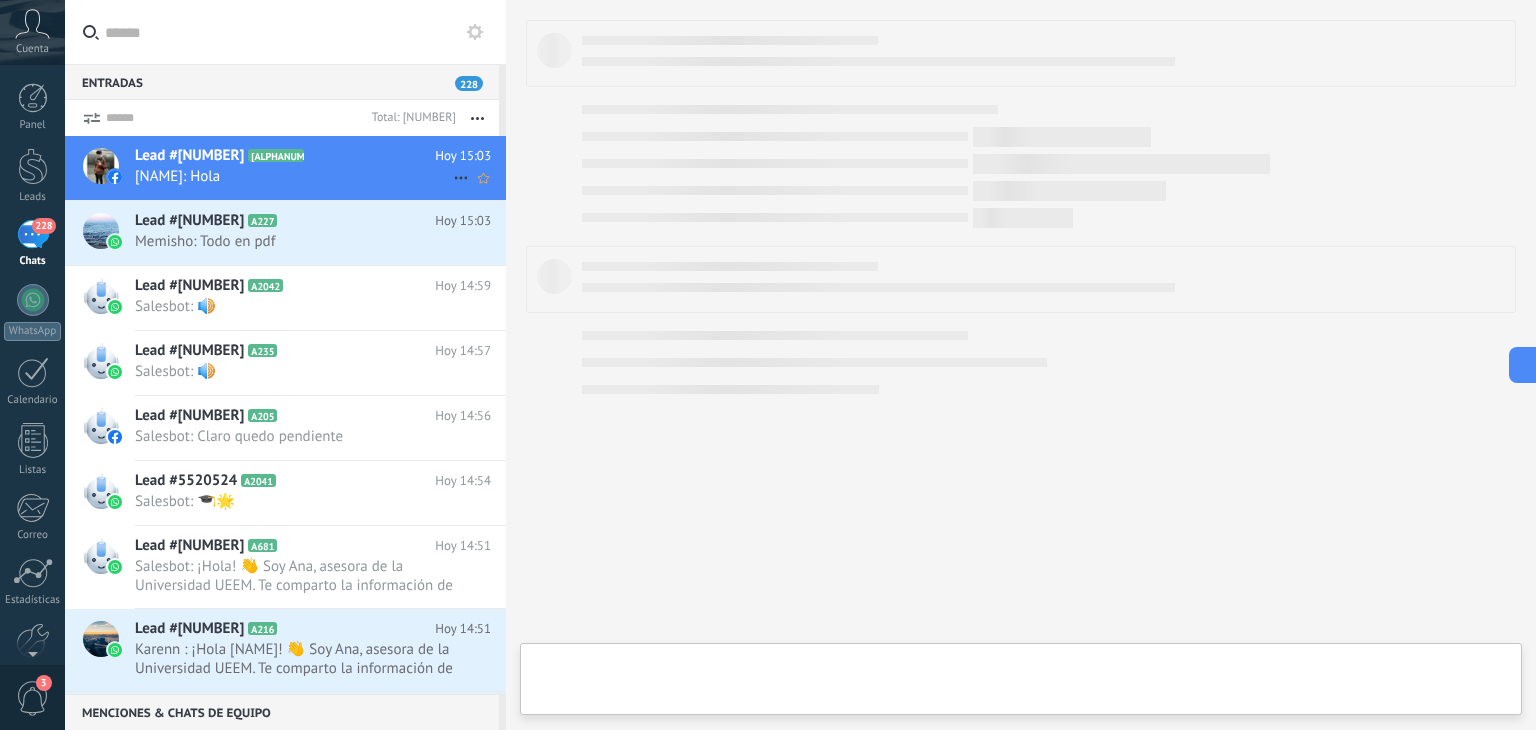 click on "Cesar Castillo: Hola" at bounding box center [294, 176] 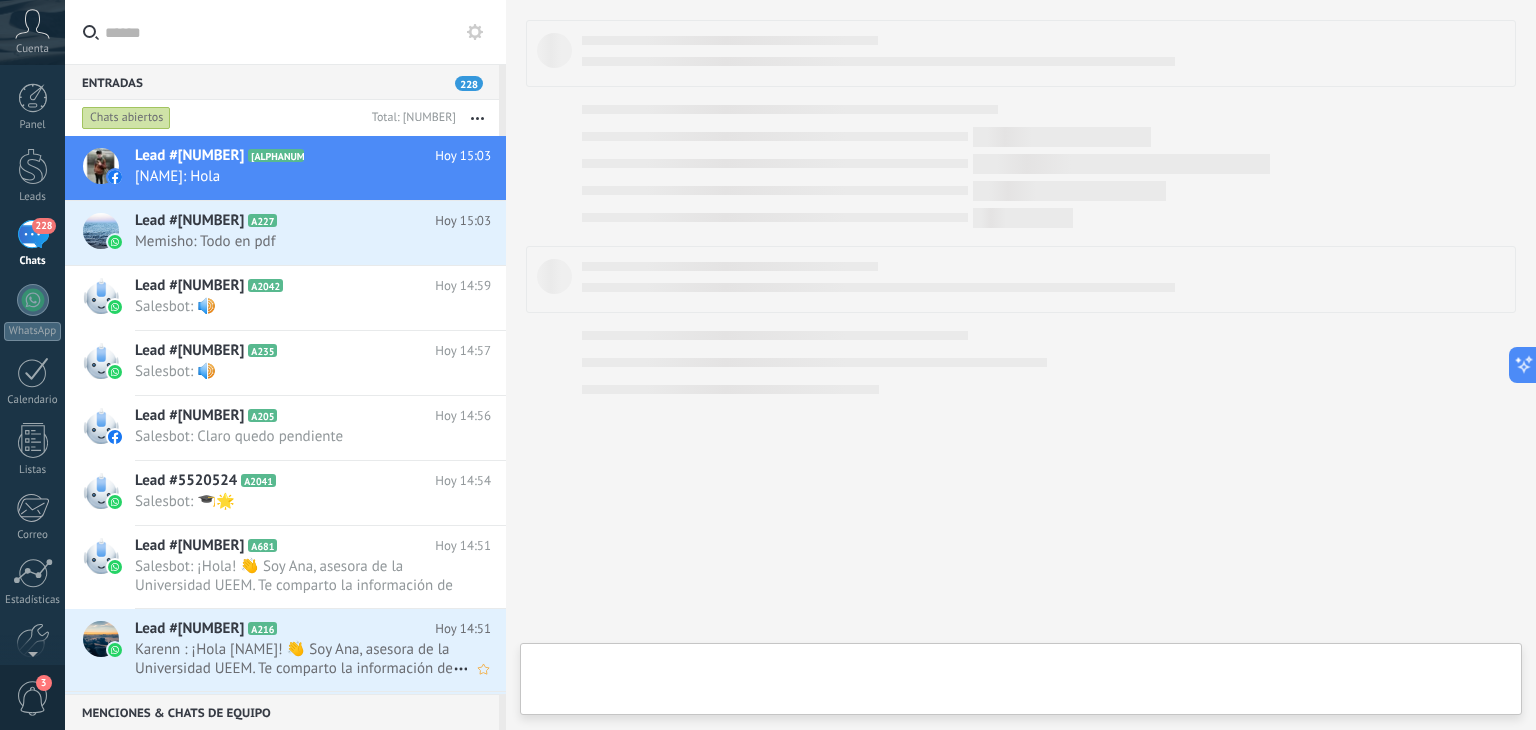 click on "Karenn : ¡Hola [Nombre]! 👋 Soy Ana, asesora de la Universidad UEEM.
Te comparto la información de la Licenciatura en Ed..." at bounding box center [294, 659] 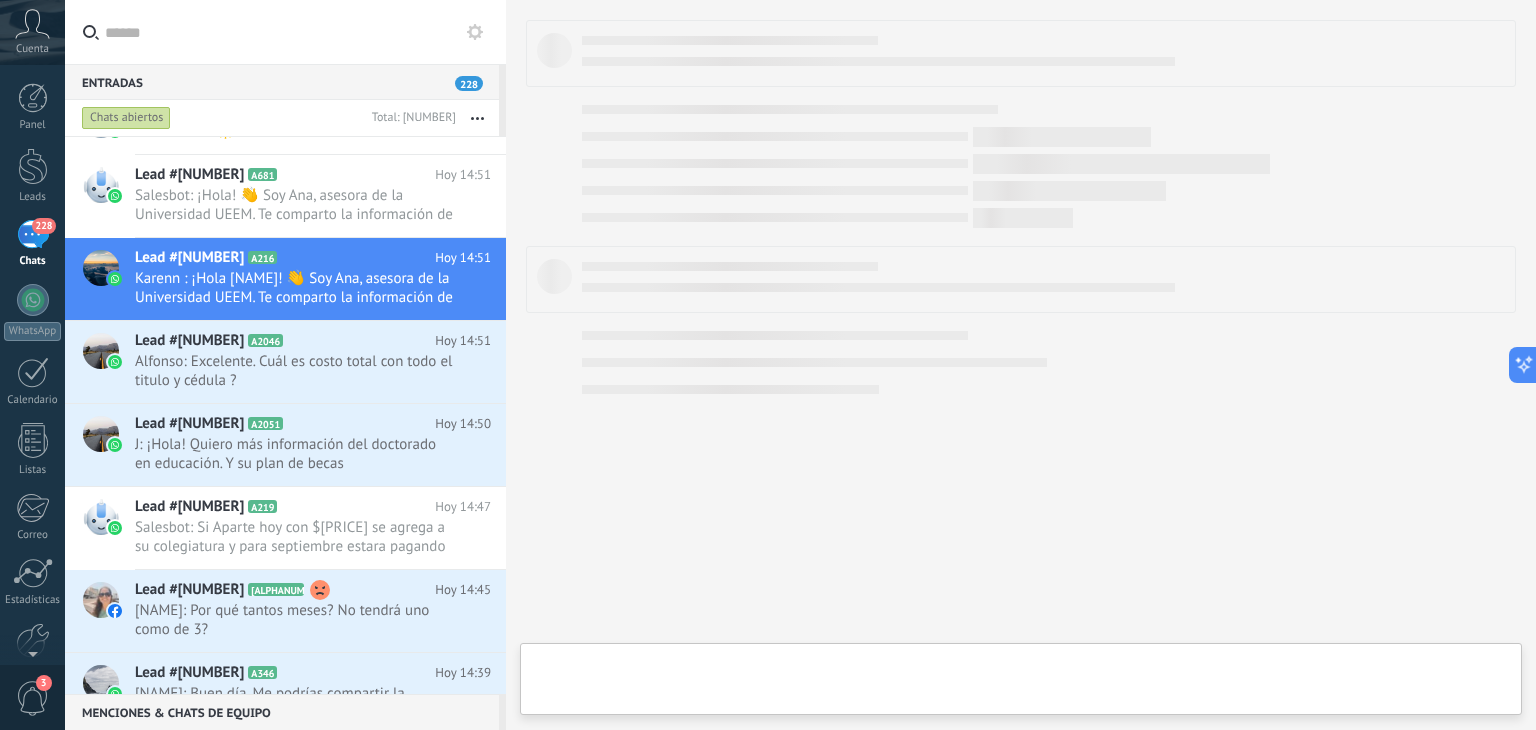 scroll, scrollTop: 372, scrollLeft: 0, axis: vertical 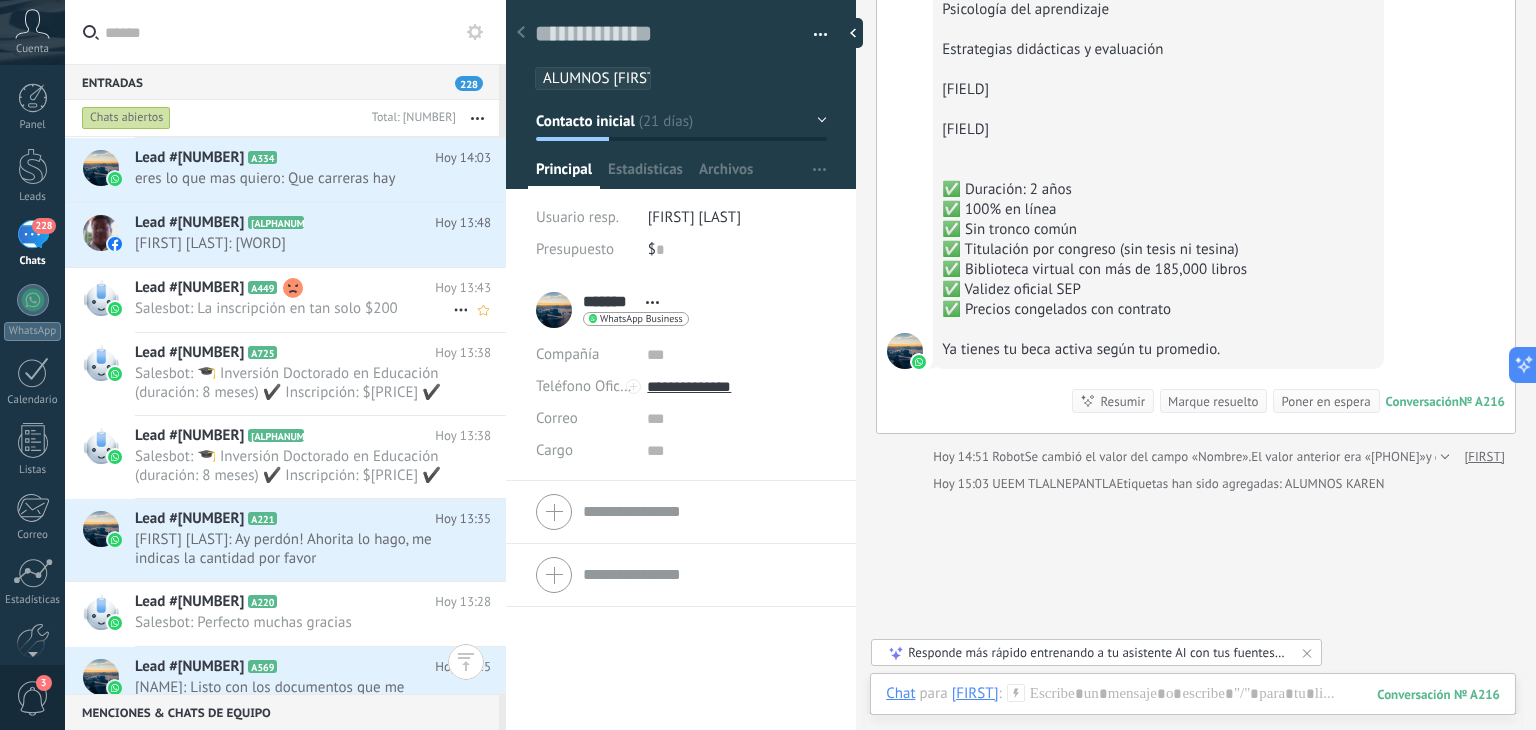 click on "Salesbot: La inscripción en tan solo $[NUMBER]" at bounding box center (294, 308) 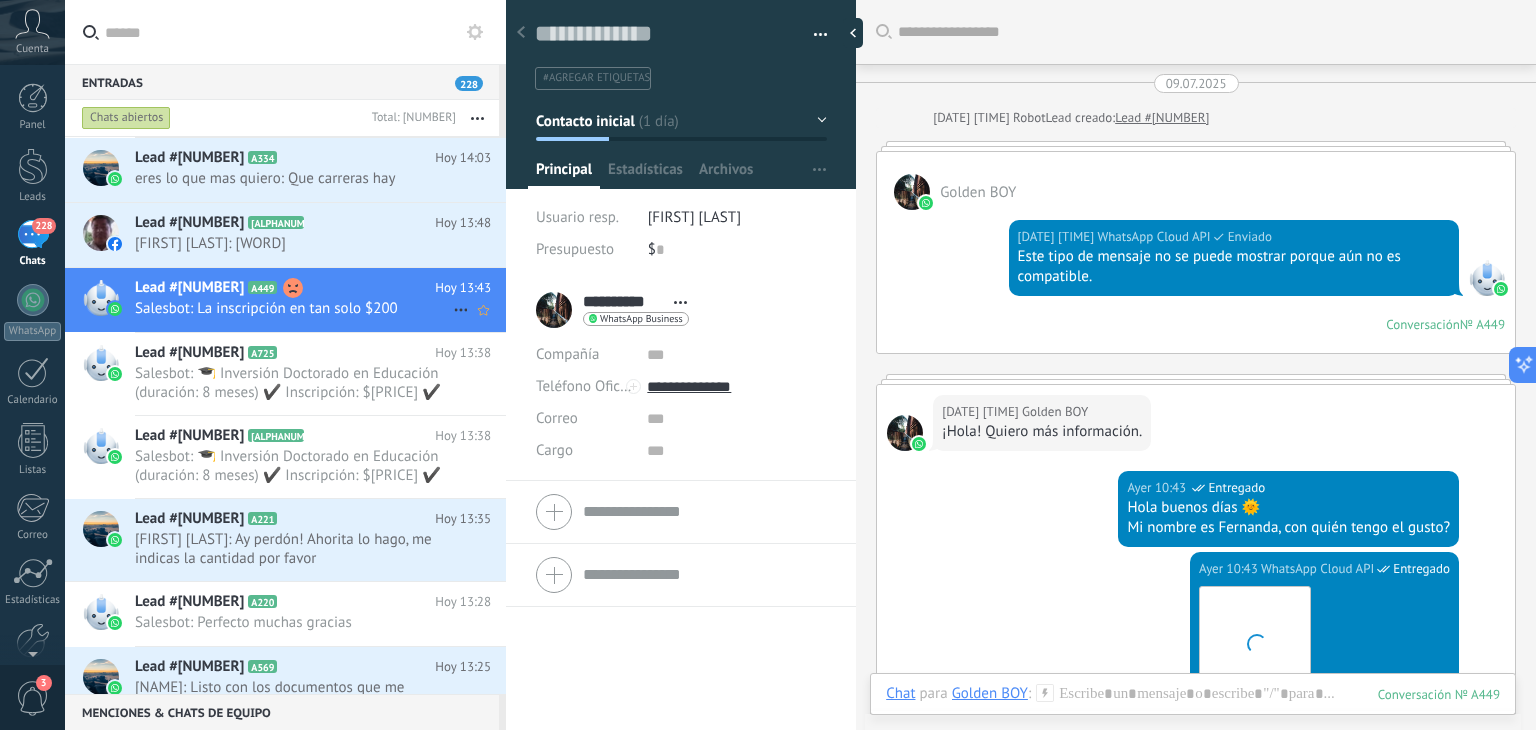 scroll, scrollTop: 1748, scrollLeft: 0, axis: vertical 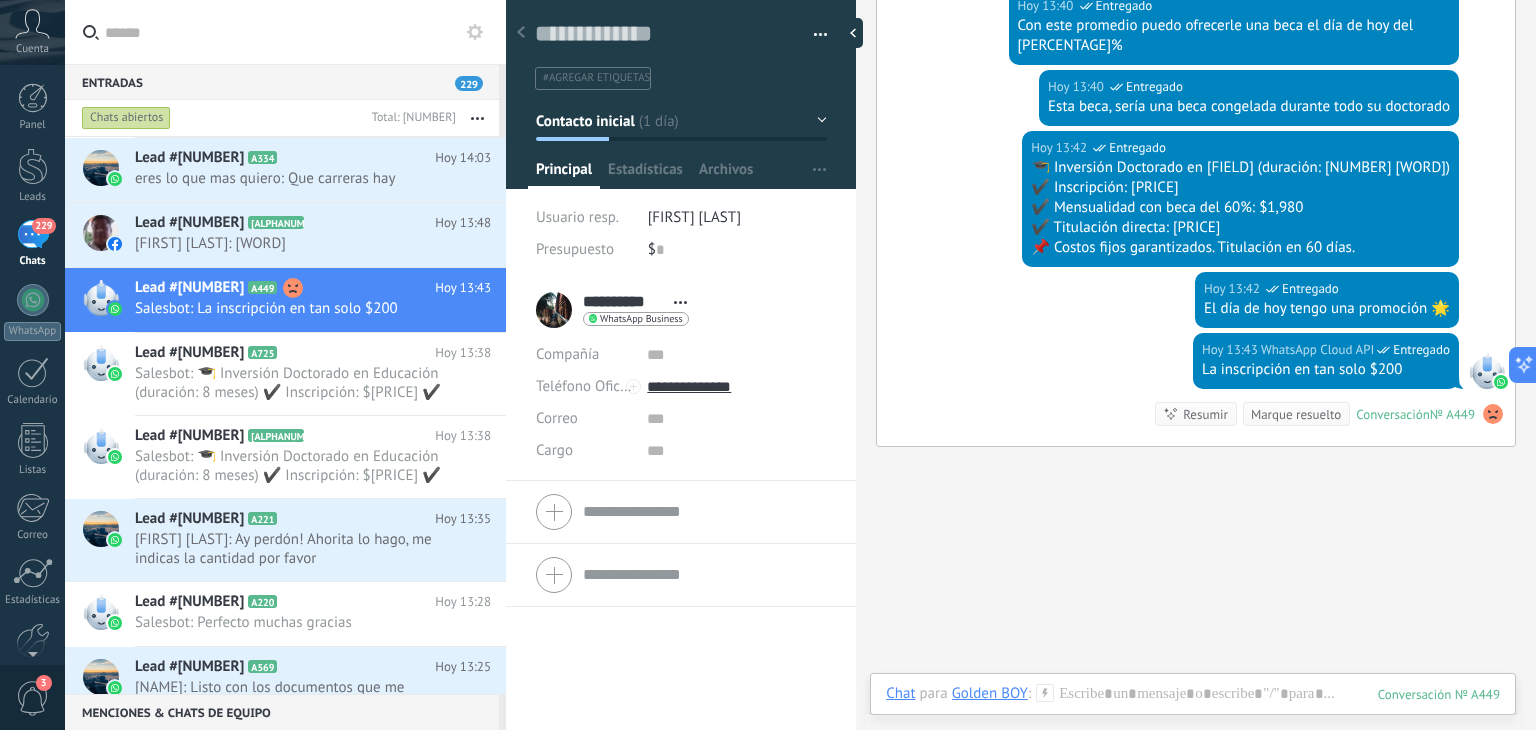 click 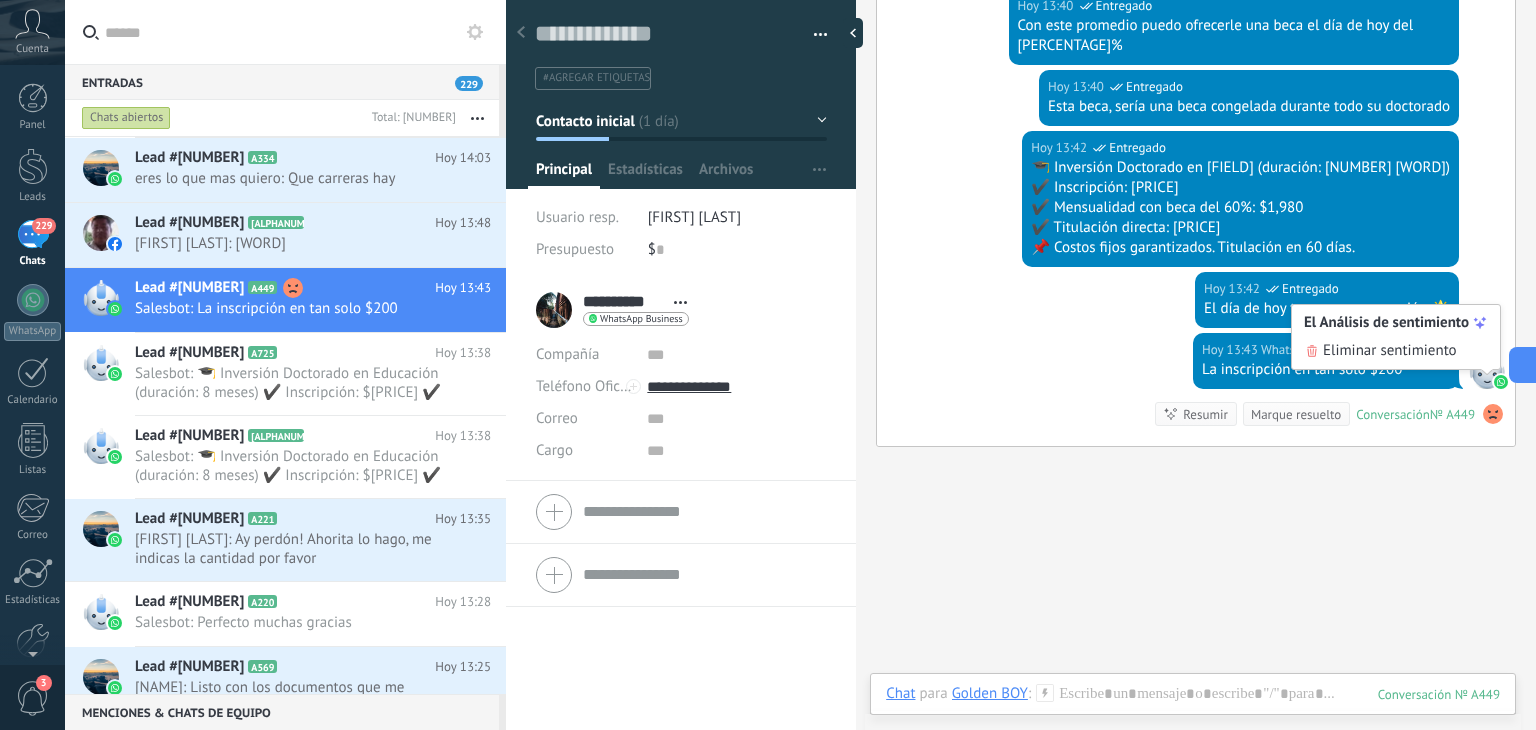 click on "Eliminar sentimiento" at bounding box center (1390, 351) 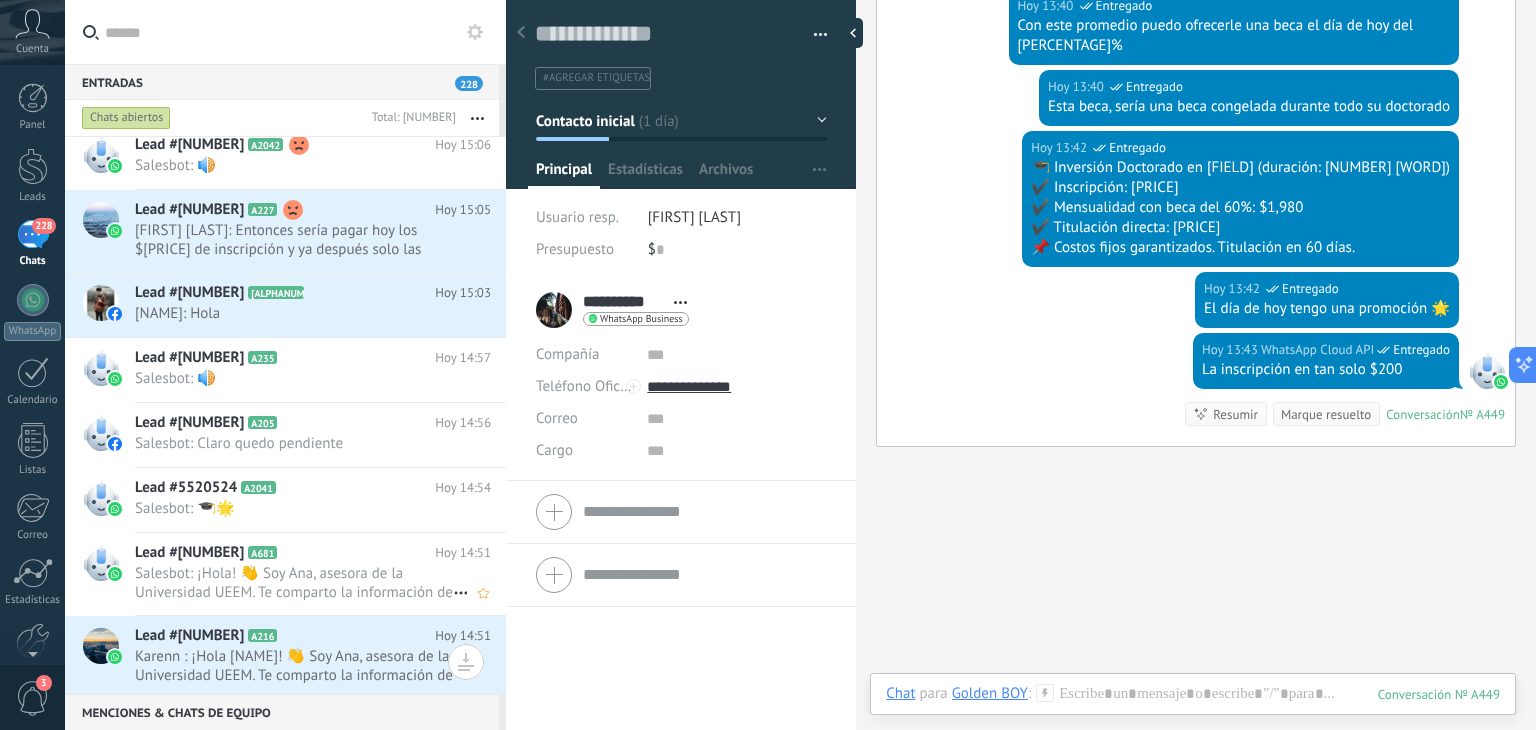 scroll, scrollTop: 0, scrollLeft: 0, axis: both 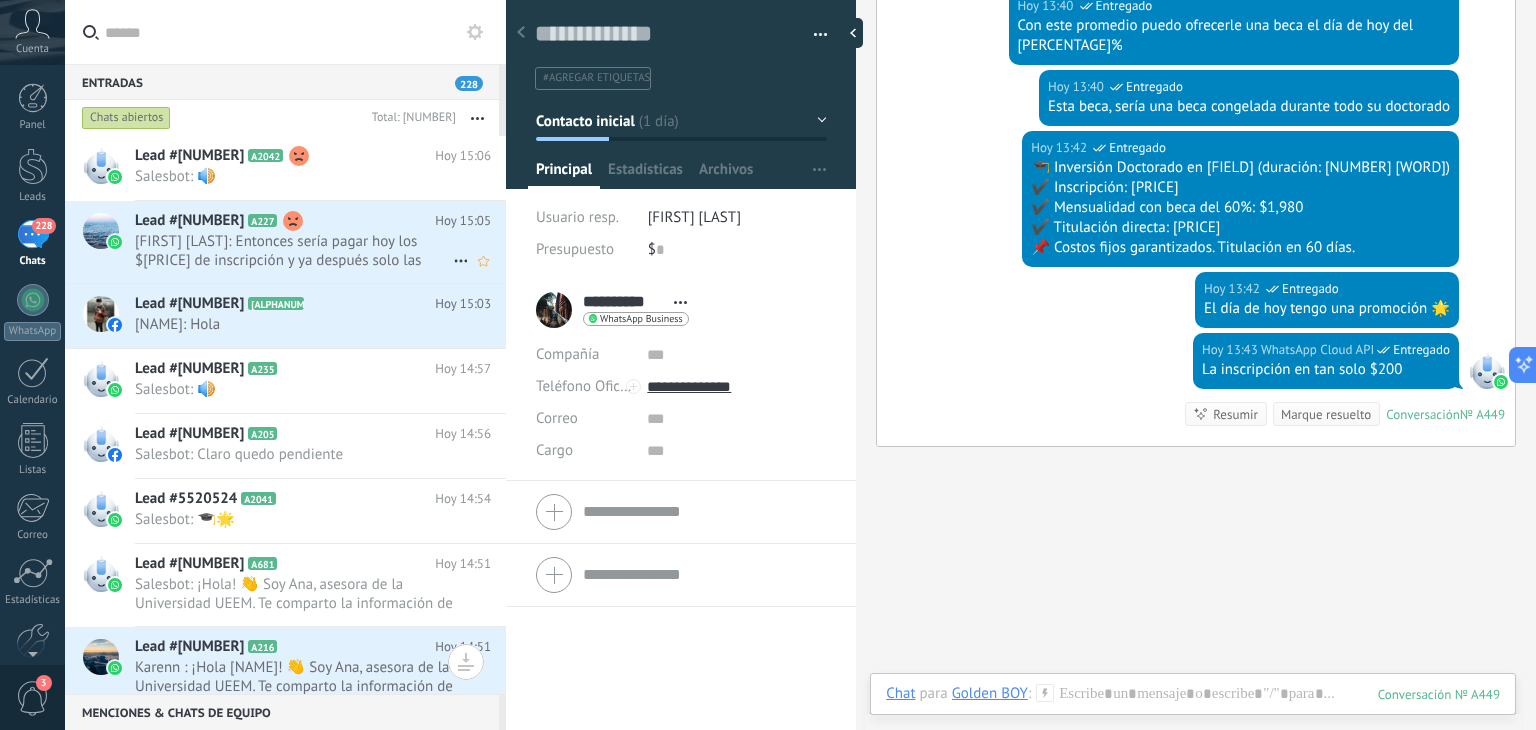 click on "Memisho: Entonces sería pagar hoy los 200 de inscripción y ya después solo las mensualidades de???" at bounding box center (294, 251) 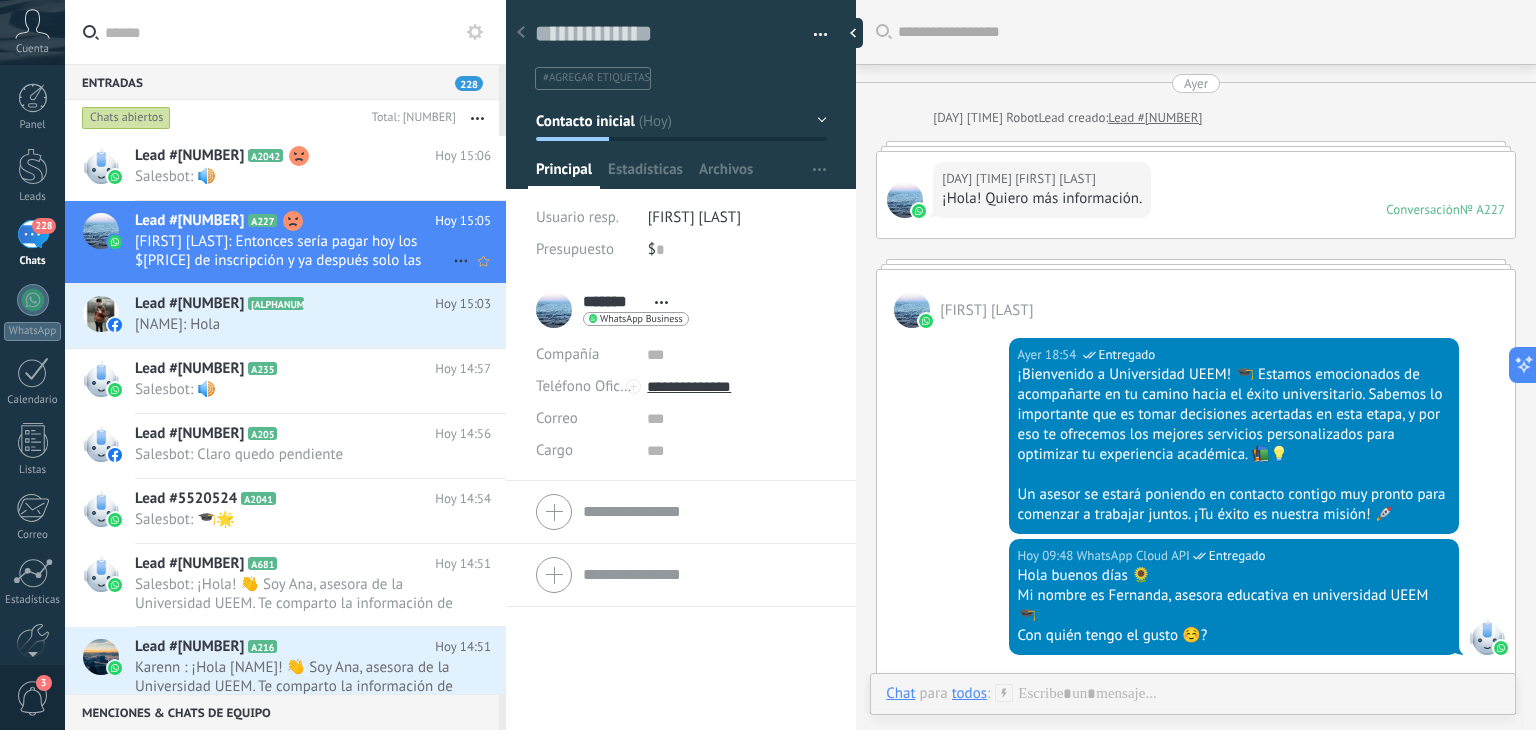 scroll, scrollTop: 29, scrollLeft: 0, axis: vertical 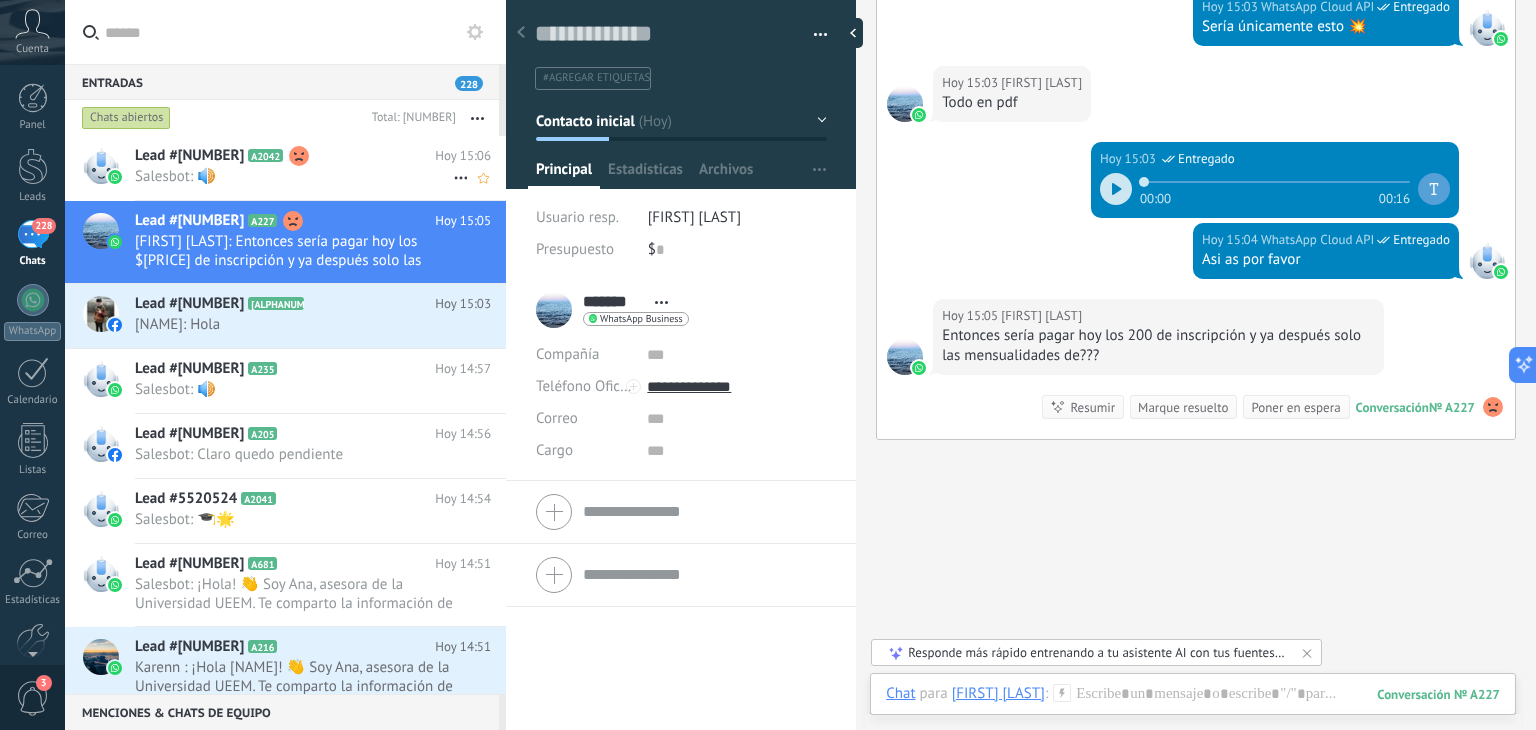 click on "Salesbot: 🔊" at bounding box center (294, 176) 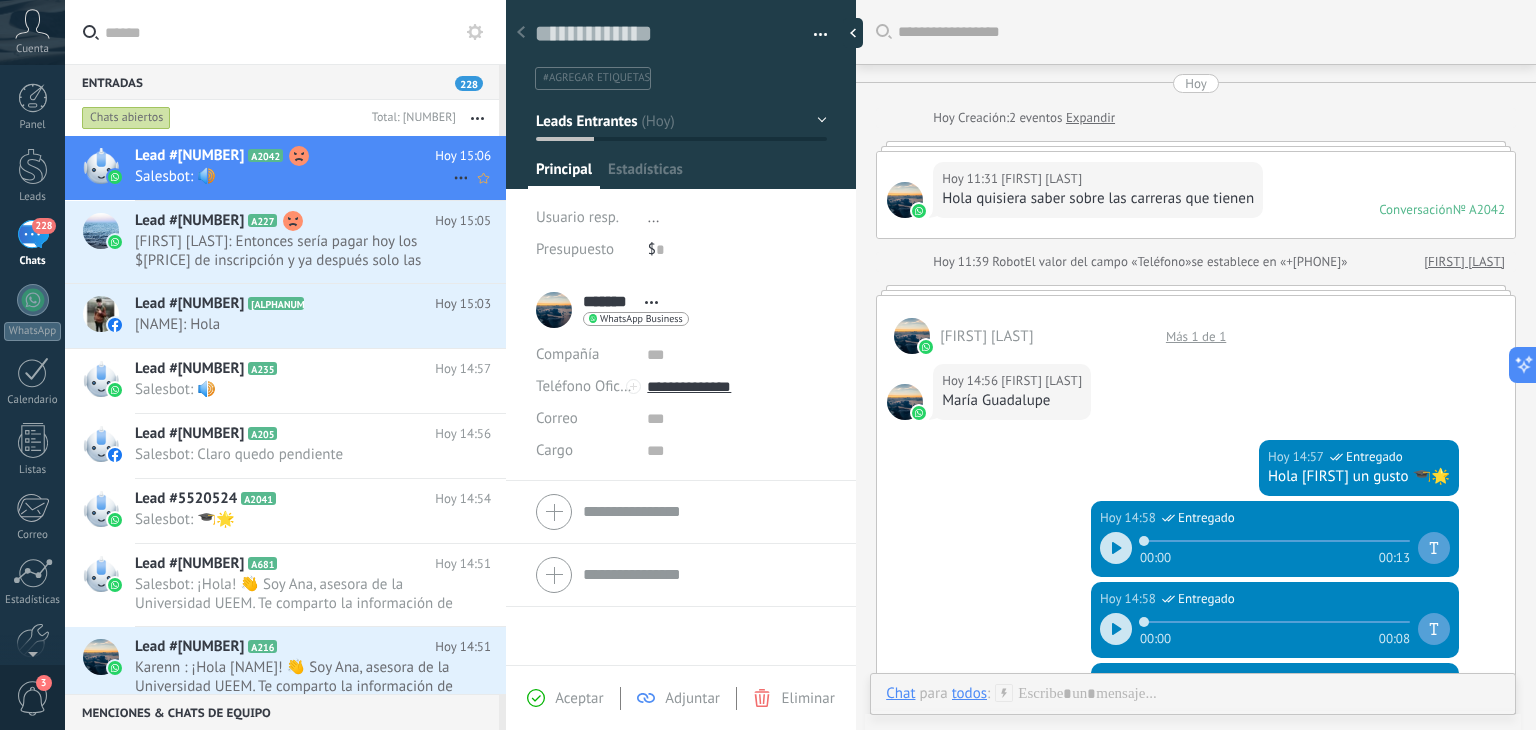 scroll, scrollTop: 800, scrollLeft: 0, axis: vertical 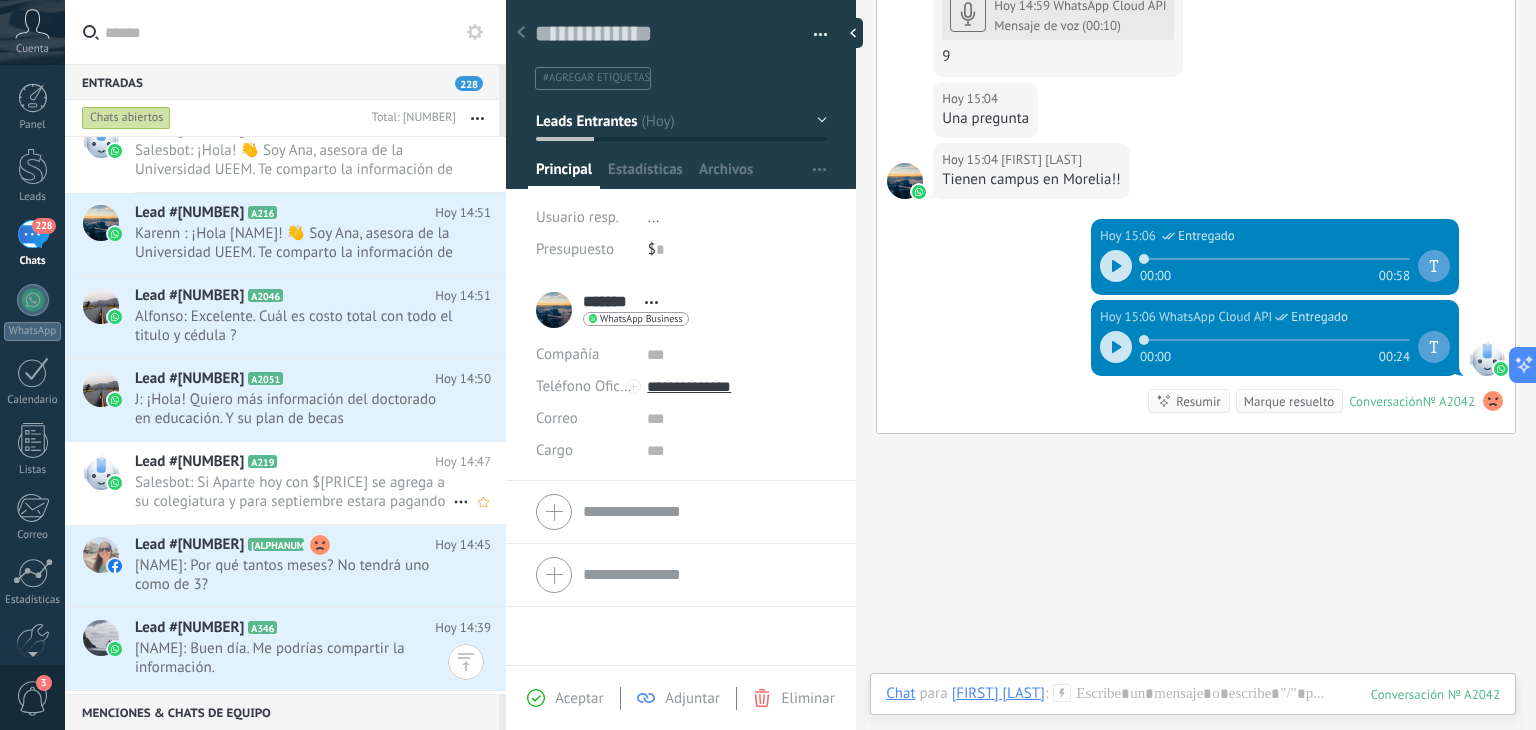 click on "Salesbot: Si Aparte hoy con $200 se agrega a su colegiatura y para septiembre estara pagando $1560" at bounding box center [294, 492] 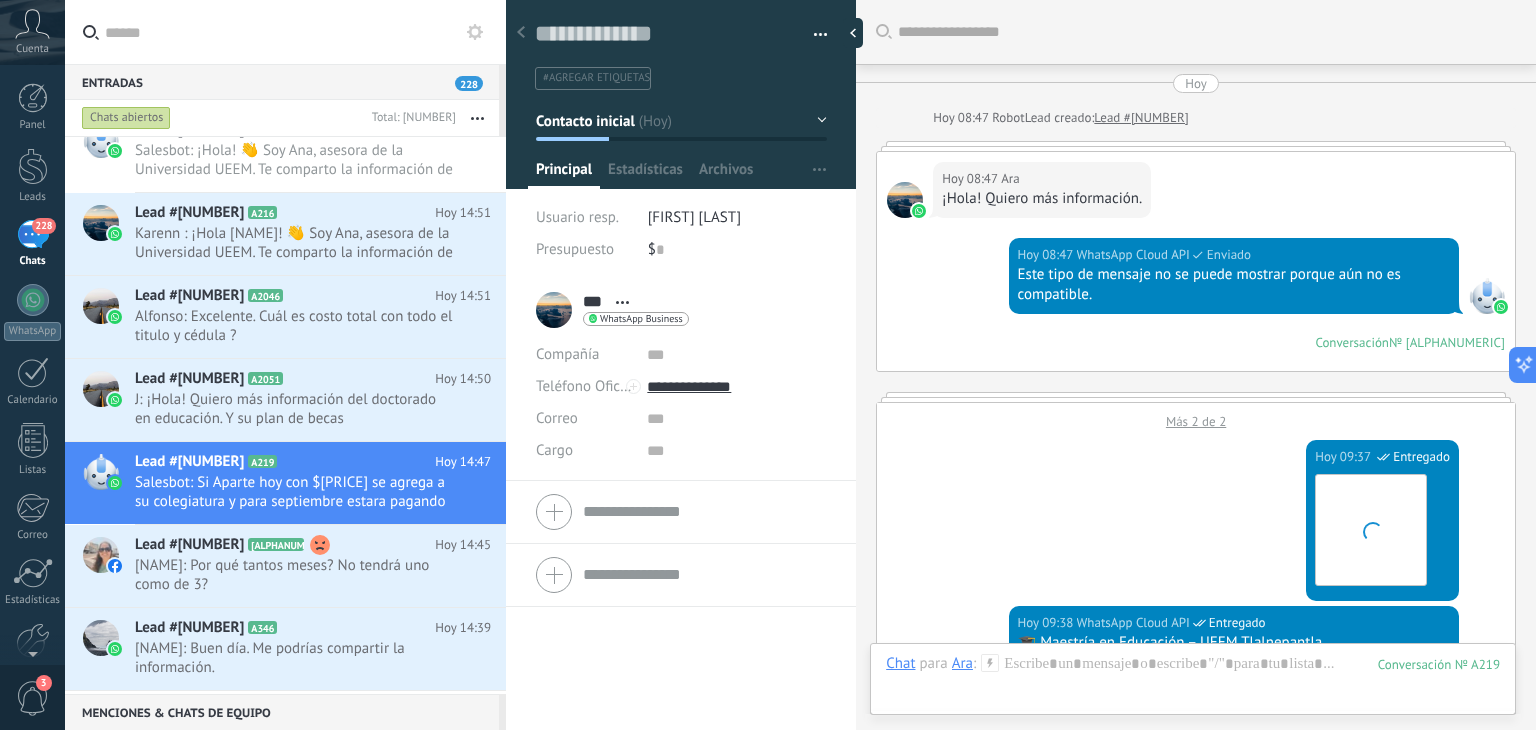 scroll, scrollTop: 29, scrollLeft: 0, axis: vertical 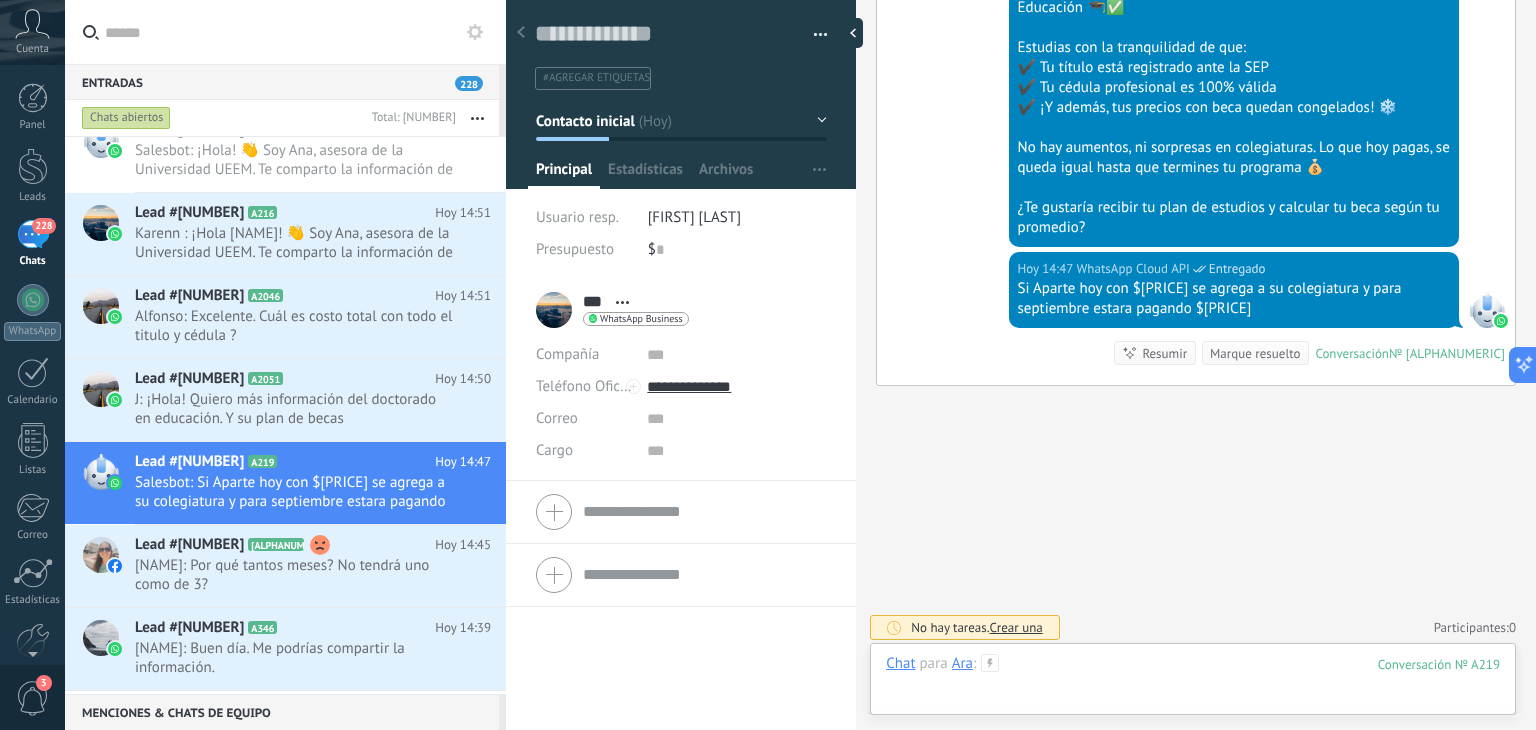 click at bounding box center (1193, 684) 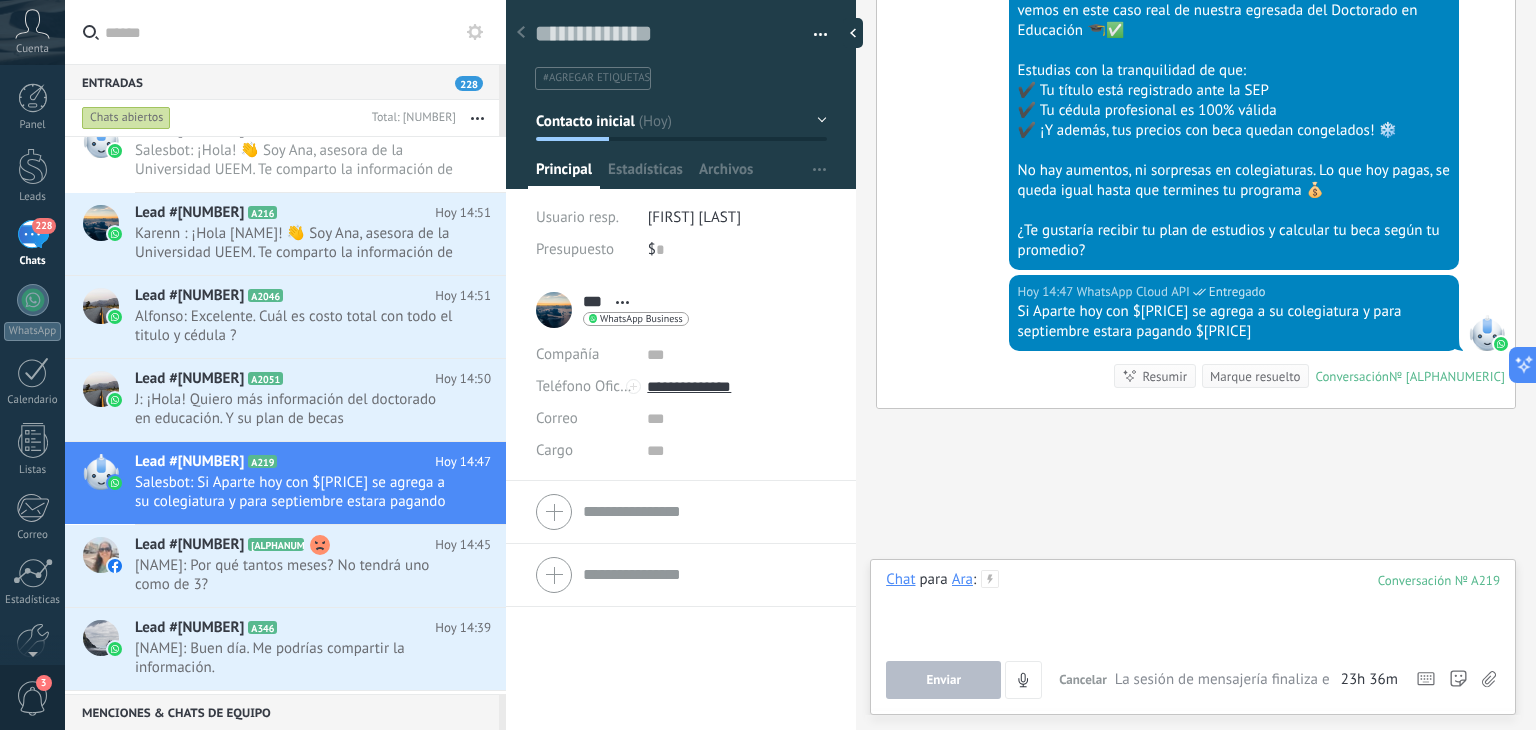 scroll, scrollTop: 3368, scrollLeft: 0, axis: vertical 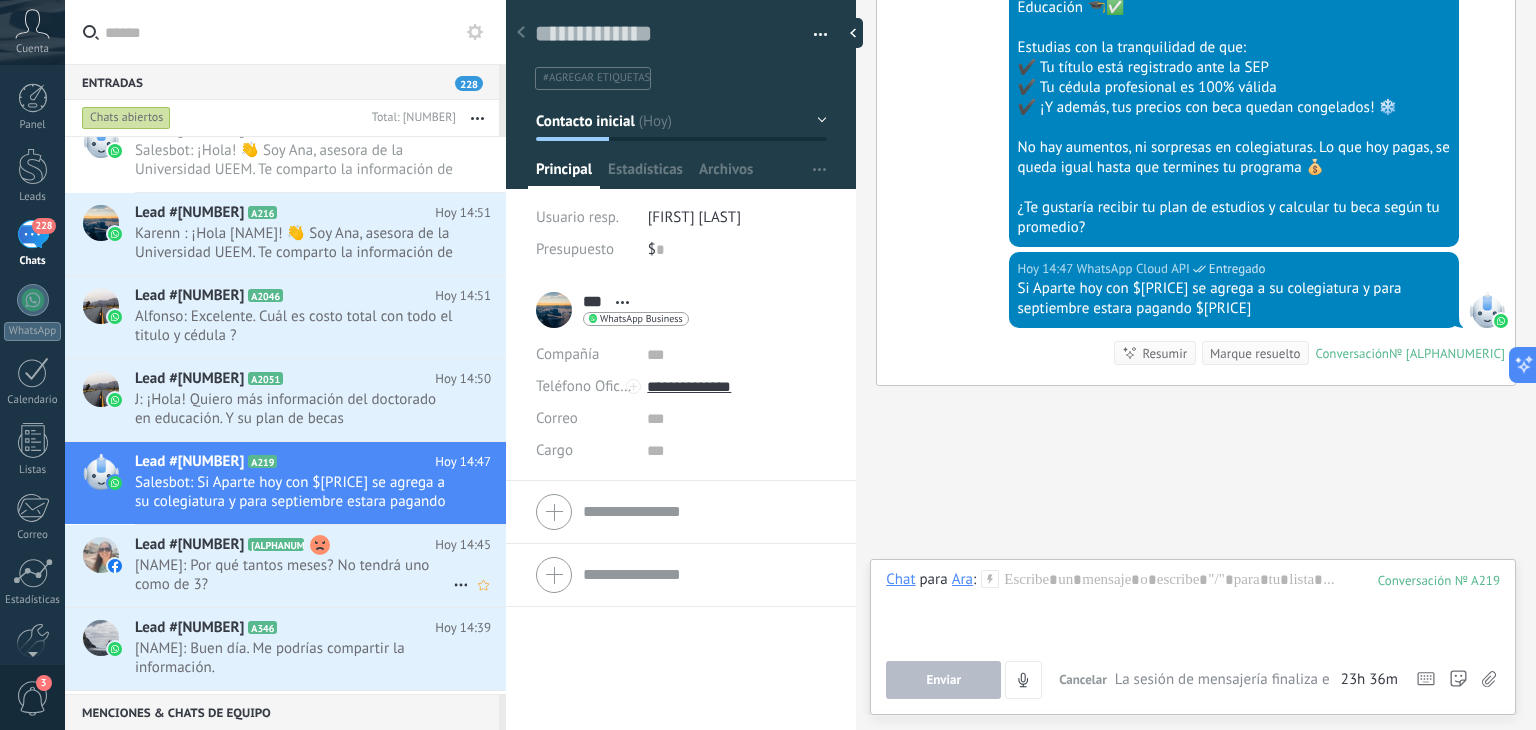 click on "[FIRST]: Por qué tantos meses? No tendrá uno como de 3?" at bounding box center [294, 575] 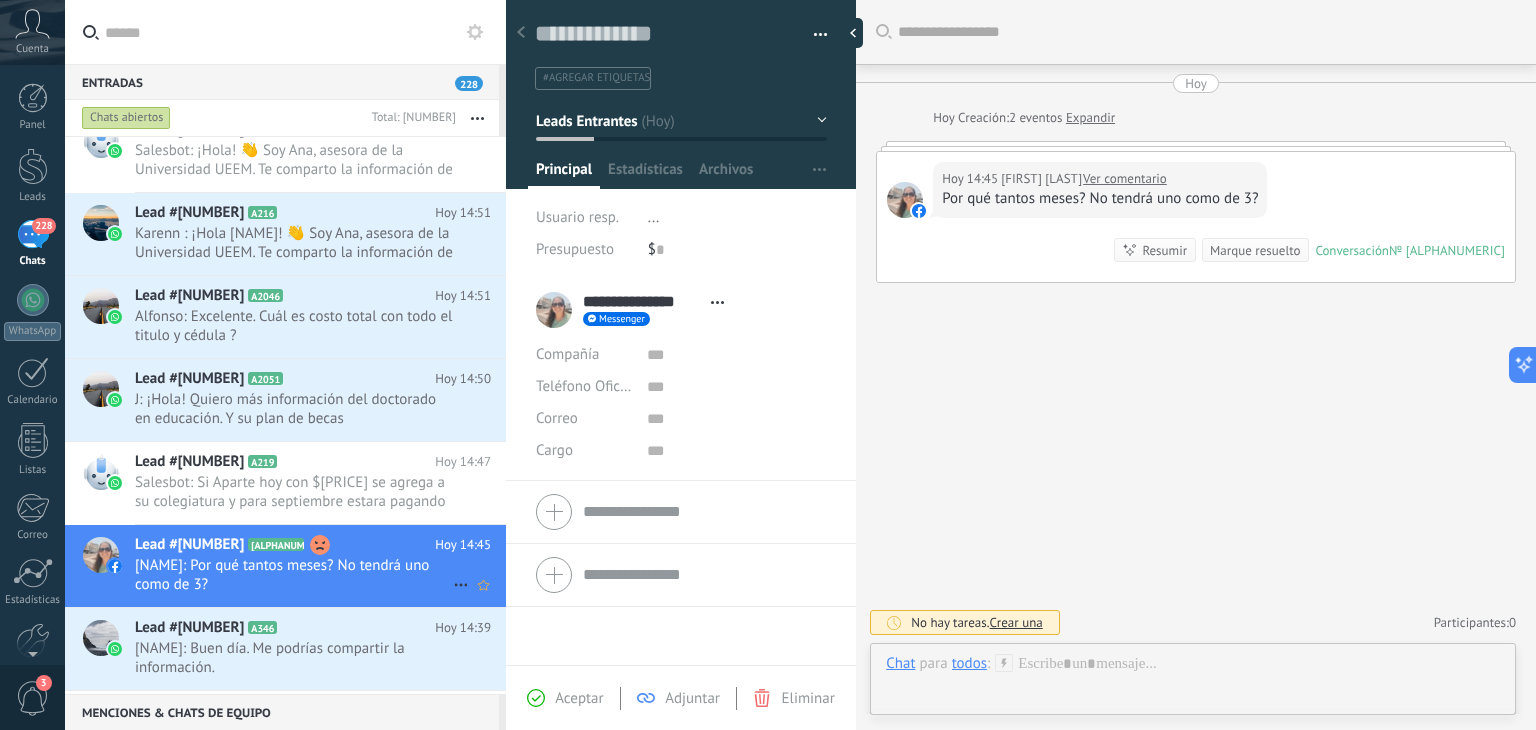 scroll, scrollTop: 29, scrollLeft: 0, axis: vertical 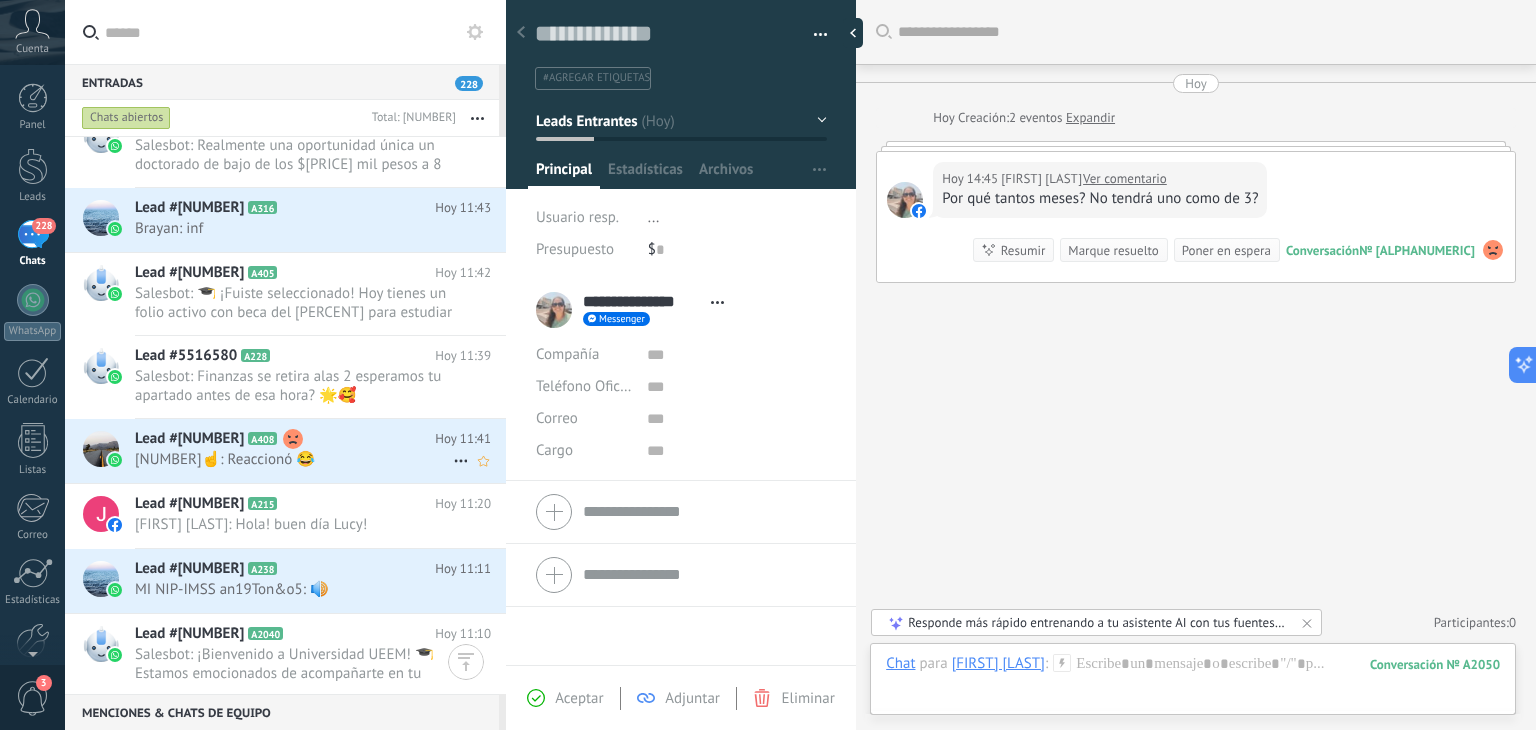 click on "Lead #5518376
A408
Hoy 11:41
1111111☝: Reaccionó 😂" at bounding box center (320, 450) 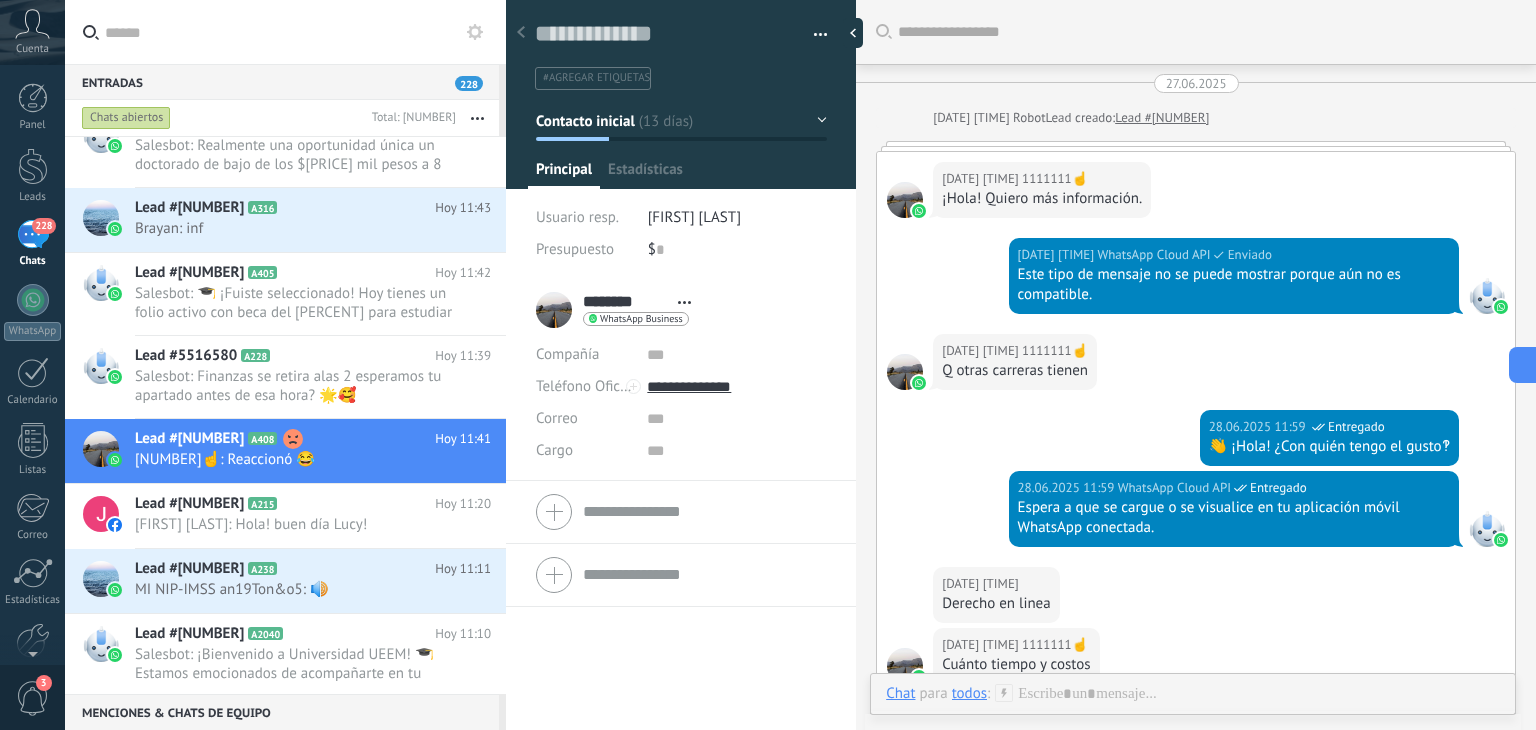 scroll, scrollTop: 29, scrollLeft: 0, axis: vertical 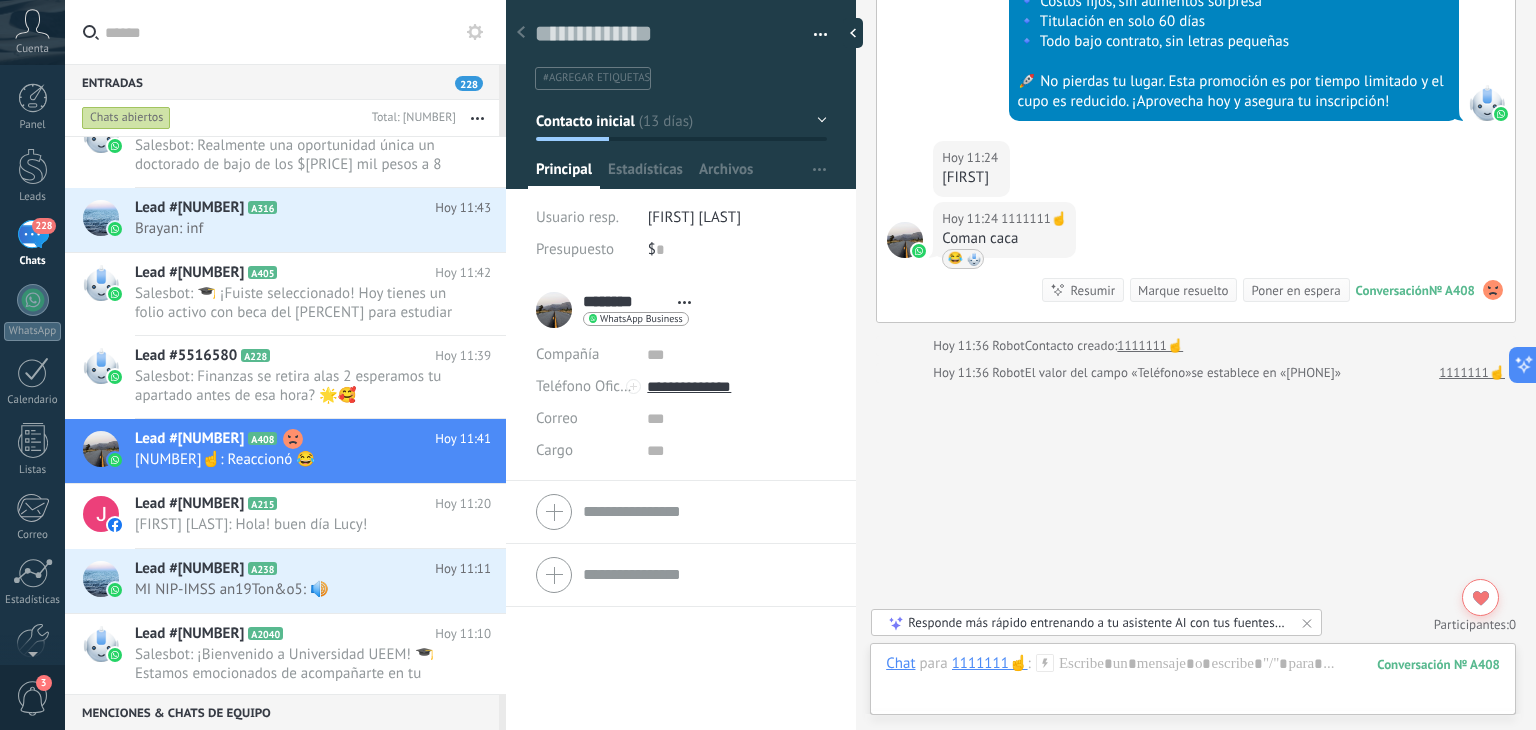 click on "😂" at bounding box center [955, 259] 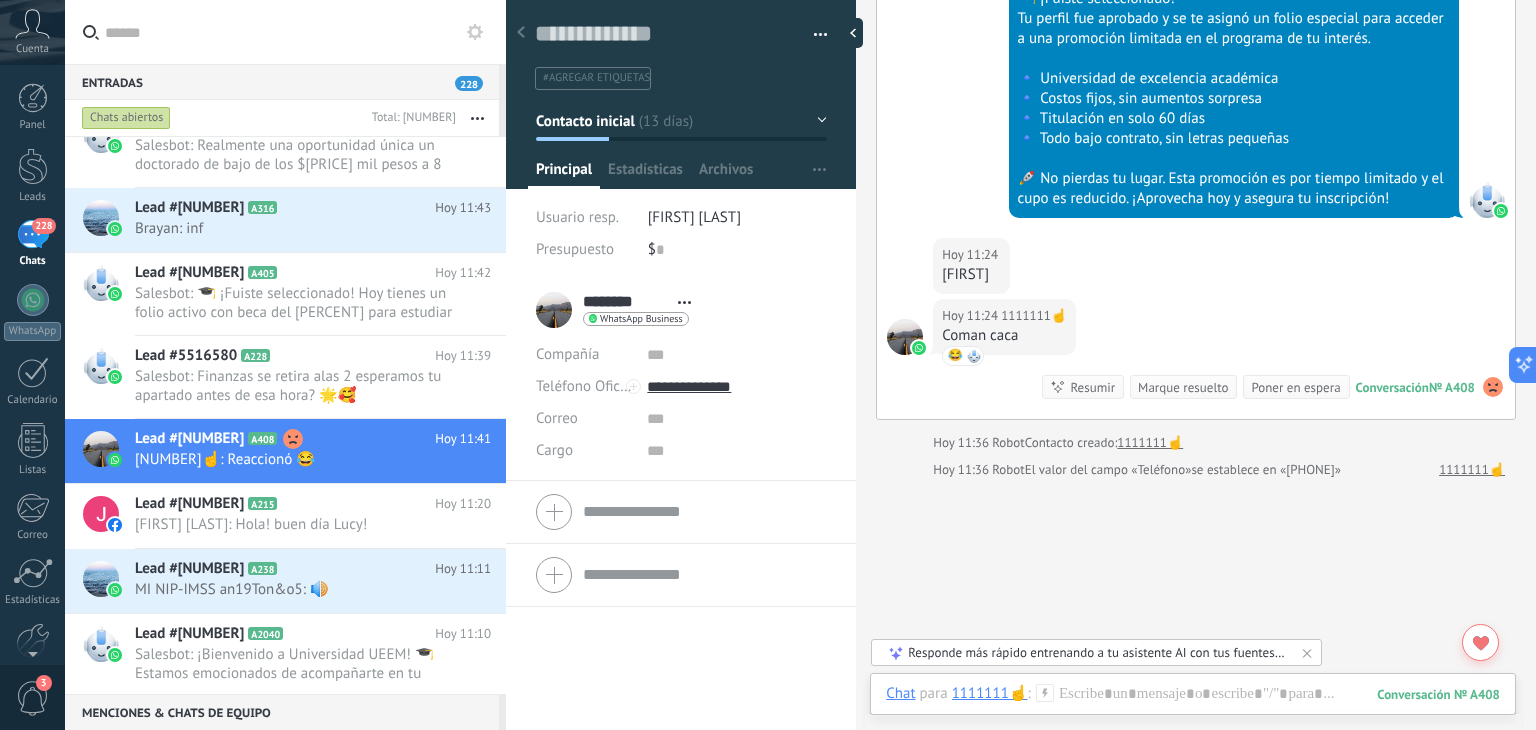 scroll, scrollTop: 944, scrollLeft: 0, axis: vertical 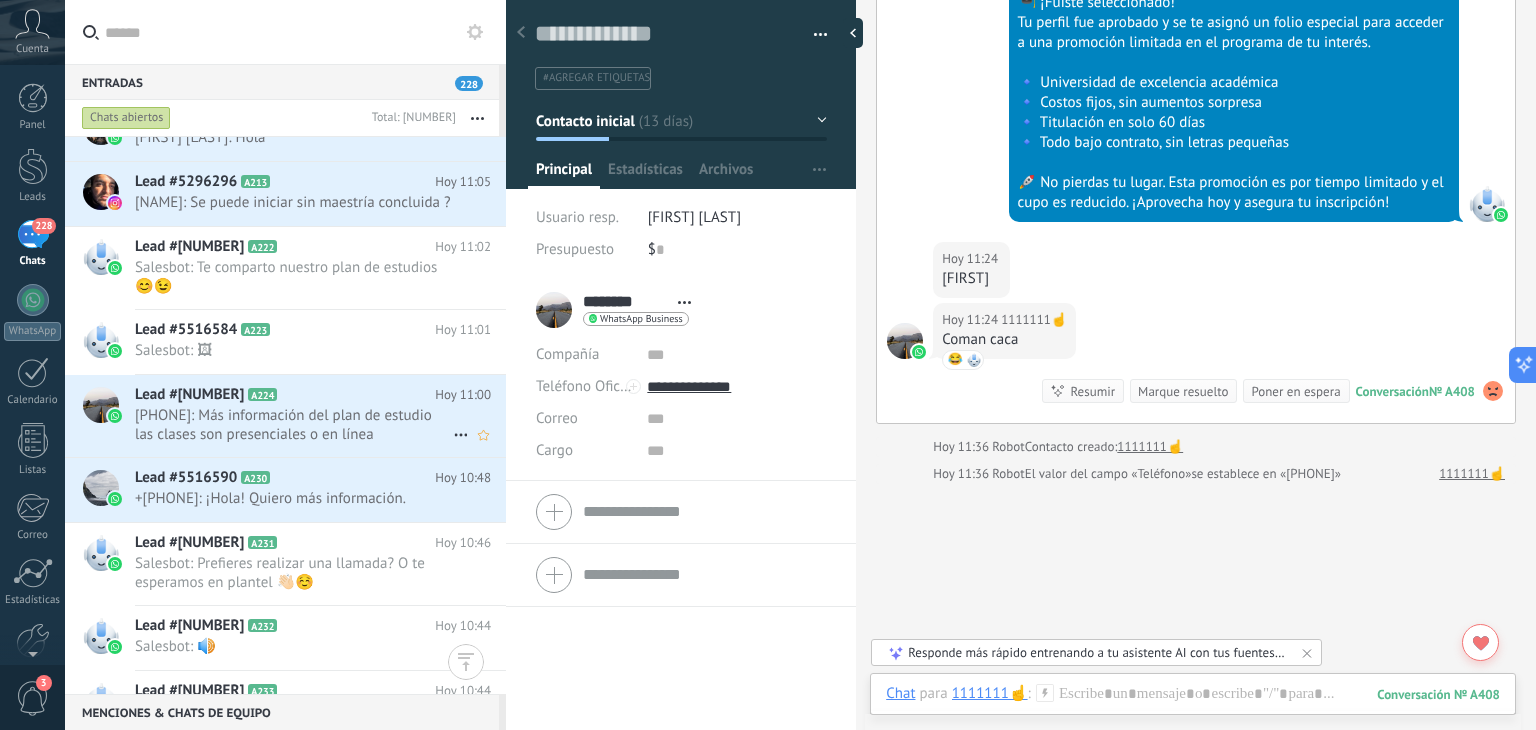 click on "[PHONE]: [TEXT]" at bounding box center (294, 425) 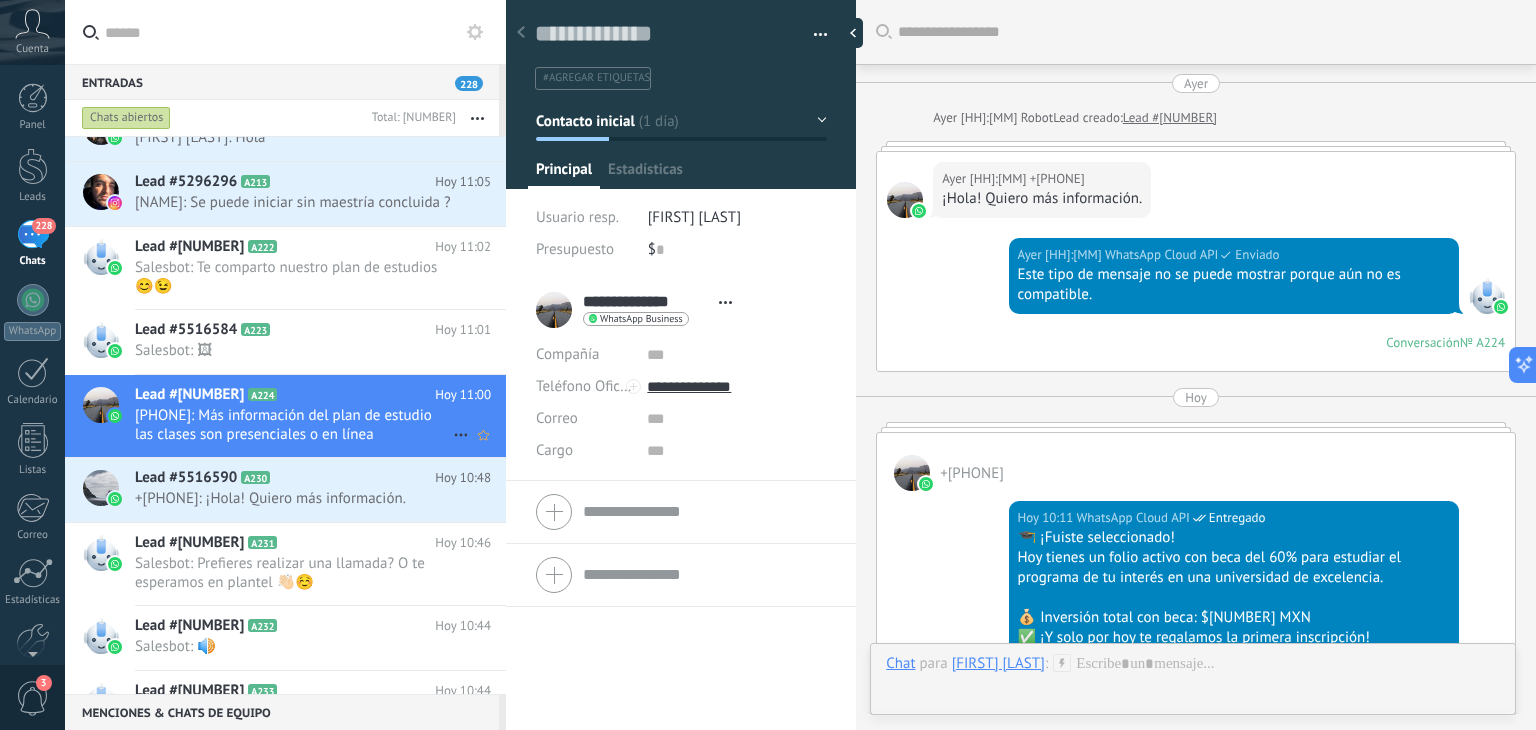 scroll, scrollTop: 29, scrollLeft: 0, axis: vertical 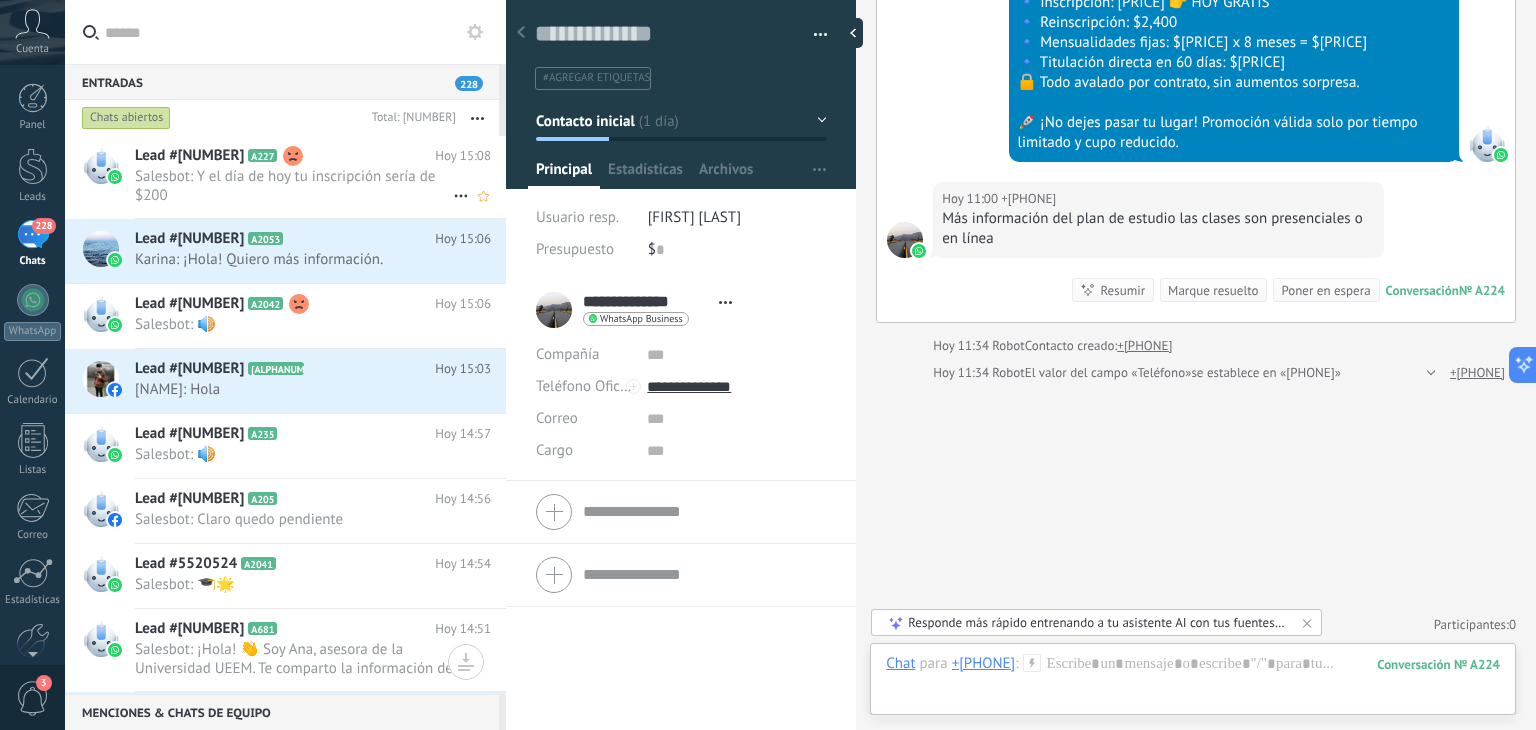 click on "Lead #5516574
A227" at bounding box center [285, 156] 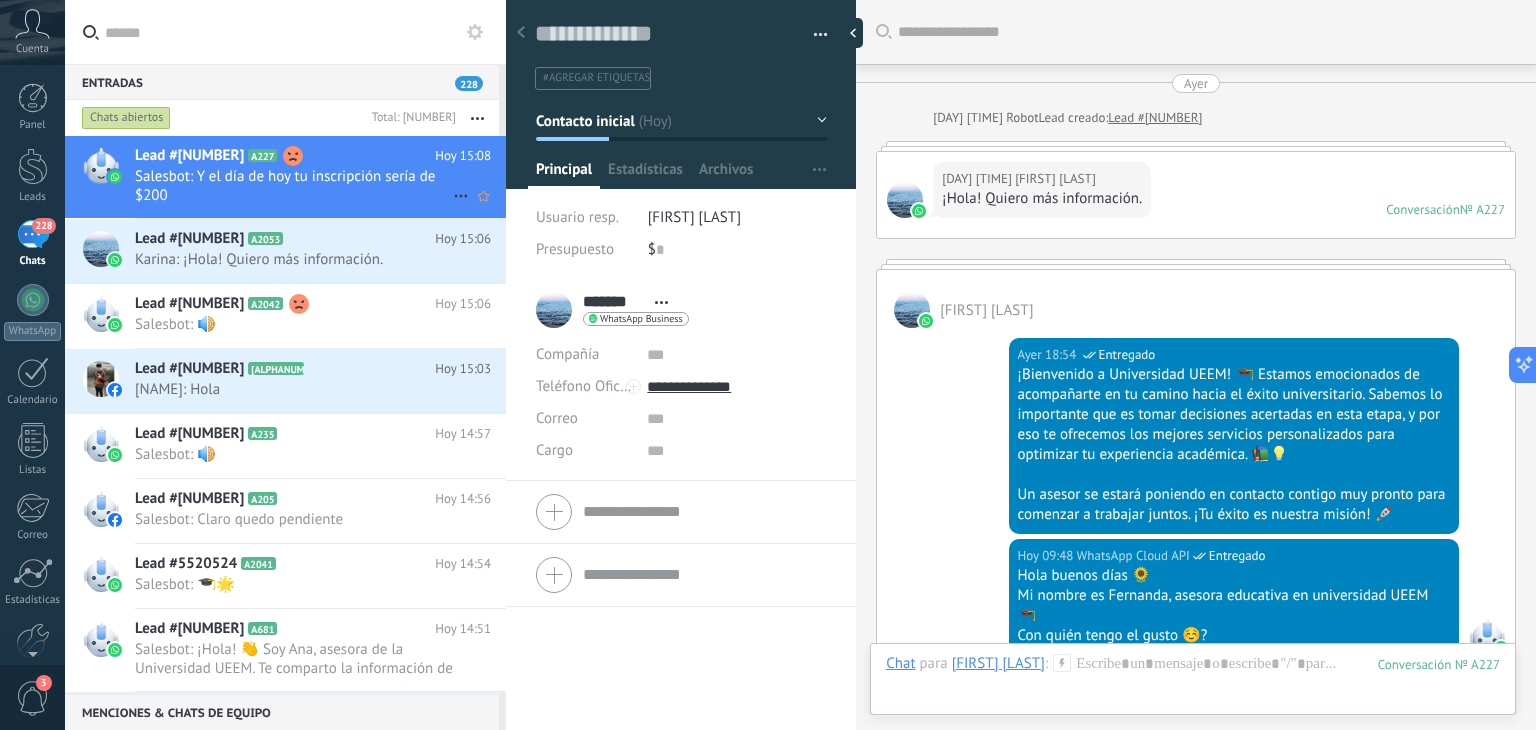 scroll, scrollTop: 29, scrollLeft: 0, axis: vertical 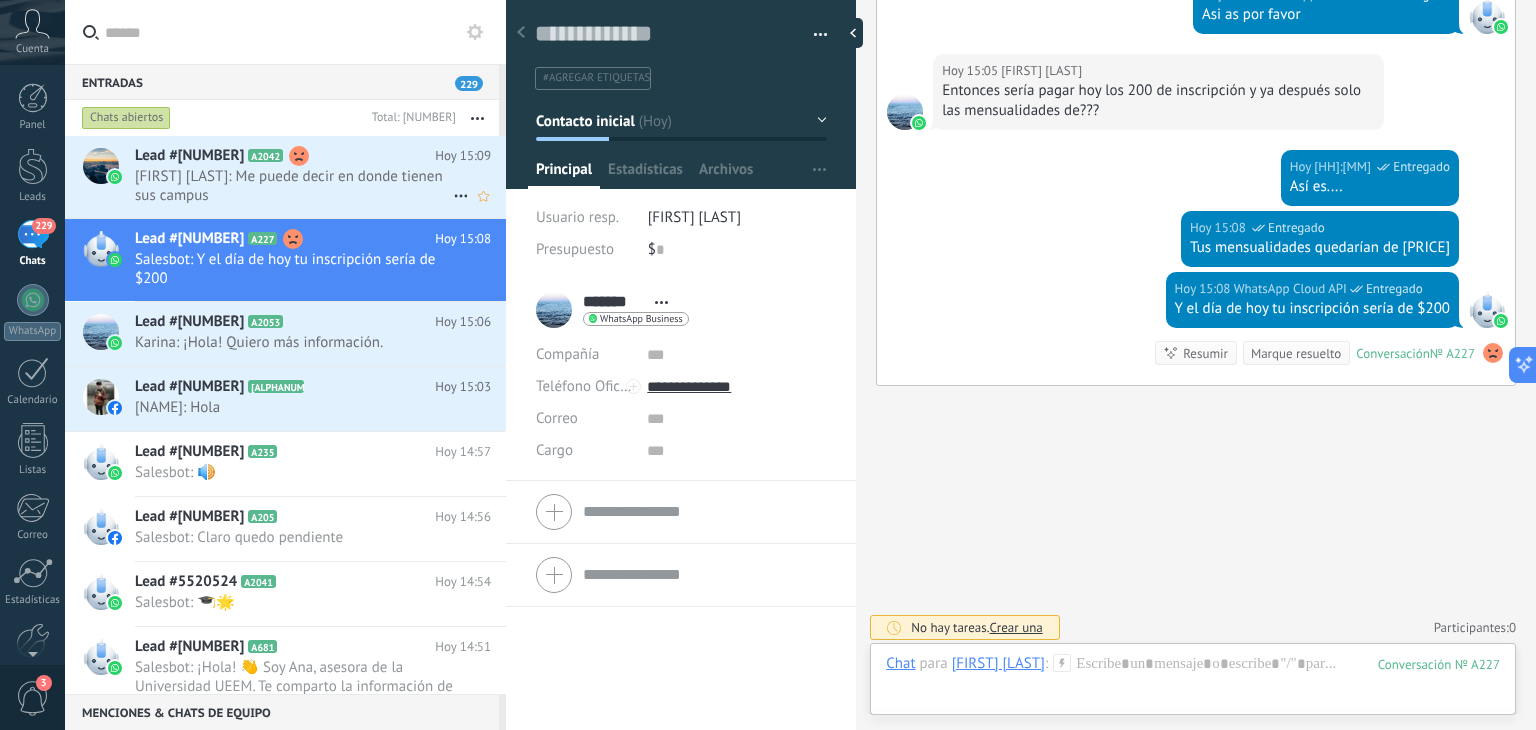 click on "Lead #5520540
A2042" at bounding box center (285, 156) 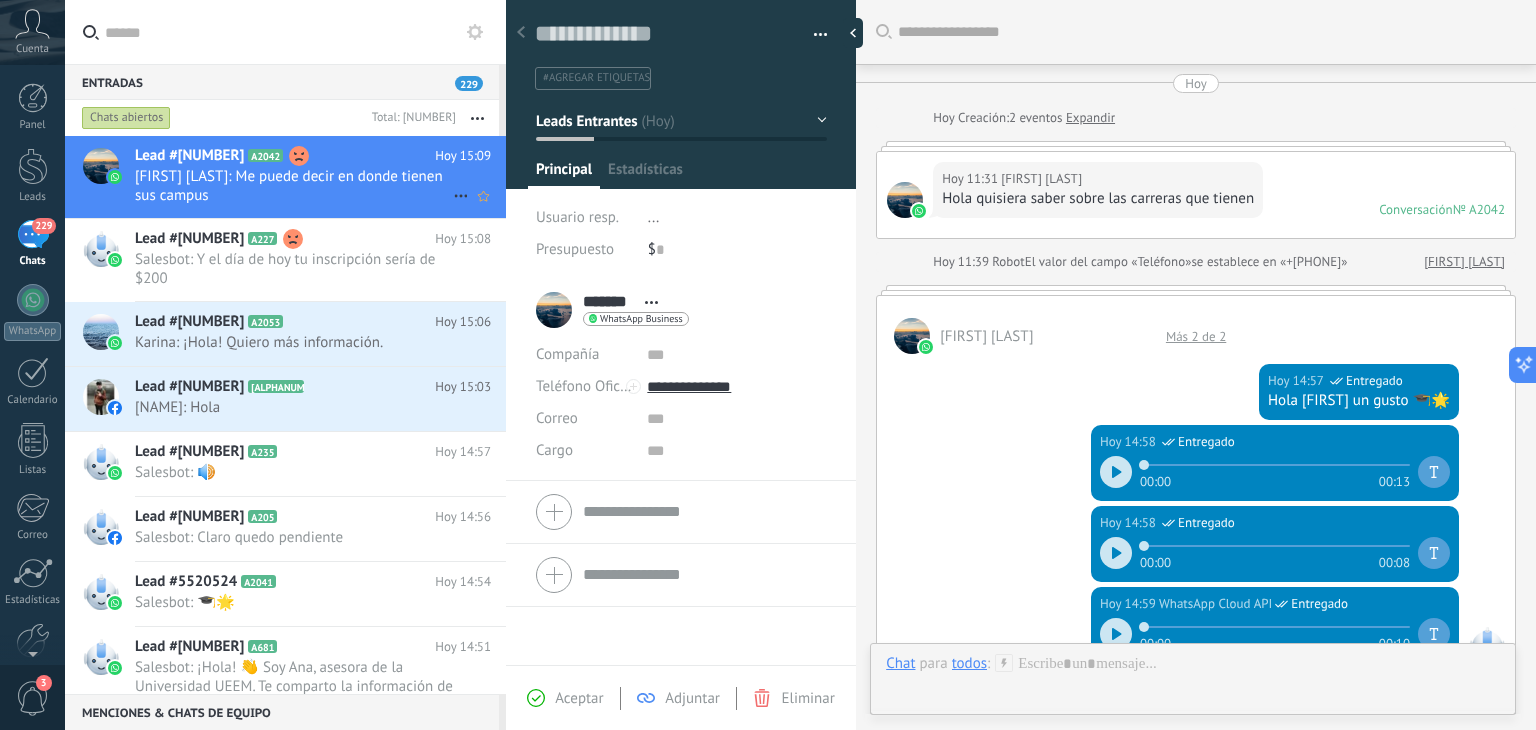 scroll, scrollTop: 29, scrollLeft: 0, axis: vertical 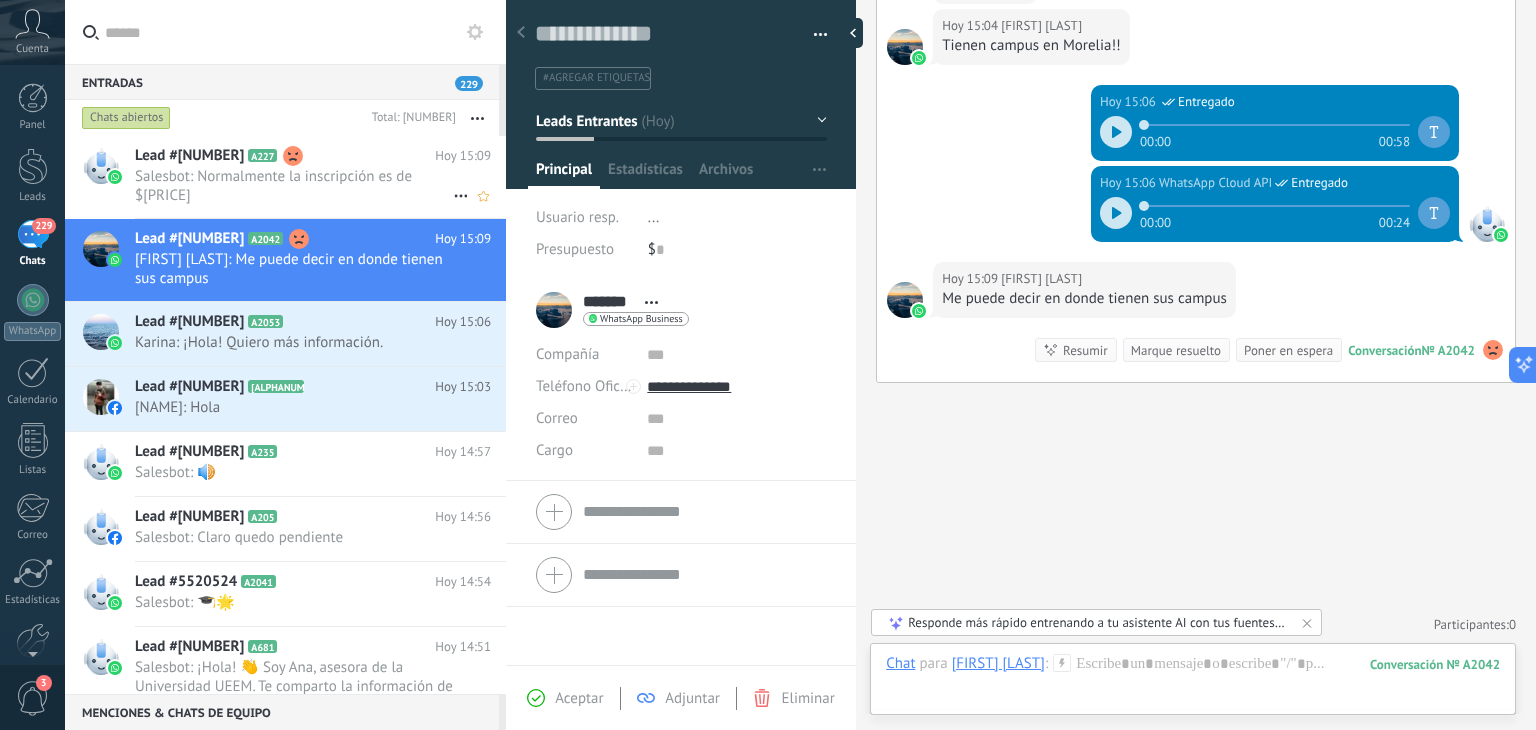 click on "Salesbot: Normalmente la inscripción es de 2,400" at bounding box center (294, 186) 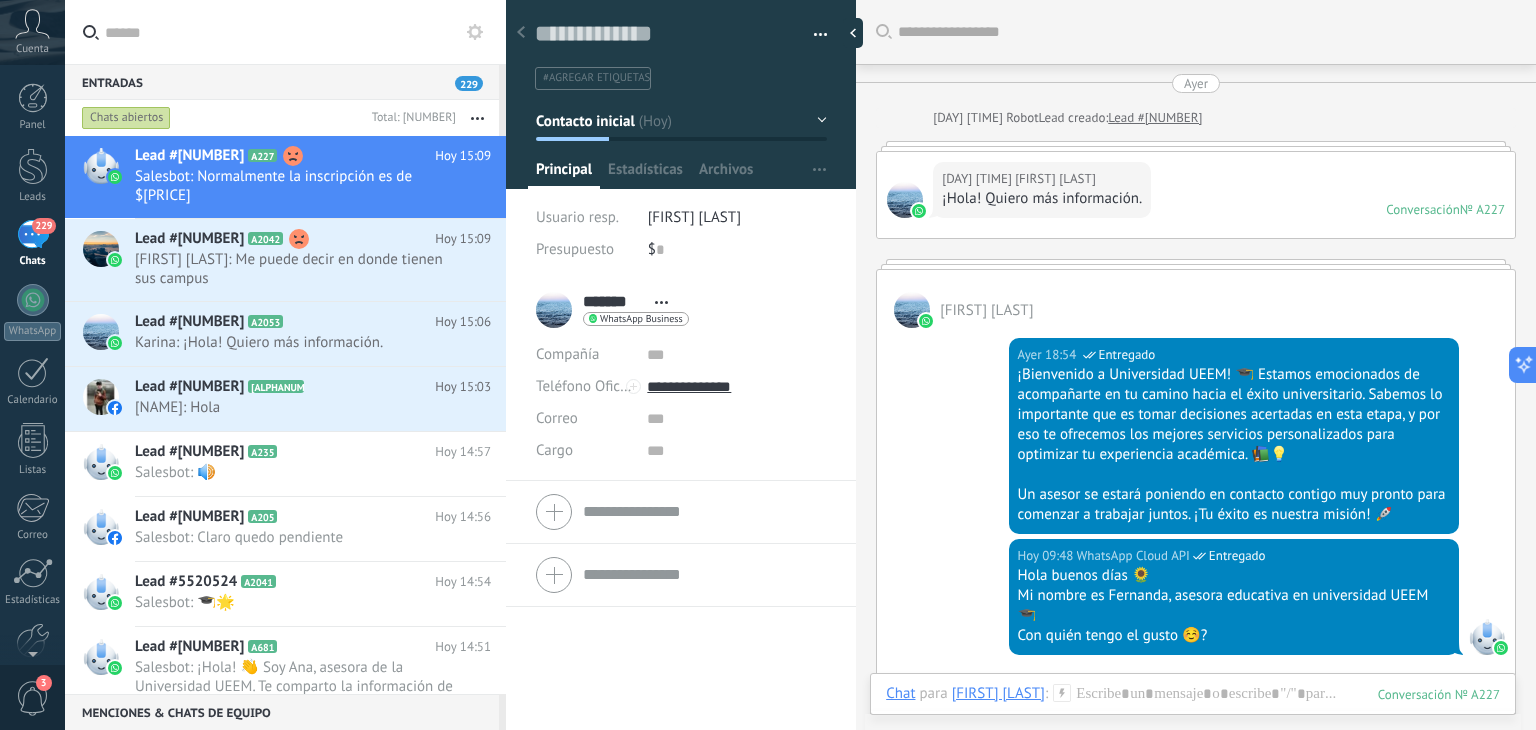 scroll, scrollTop: 2000, scrollLeft: 0, axis: vertical 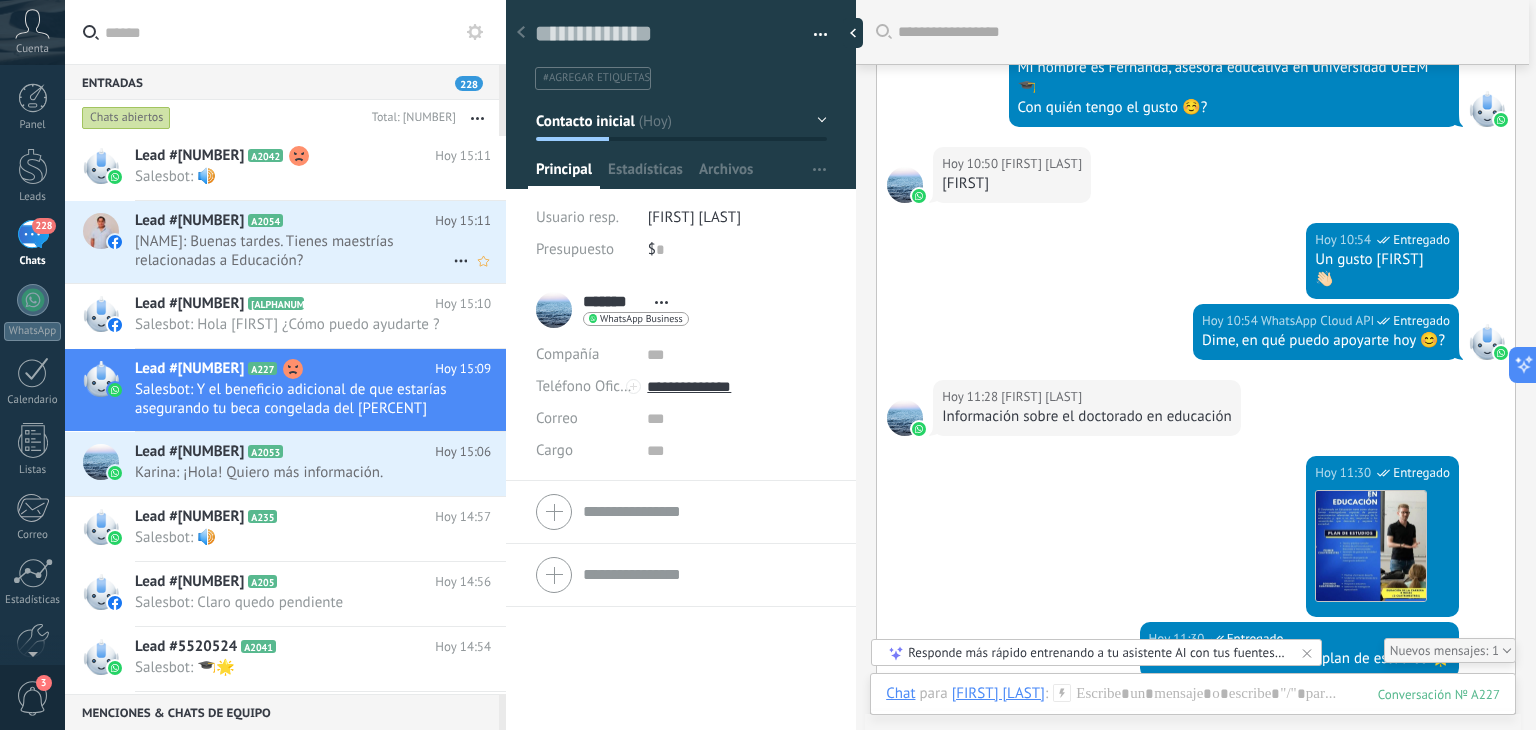 click on "Gustavo Nàjera Ochoa: Buenas tardes. Tienes maestrías relacionadas a Educación?" at bounding box center [294, 251] 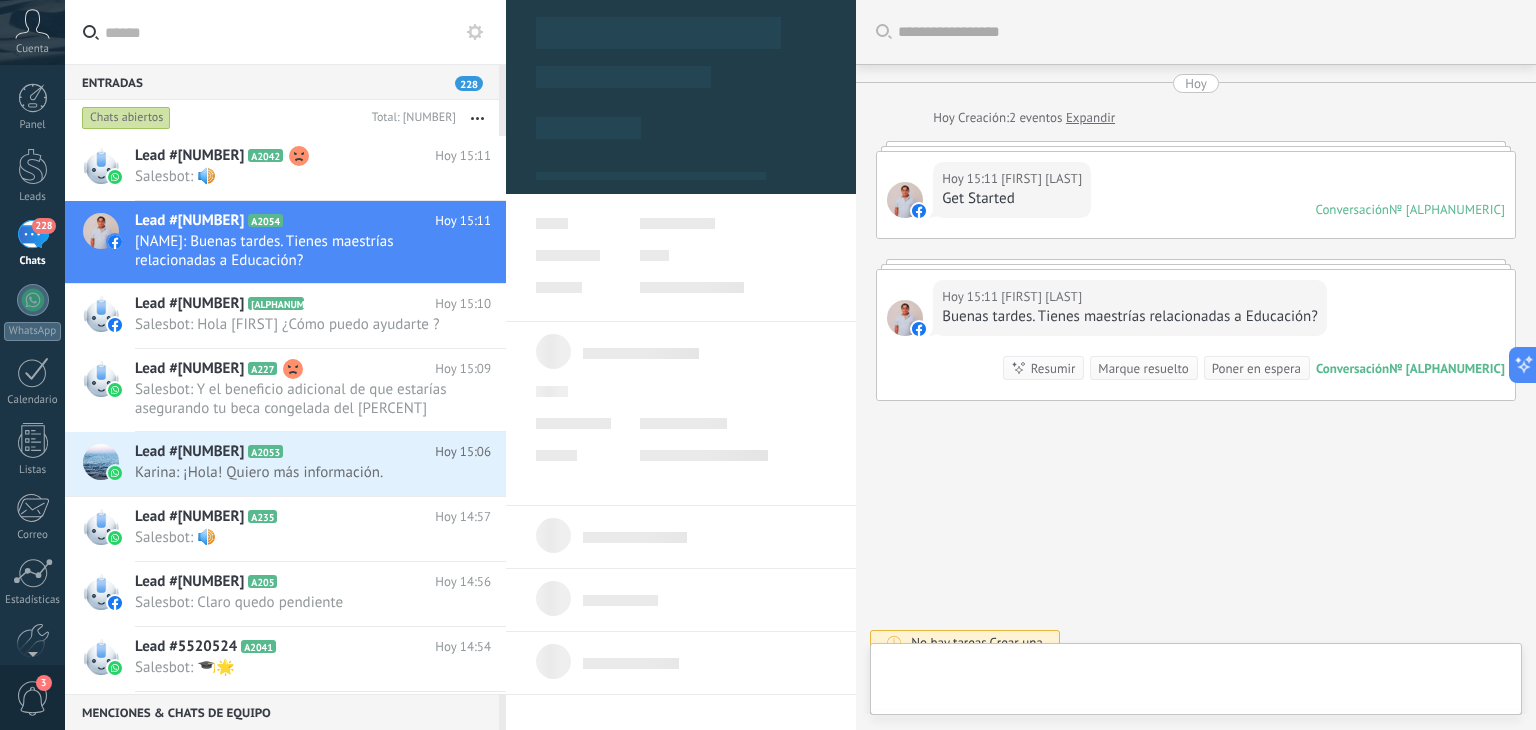 type on "**********" 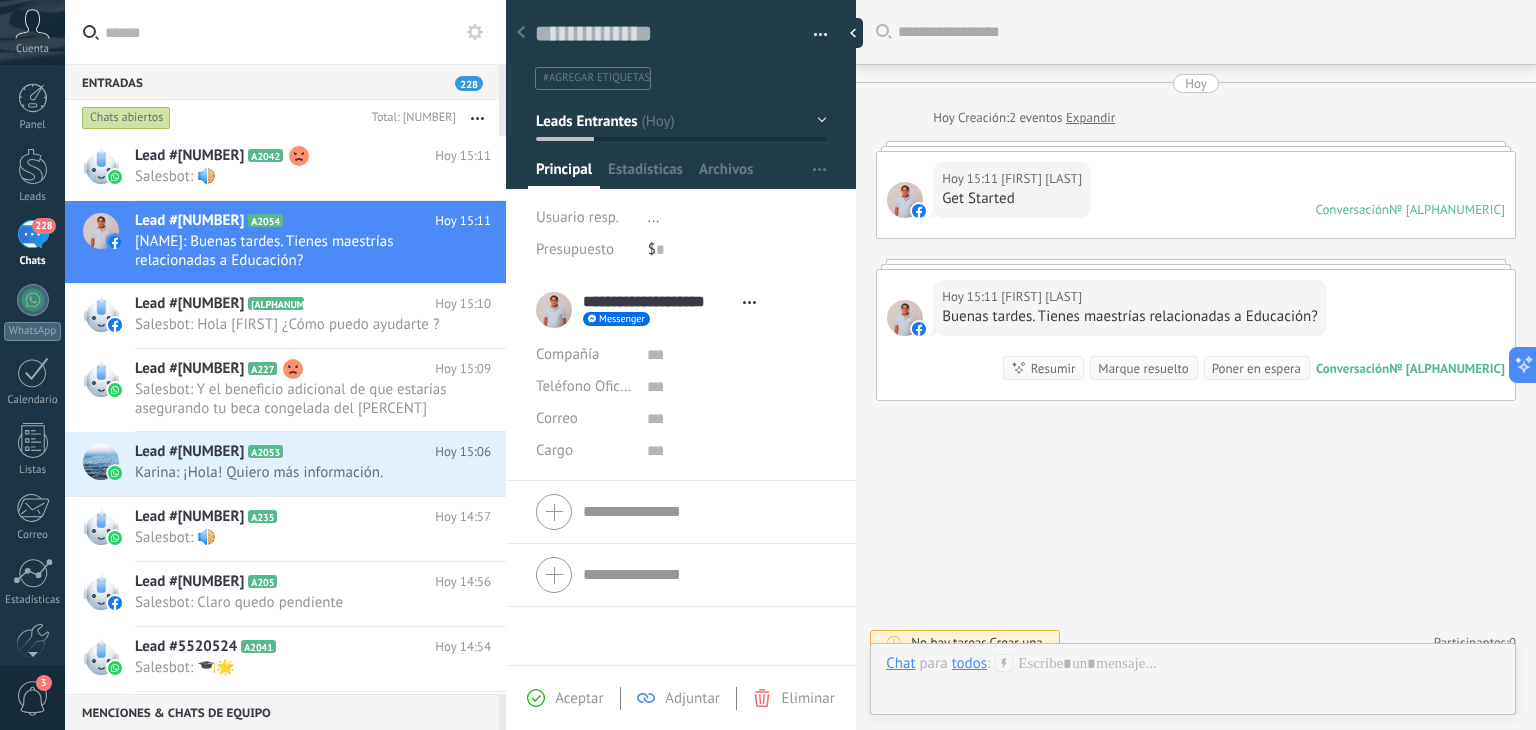 scroll, scrollTop: 18, scrollLeft: 0, axis: vertical 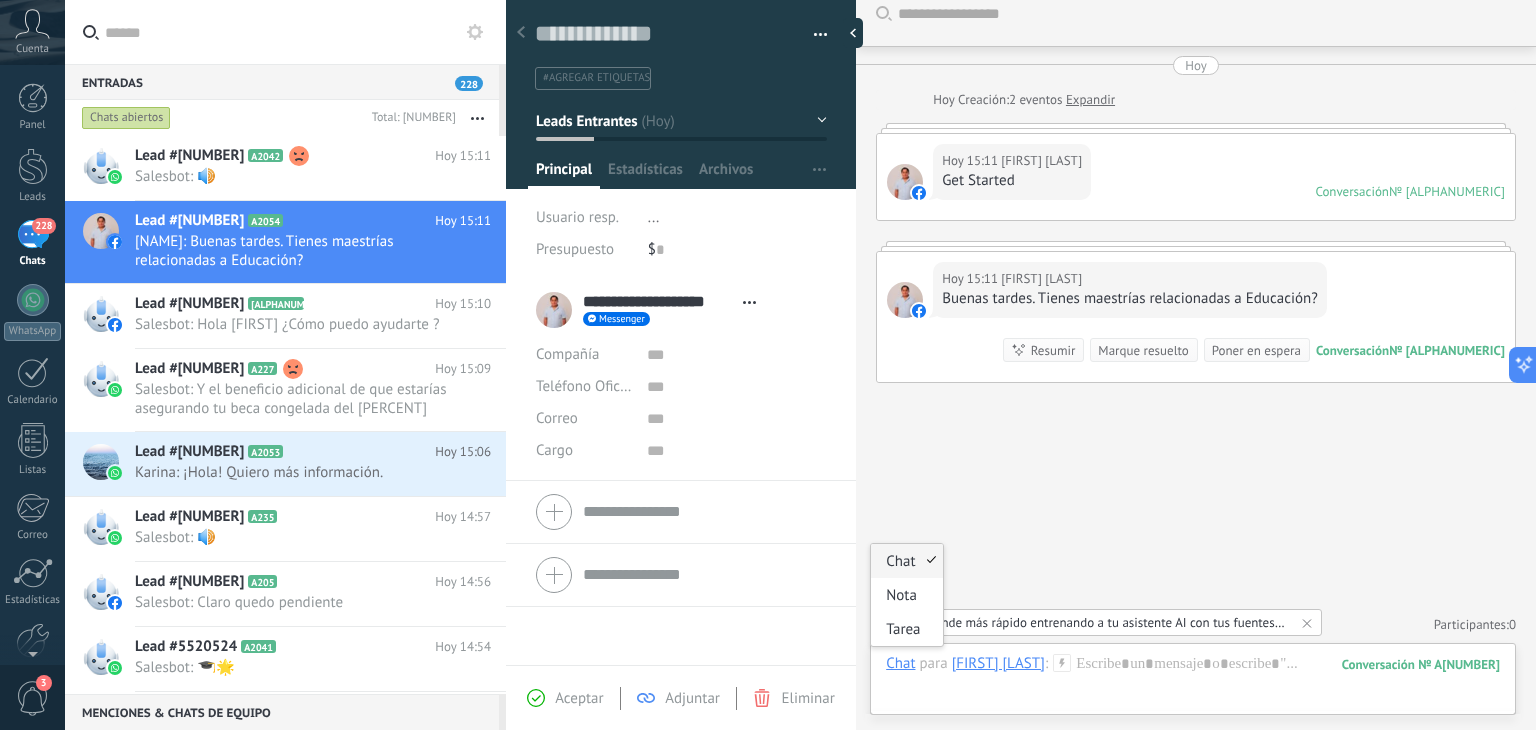 click on "Chat" at bounding box center [900, 663] 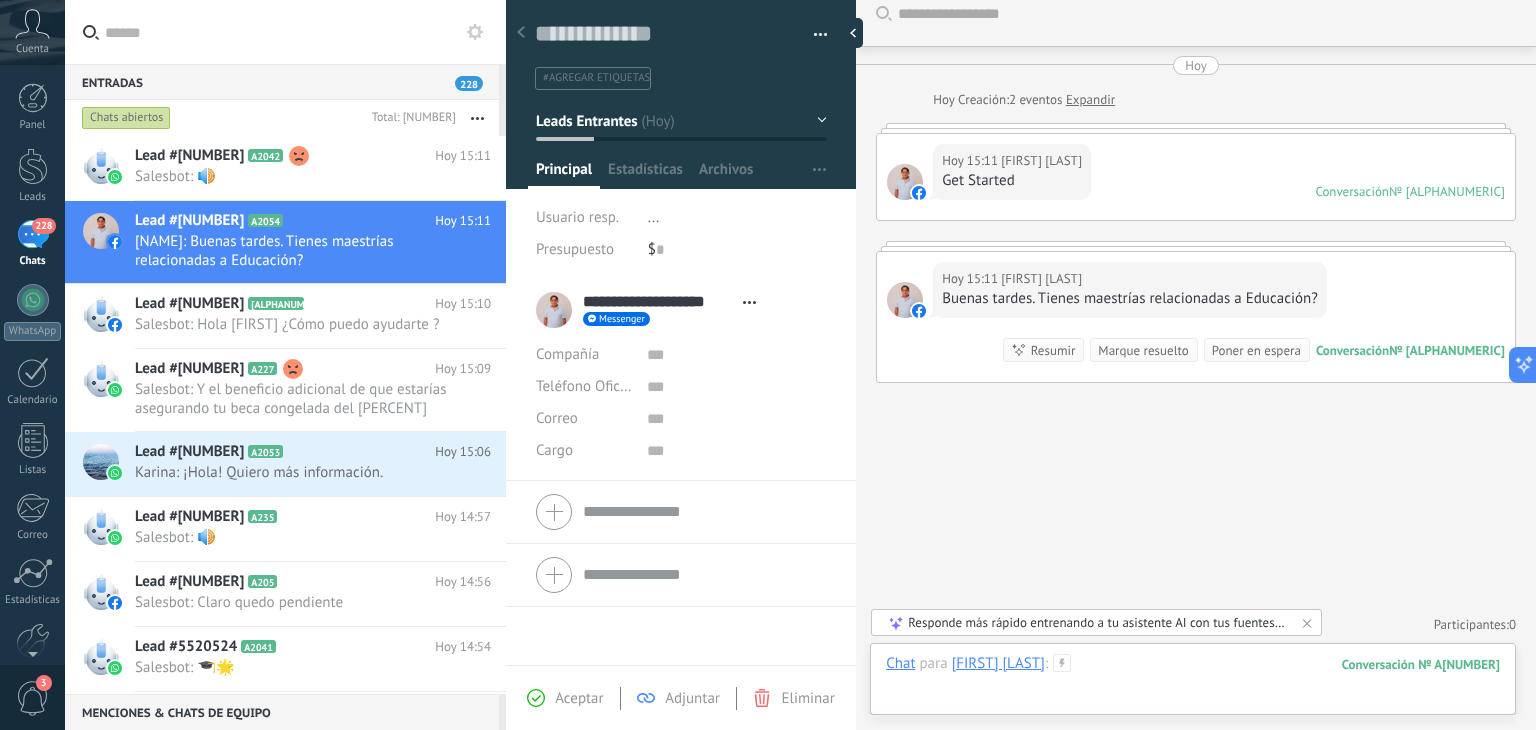 click at bounding box center [1193, 684] 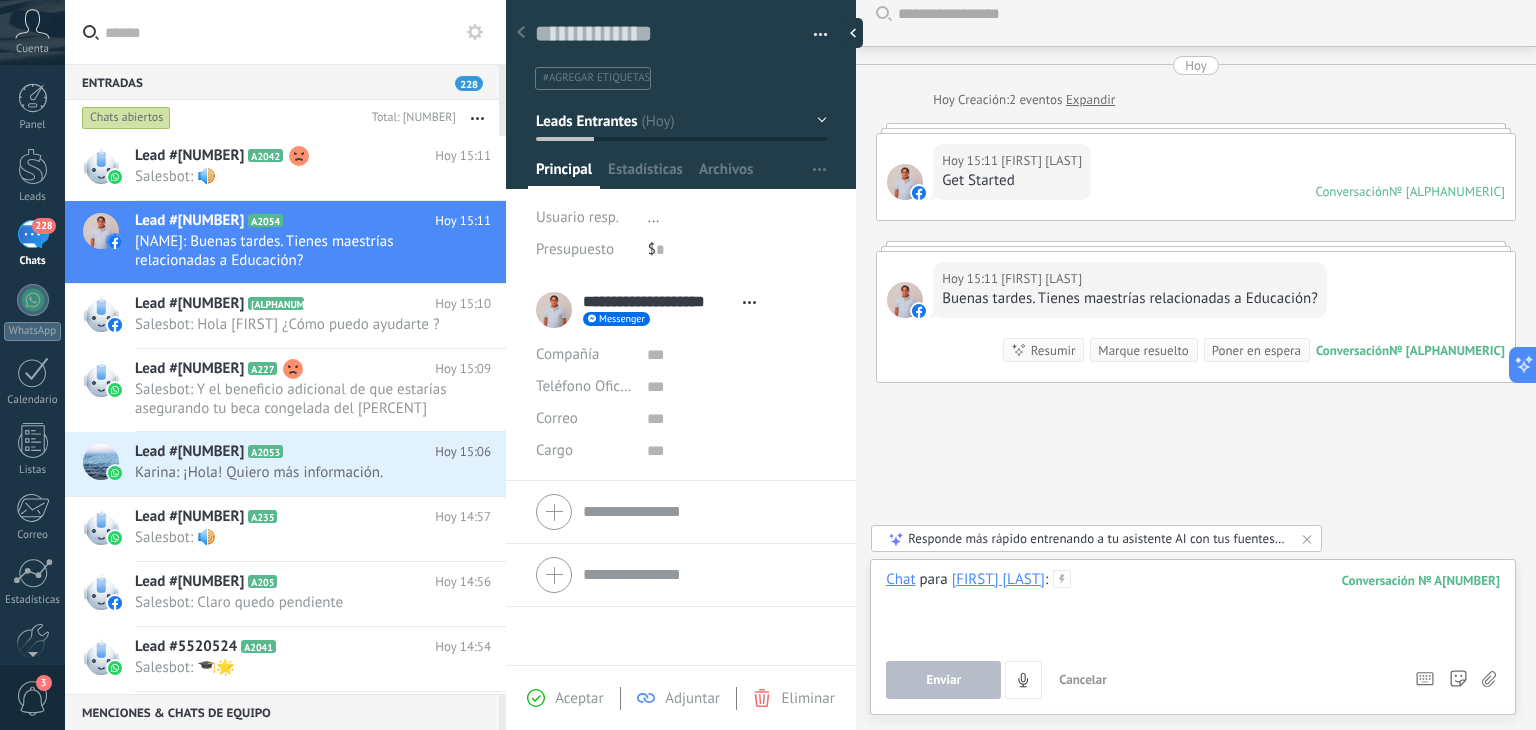 type 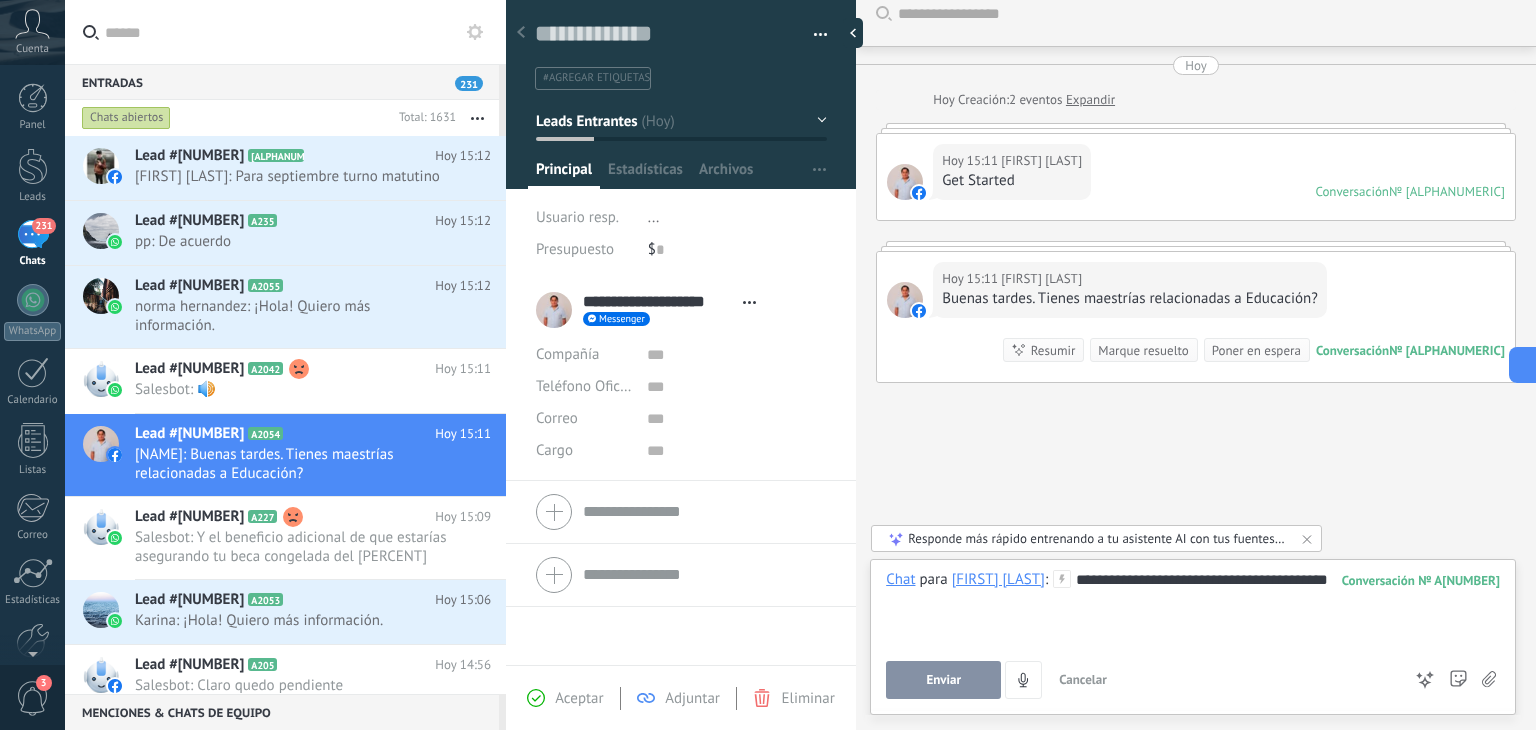 click on "**********" at bounding box center (1193, 608) 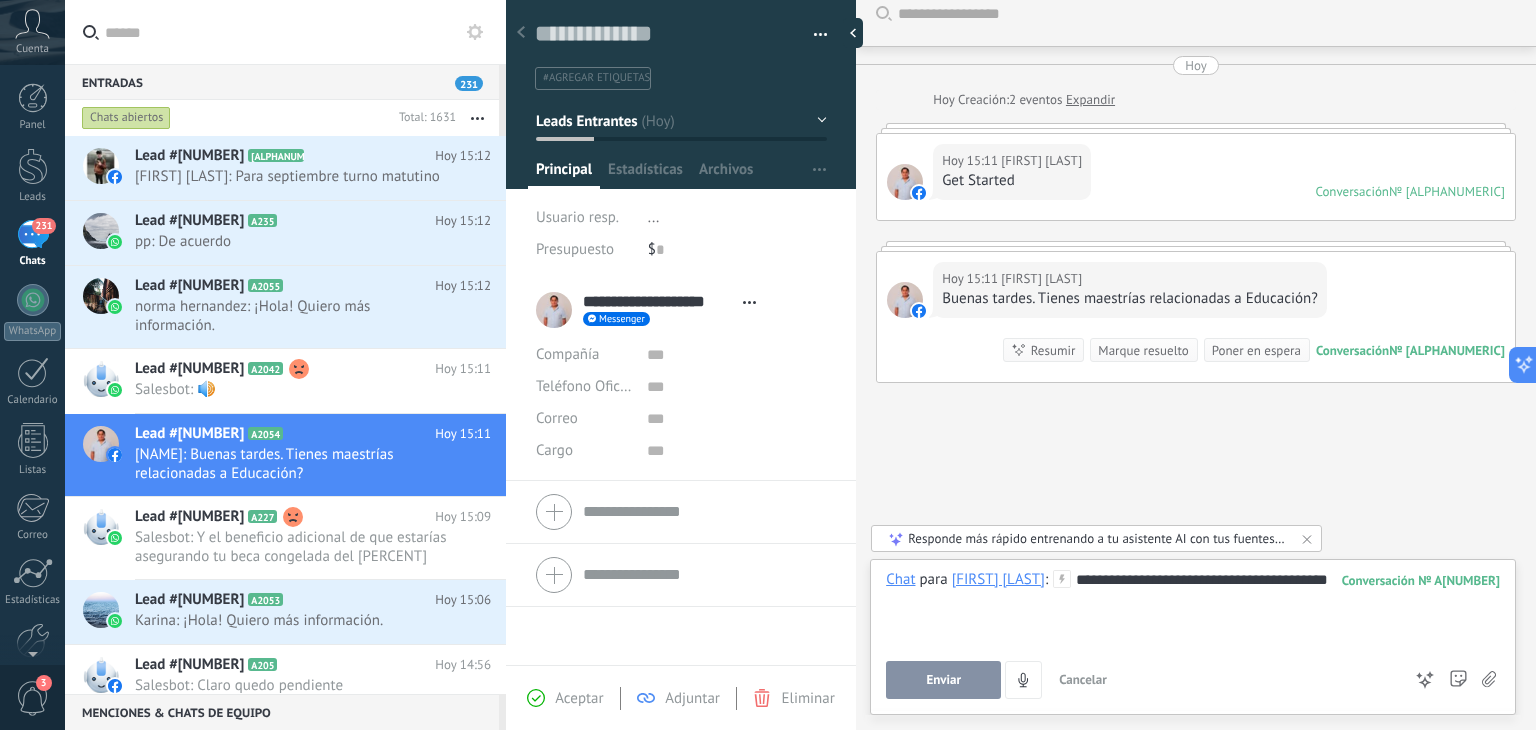 drag, startPoint x: 952, startPoint y: 691, endPoint x: 921, endPoint y: 688, distance: 31.144823 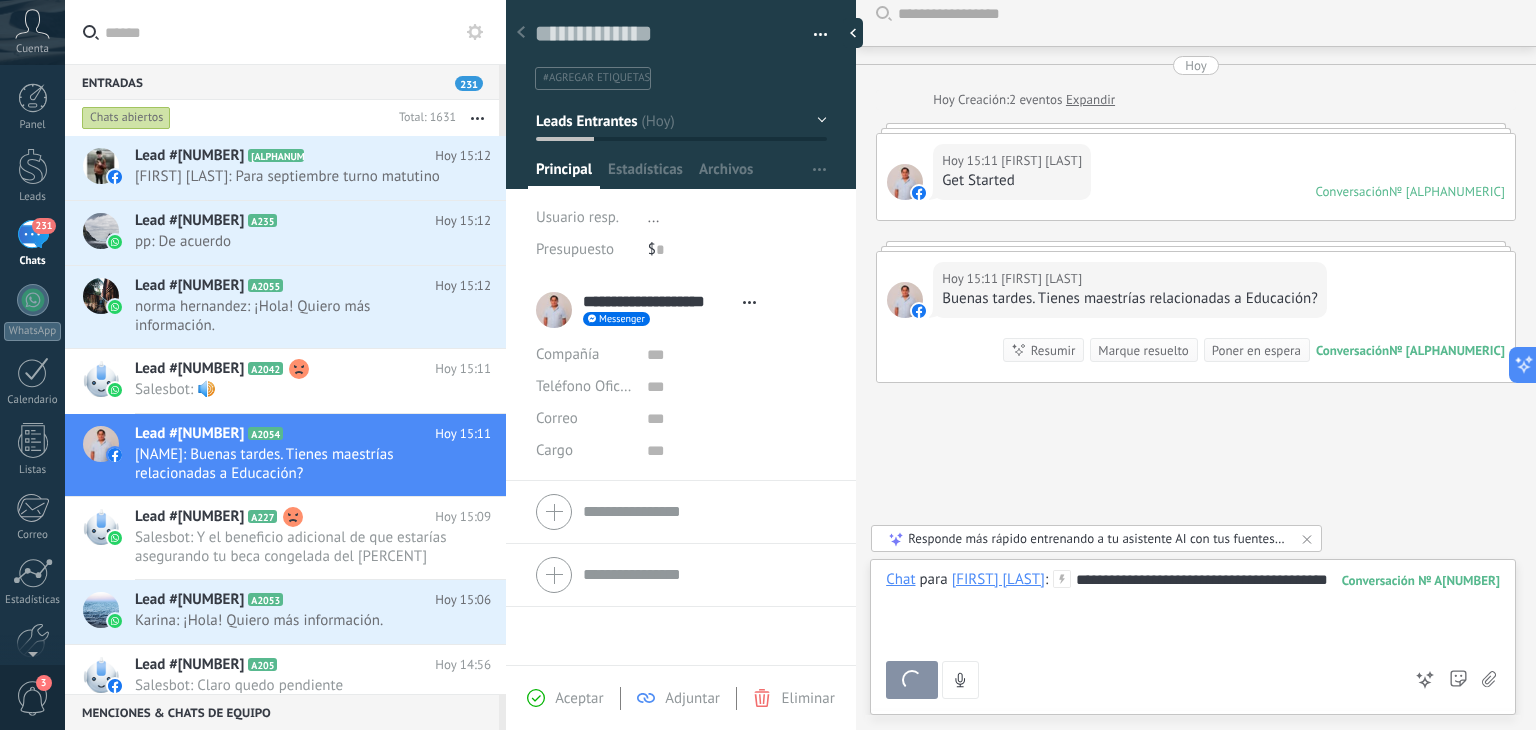 click on "Enviar" at bounding box center (912, 680) 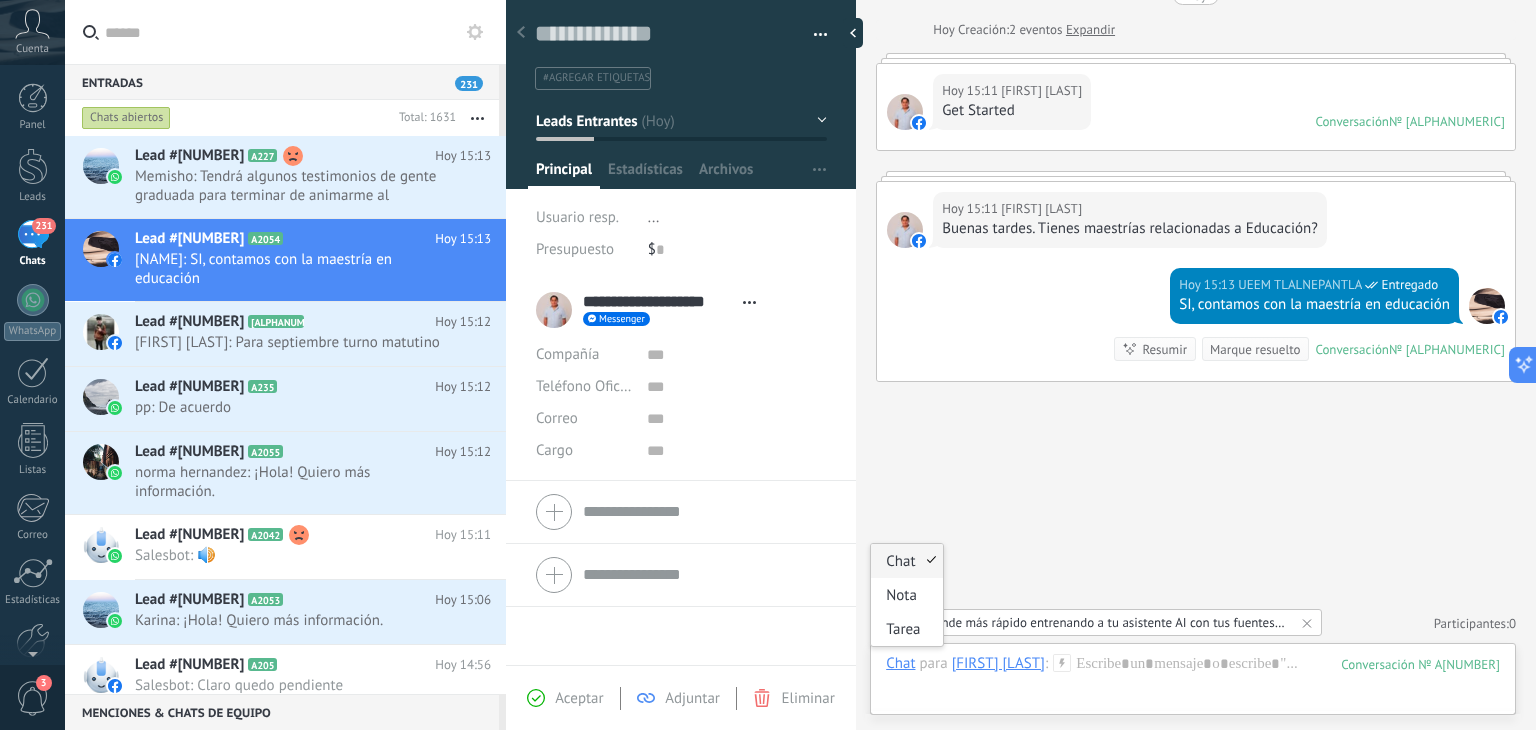 scroll, scrollTop: 170, scrollLeft: 0, axis: vertical 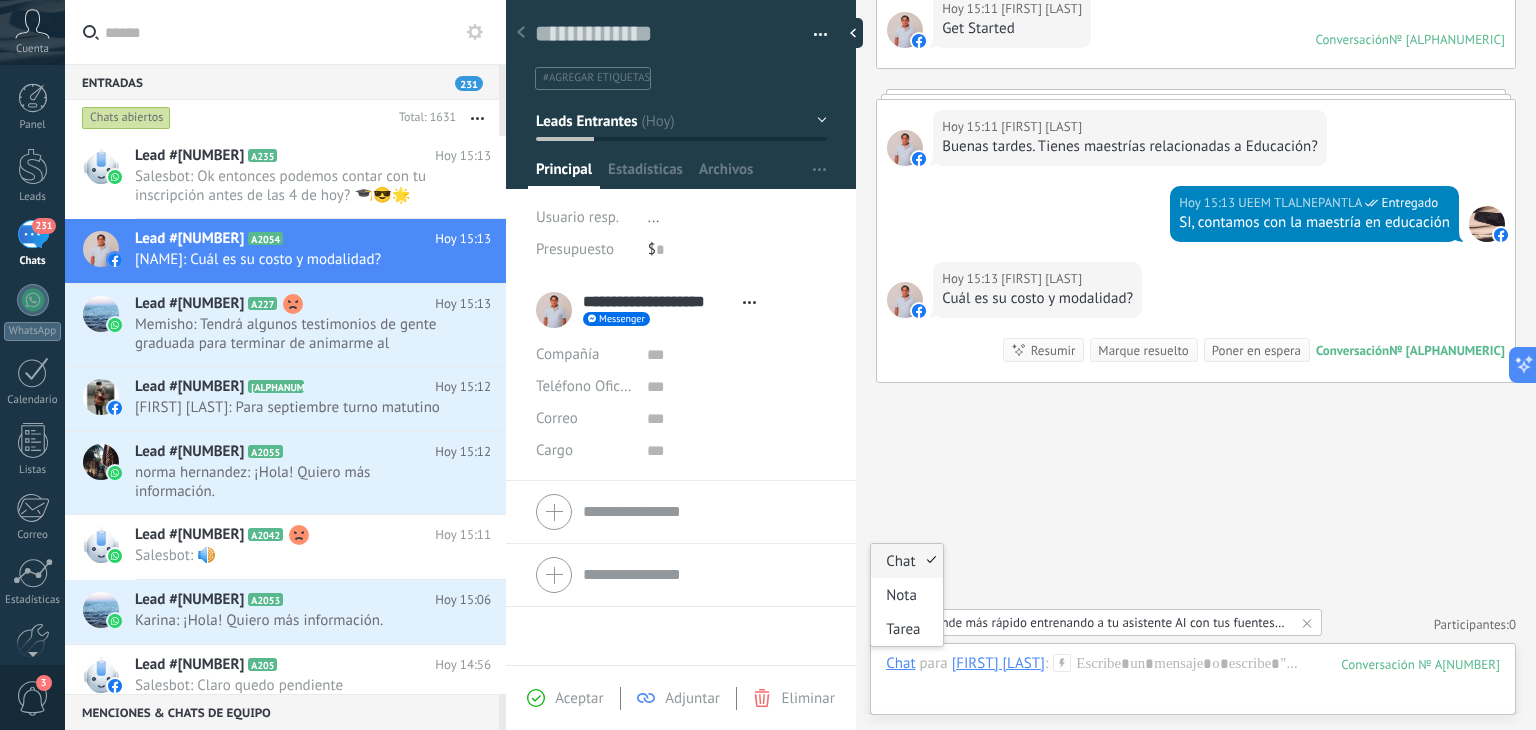 click on "Chat" at bounding box center (900, 663) 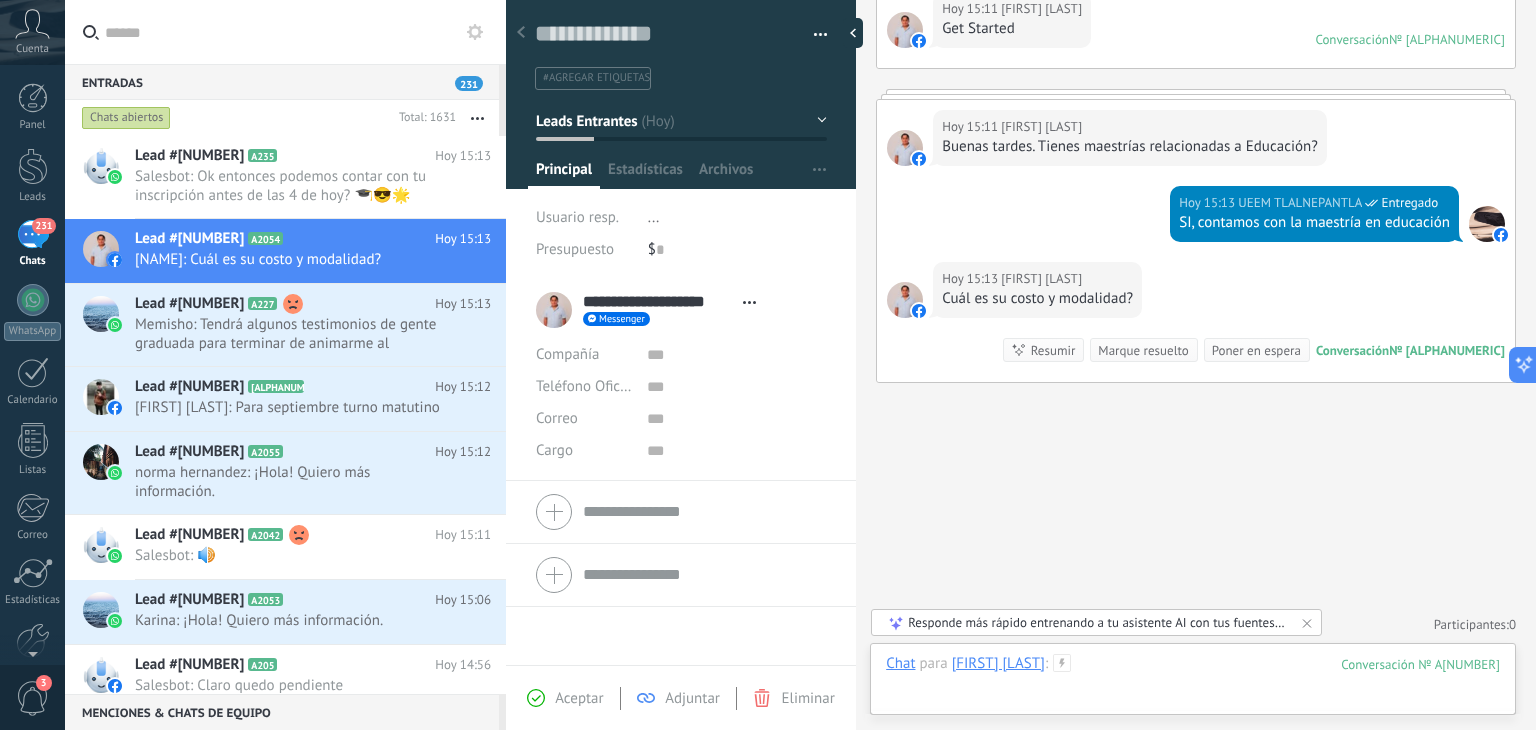 click at bounding box center [1193, 684] 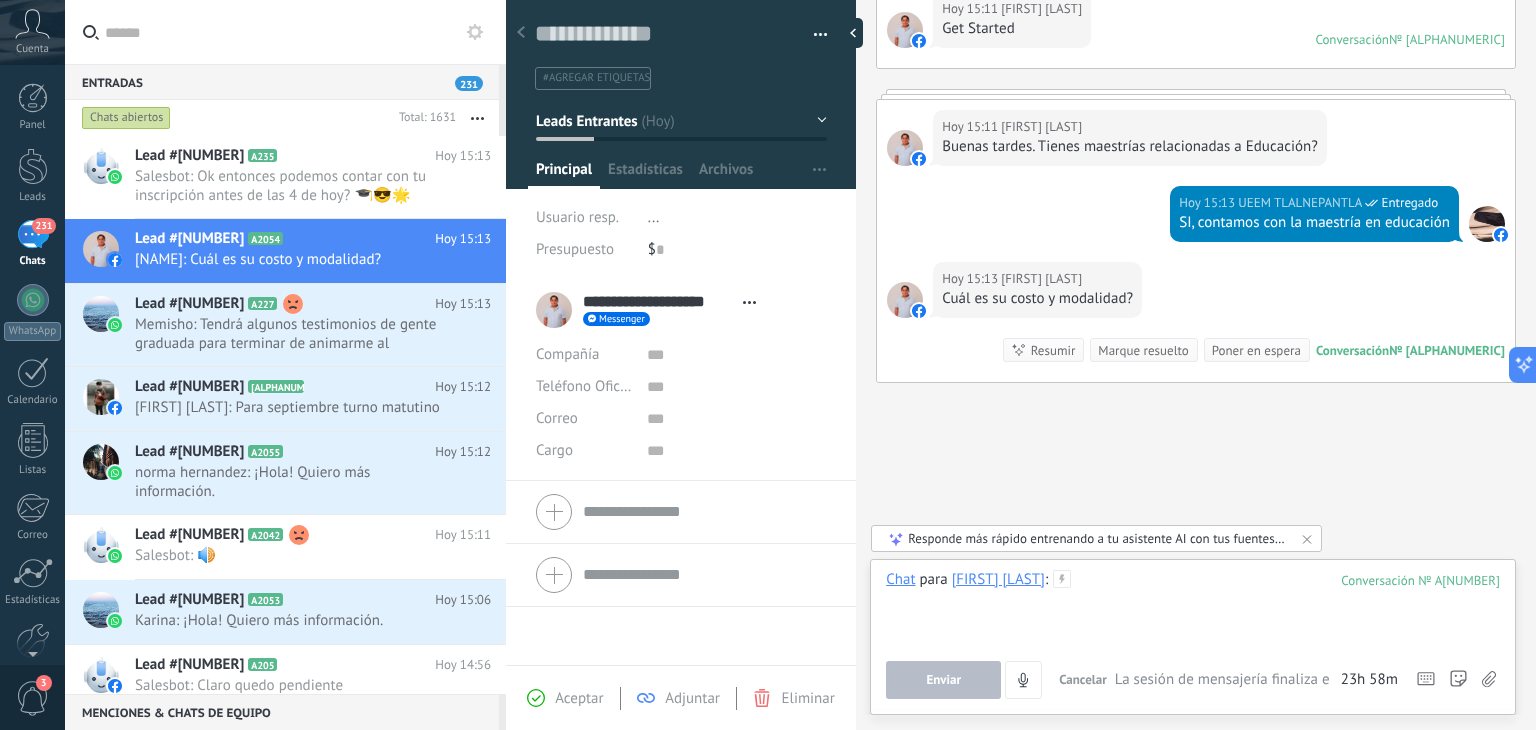 click at bounding box center (1193, 608) 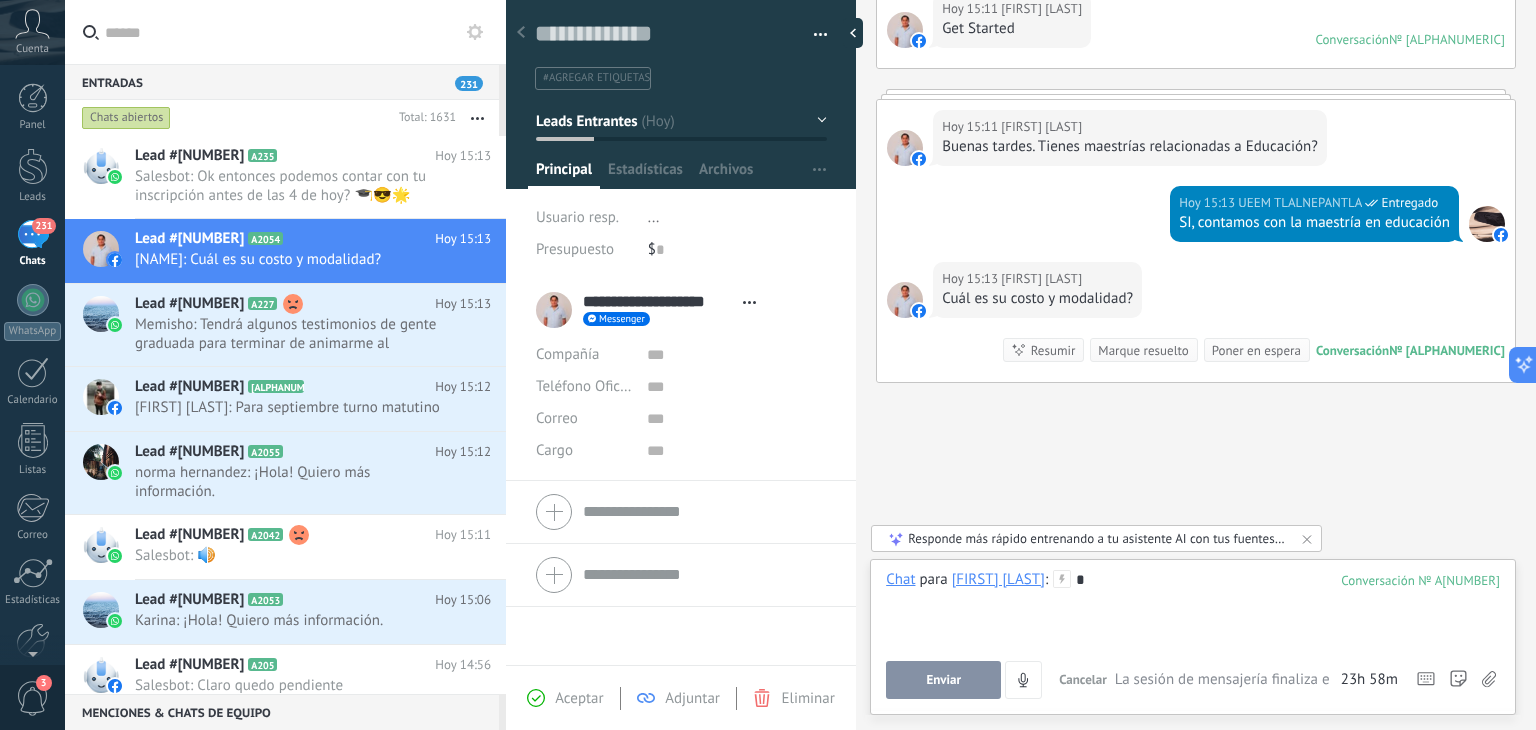 type 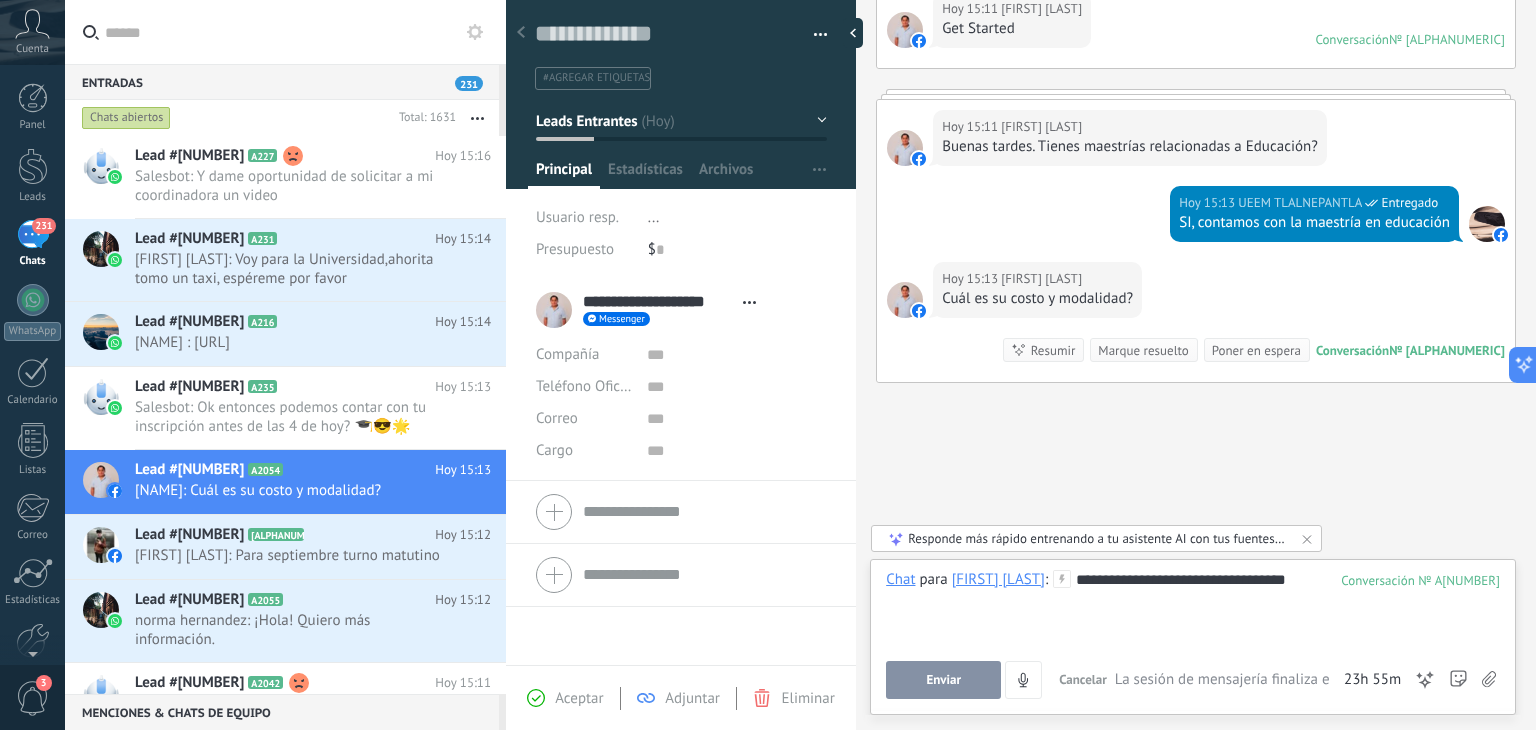 click on "Enviar" at bounding box center [943, 680] 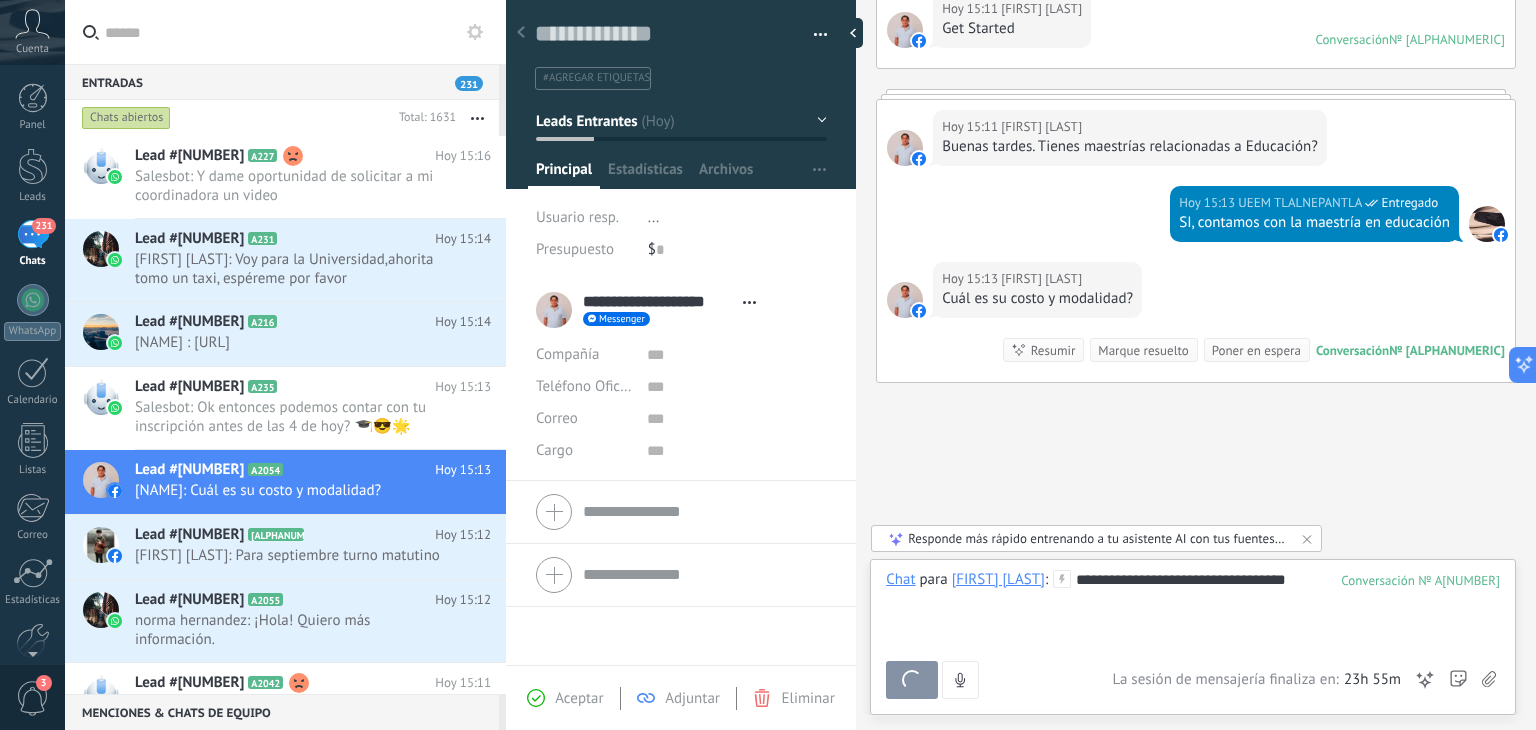 click on "**********" at bounding box center [1193, 608] 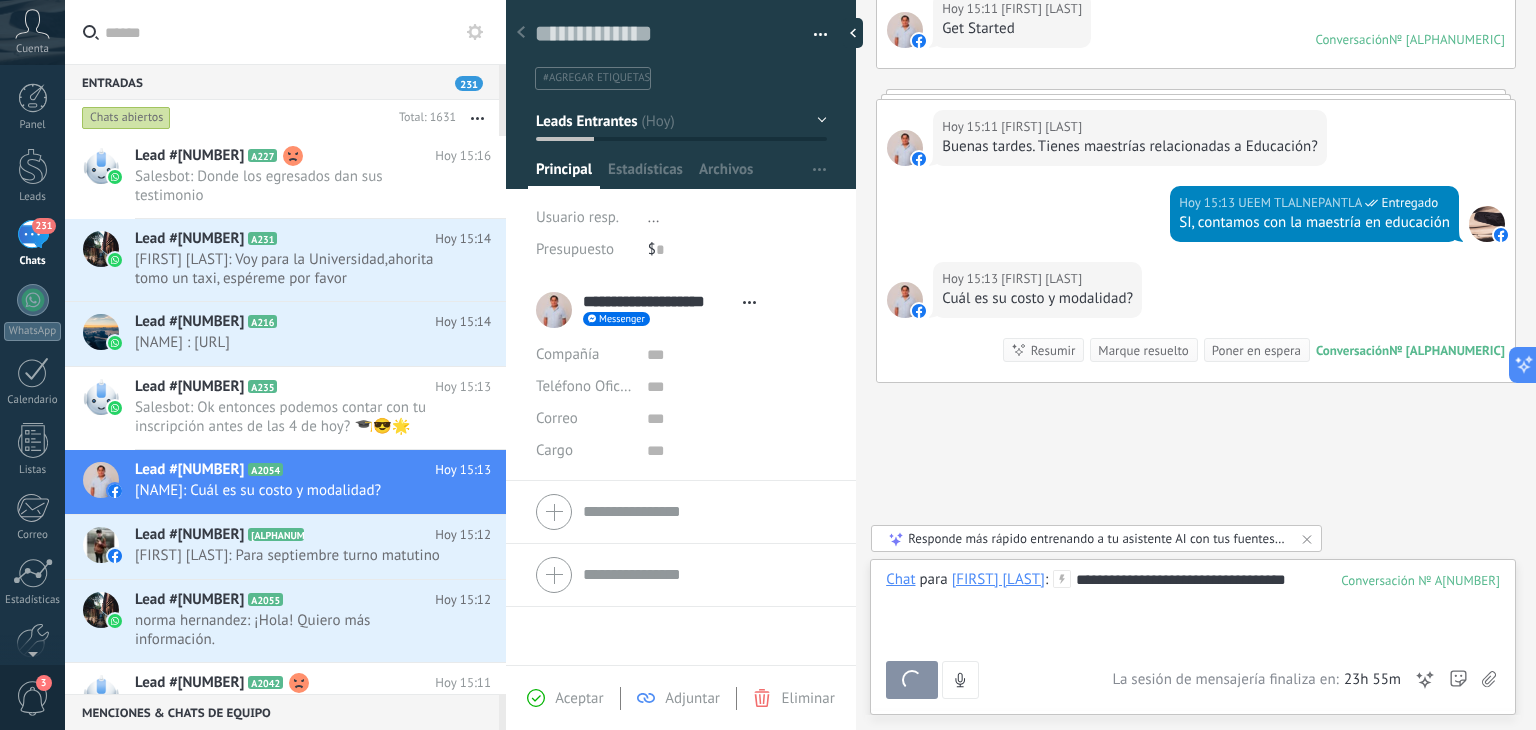 scroll, scrollTop: 240, scrollLeft: 0, axis: vertical 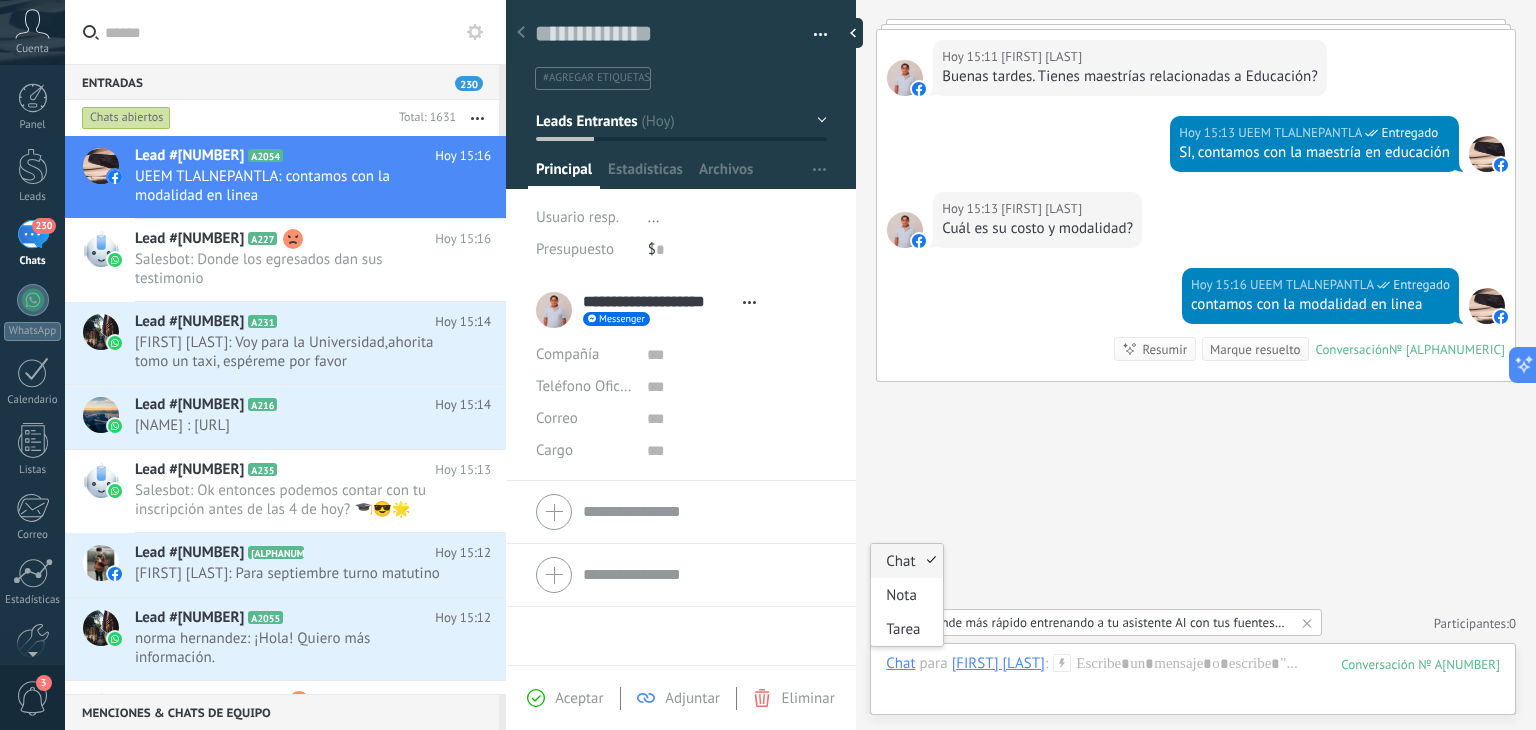 click on "Chat" at bounding box center (900, 663) 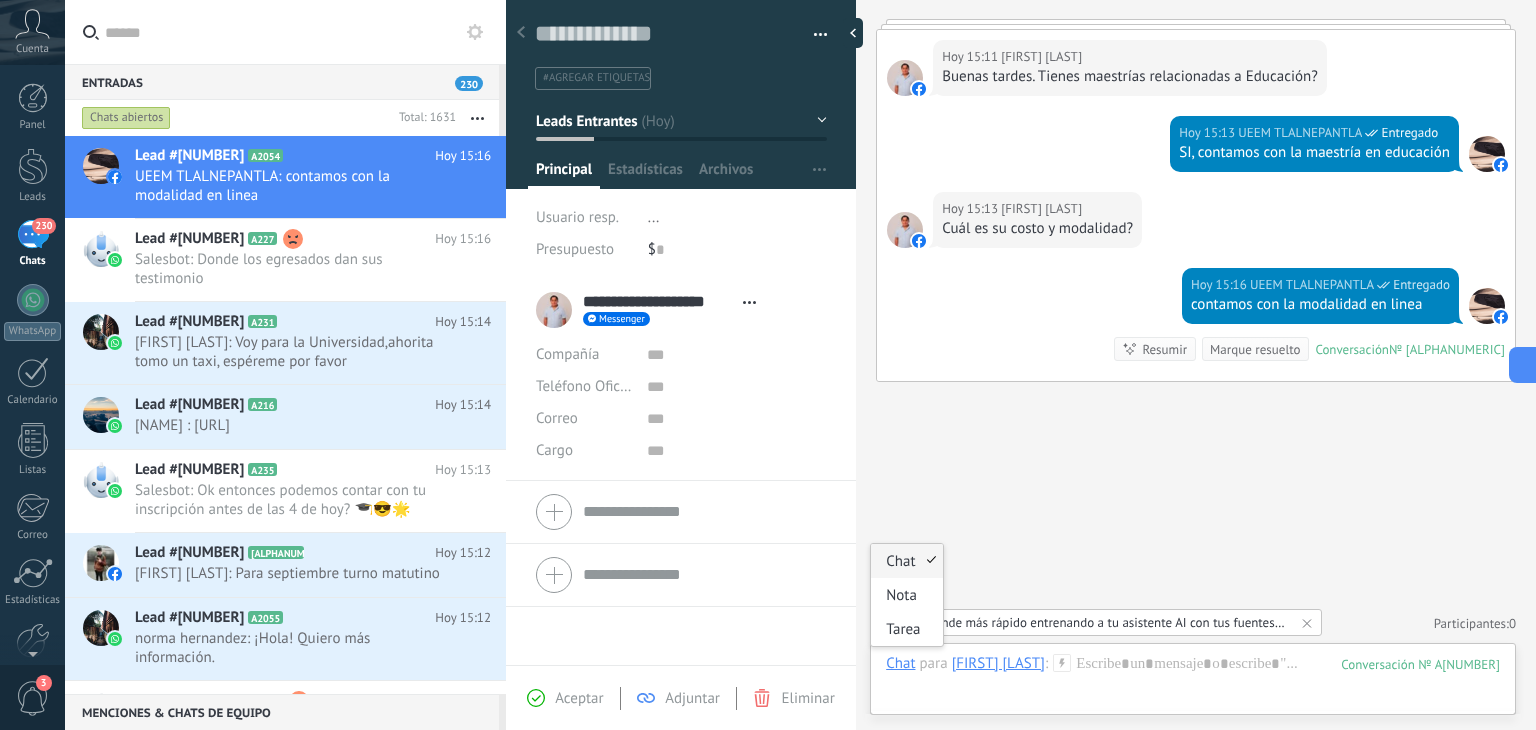 click on "Chat" at bounding box center (900, 663) 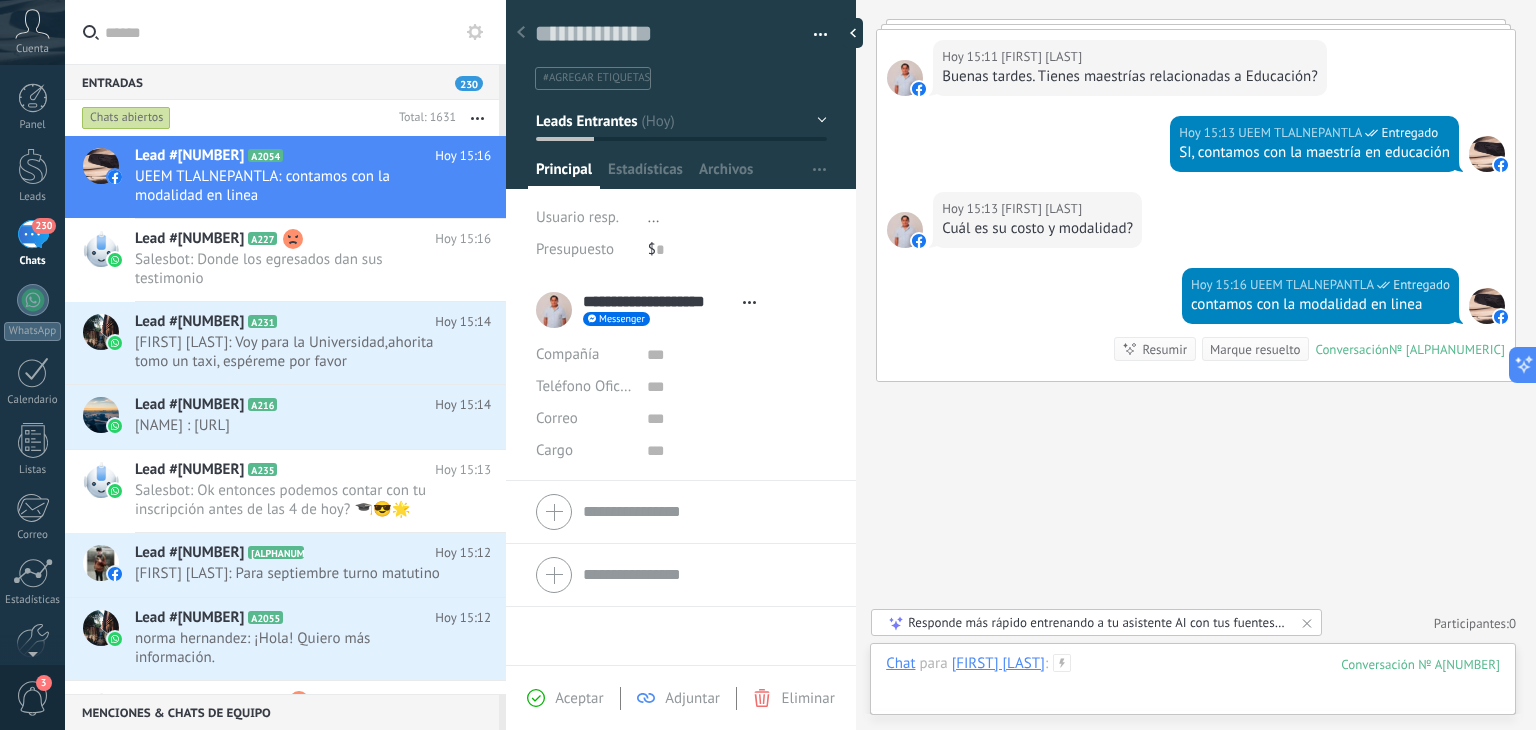 click at bounding box center (1193, 684) 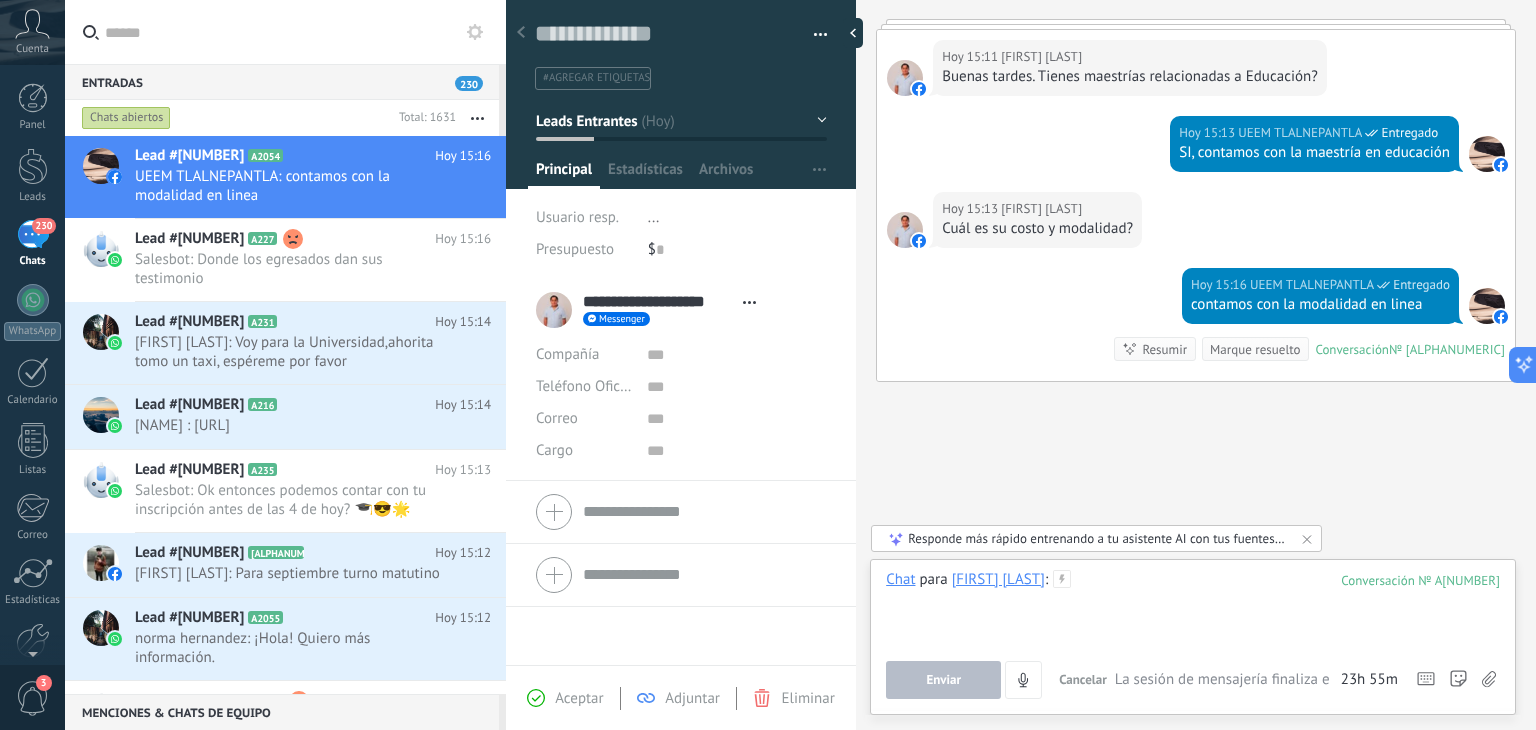 type 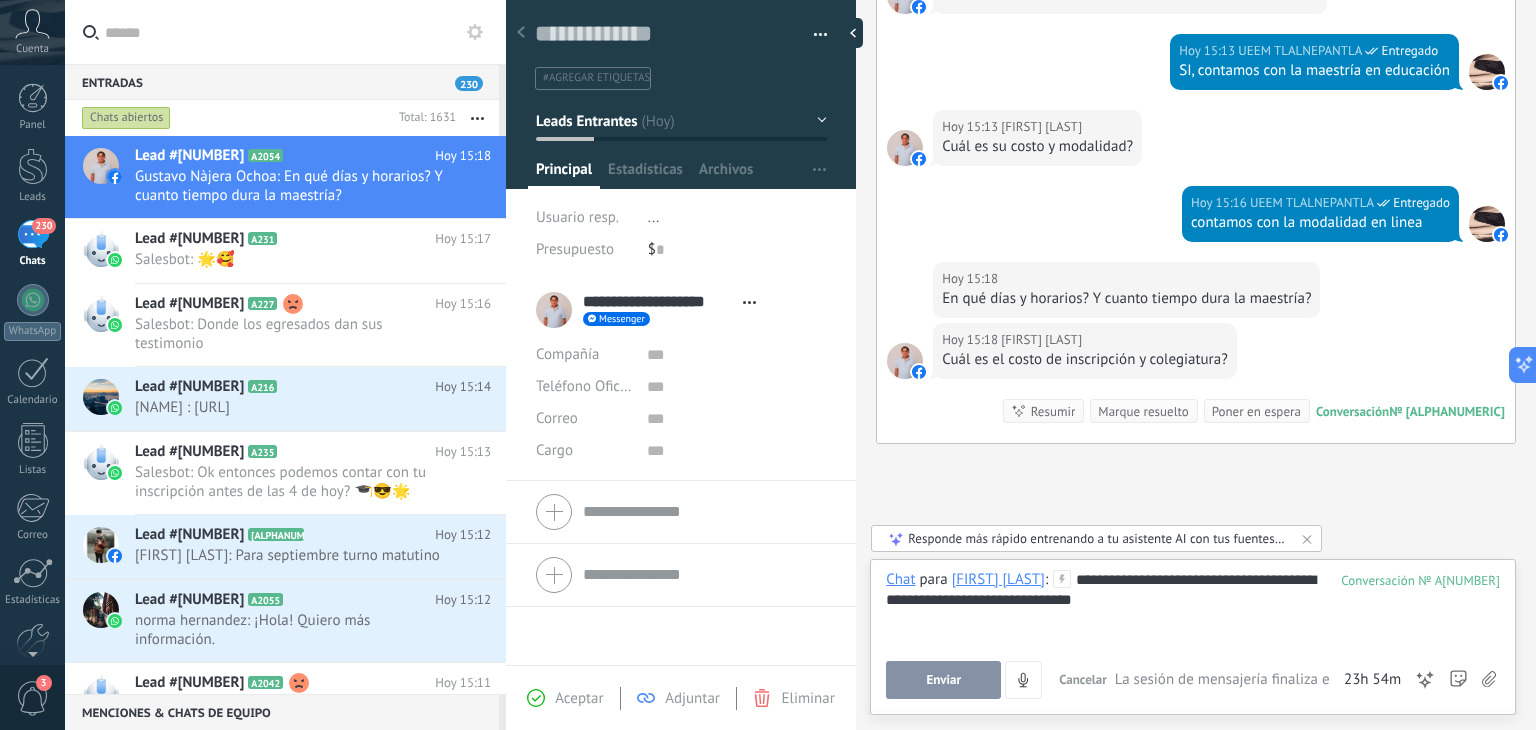 scroll, scrollTop: 384, scrollLeft: 0, axis: vertical 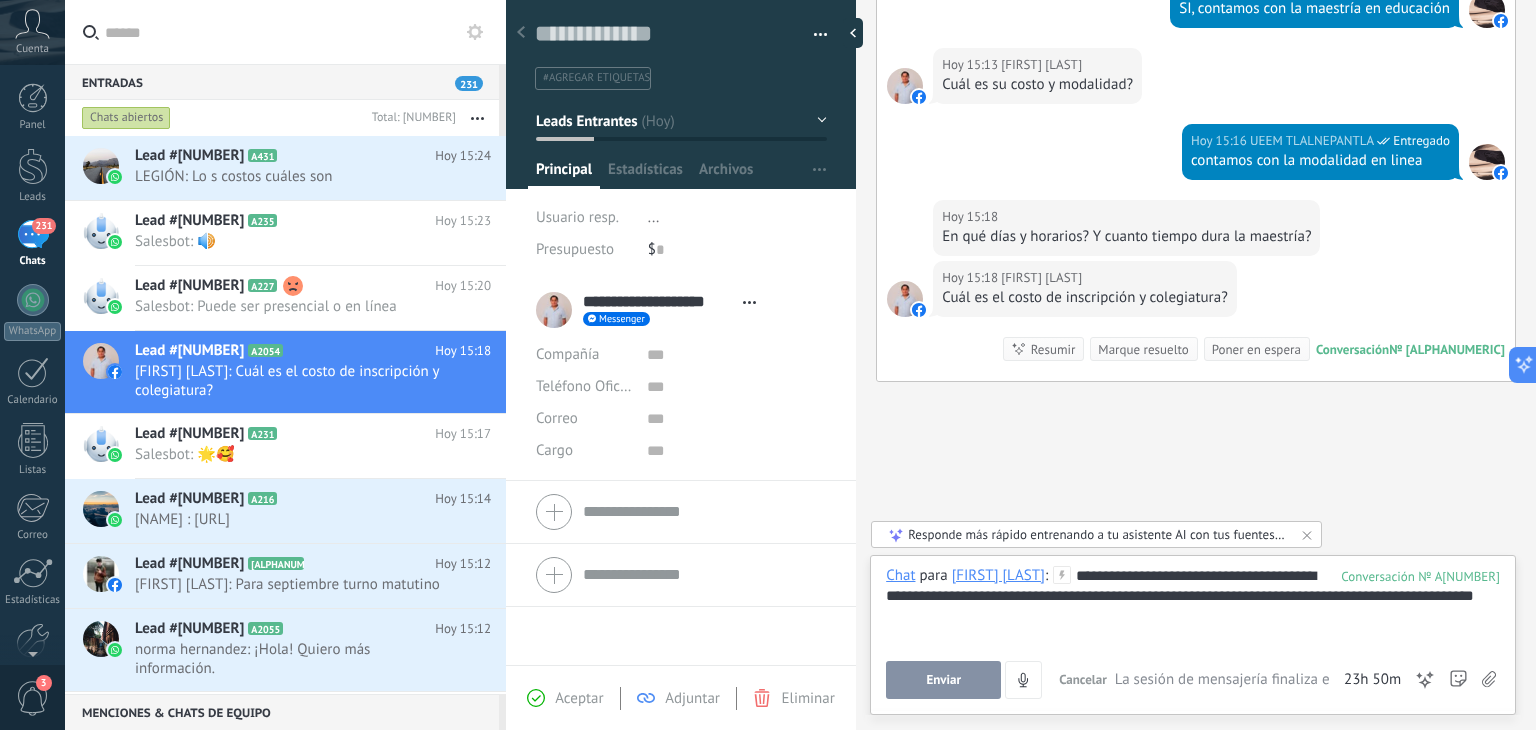 click on "Enviar" at bounding box center [943, 680] 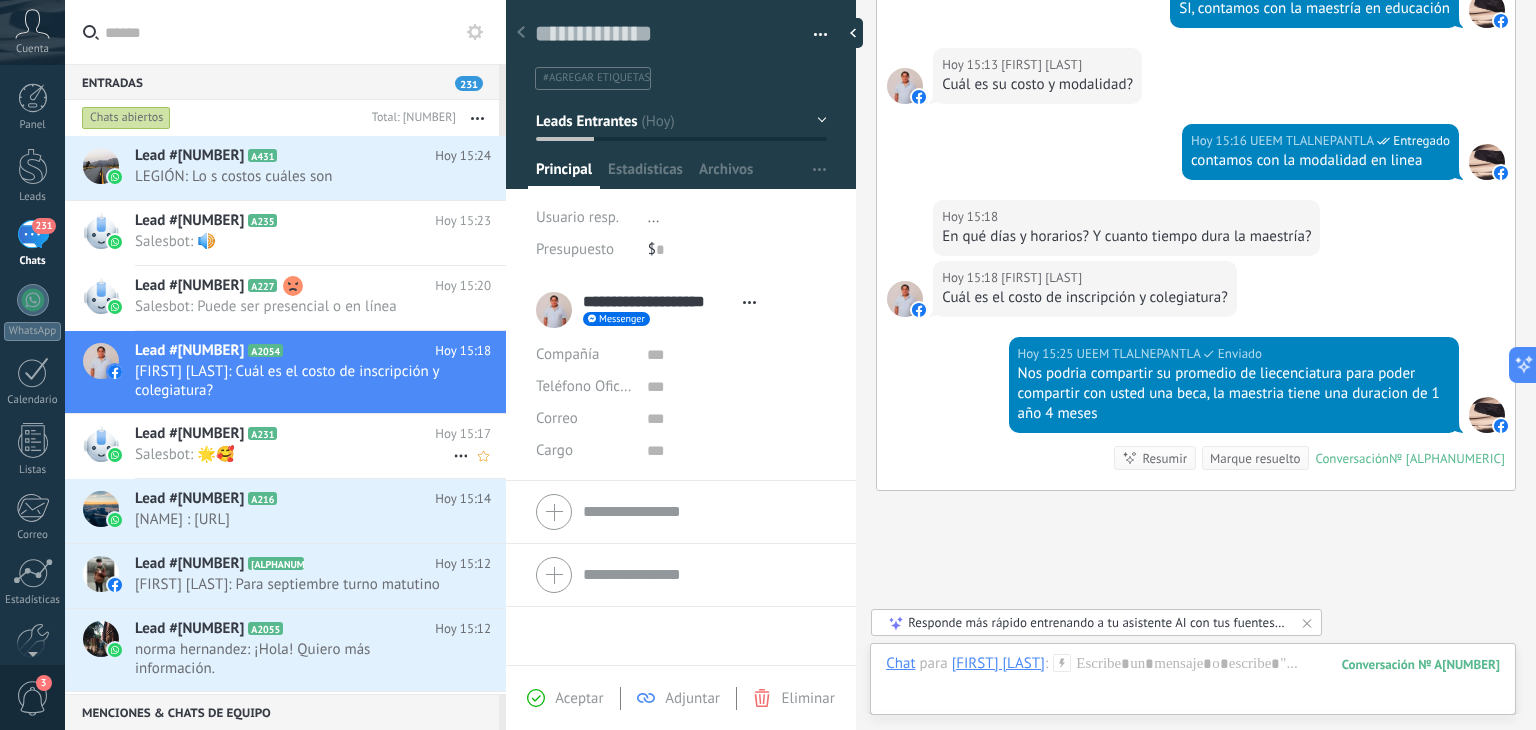 scroll, scrollTop: 492, scrollLeft: 0, axis: vertical 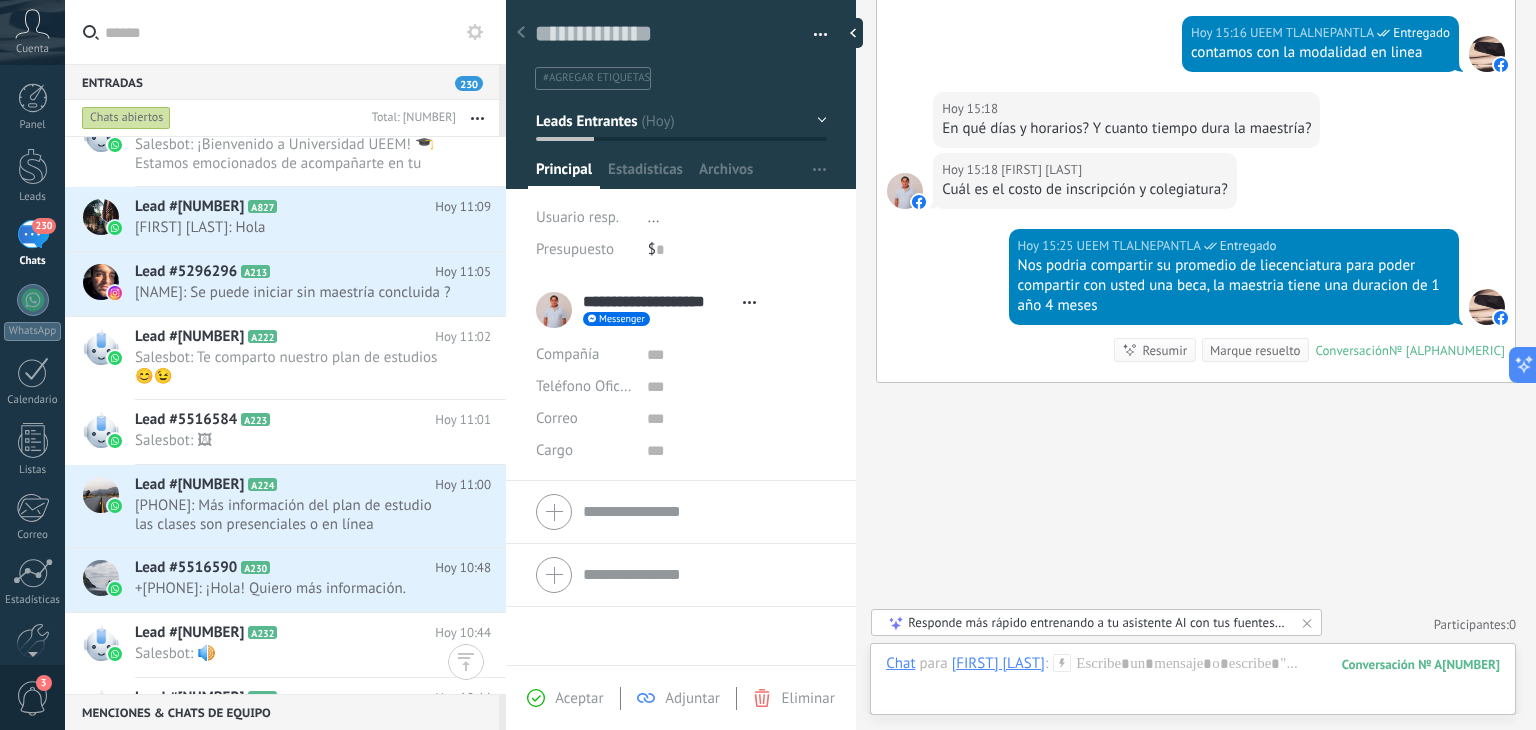 click 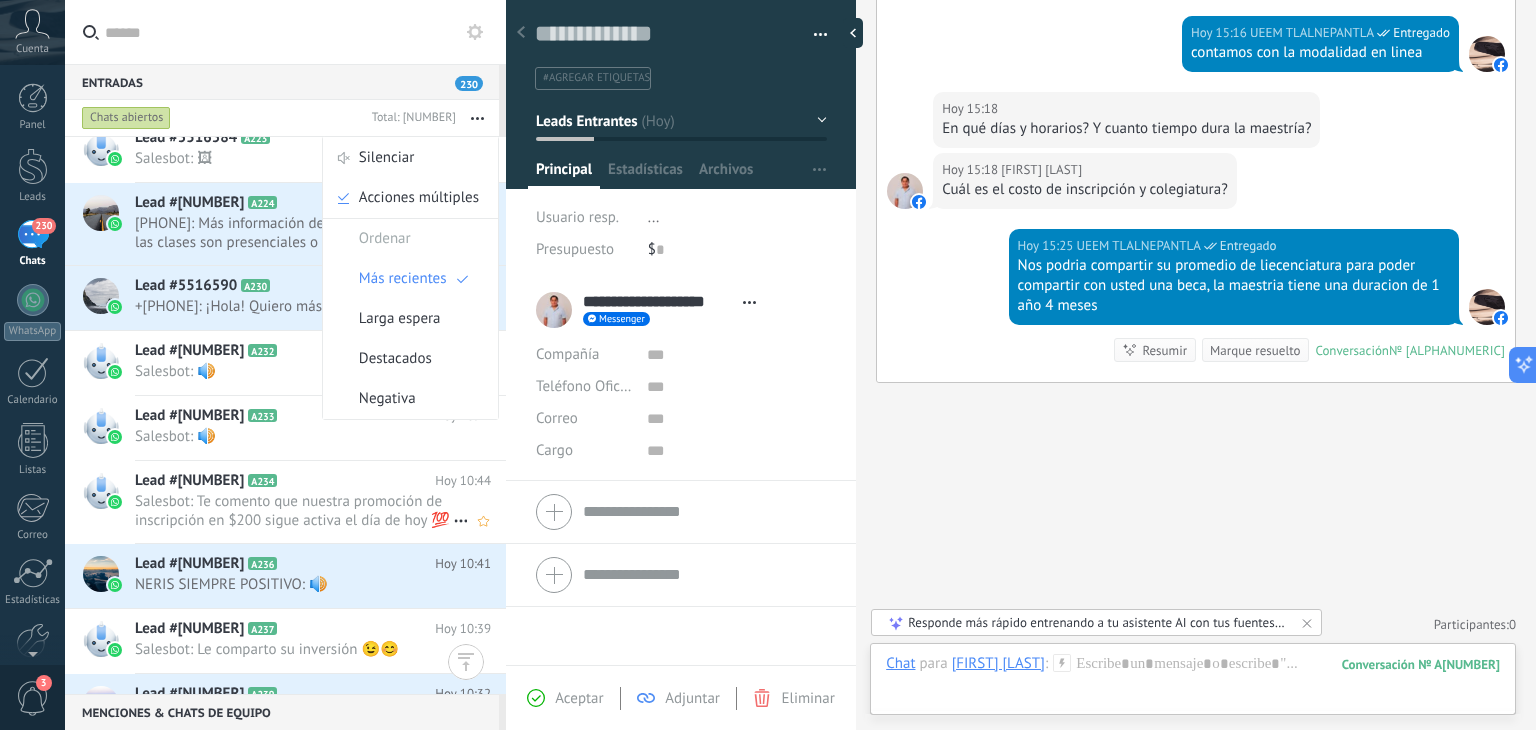 scroll, scrollTop: 4073, scrollLeft: 0, axis: vertical 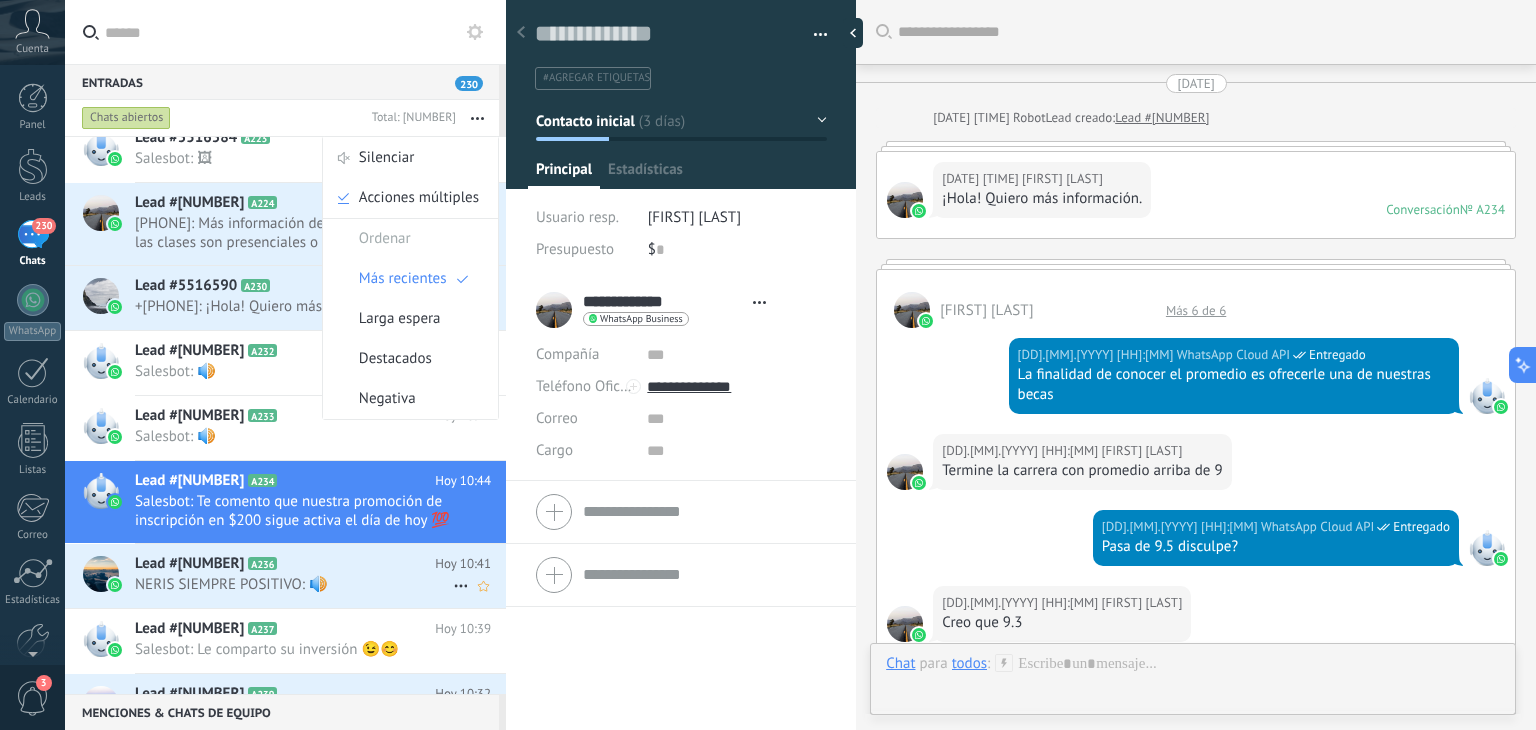 type on "**********" 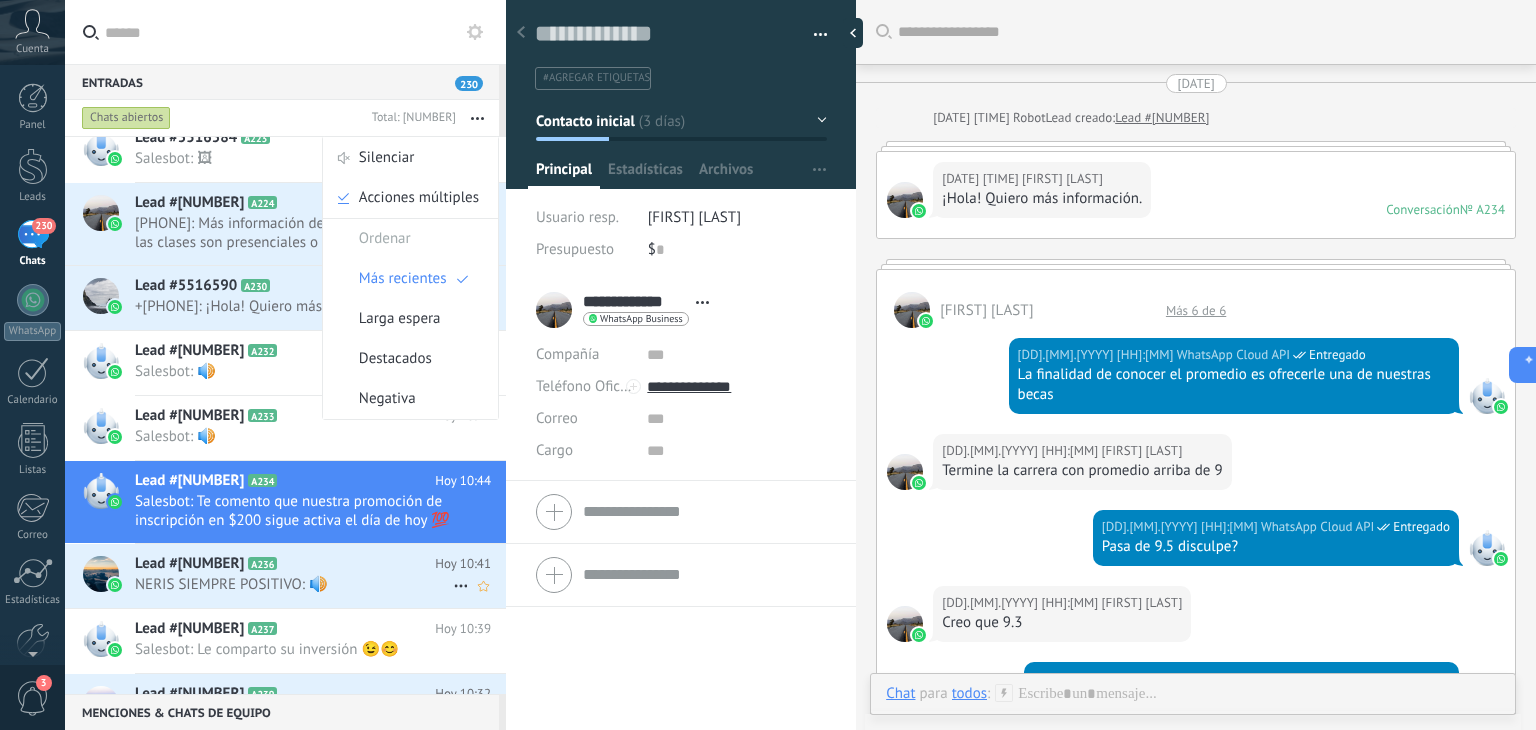 scroll, scrollTop: 29, scrollLeft: 0, axis: vertical 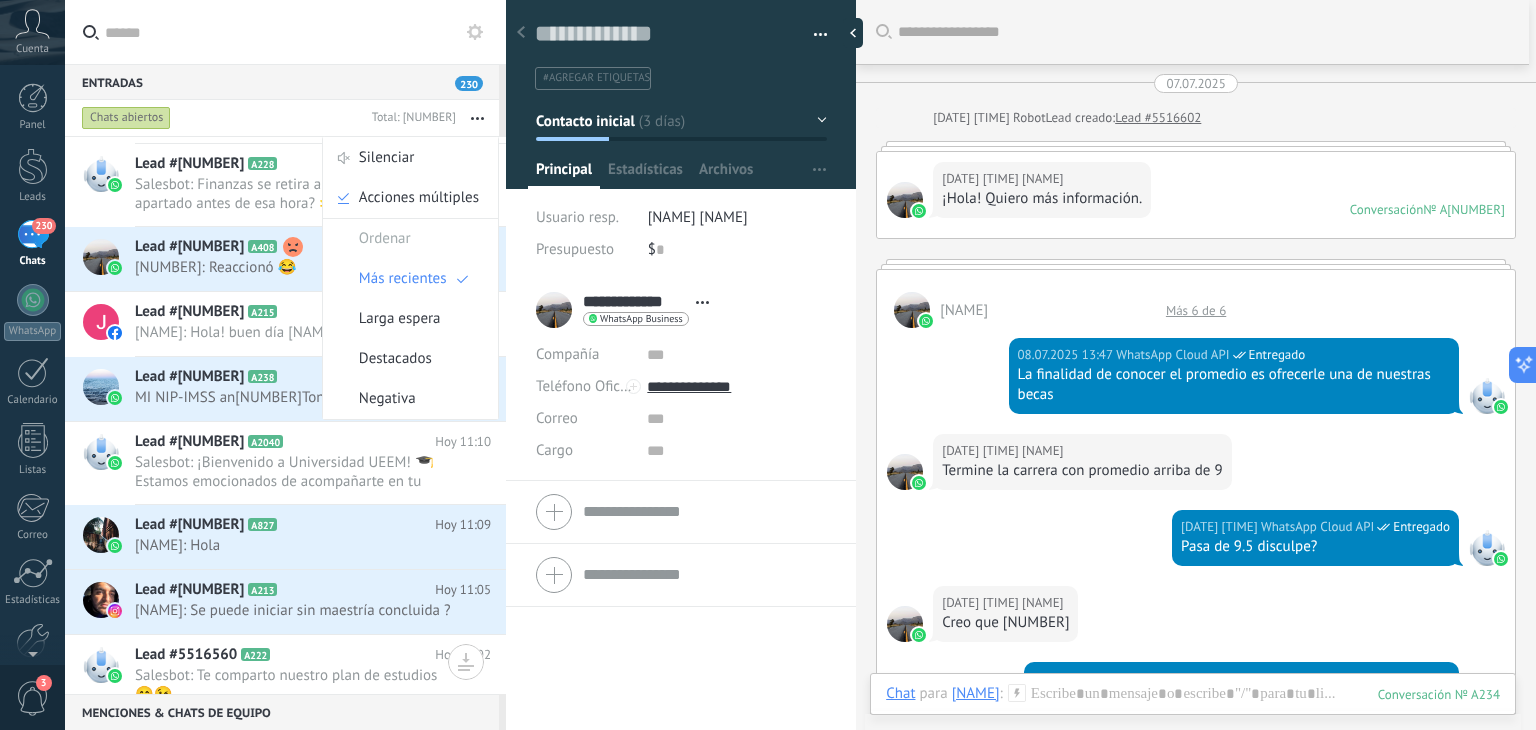 click at bounding box center [477, 118] 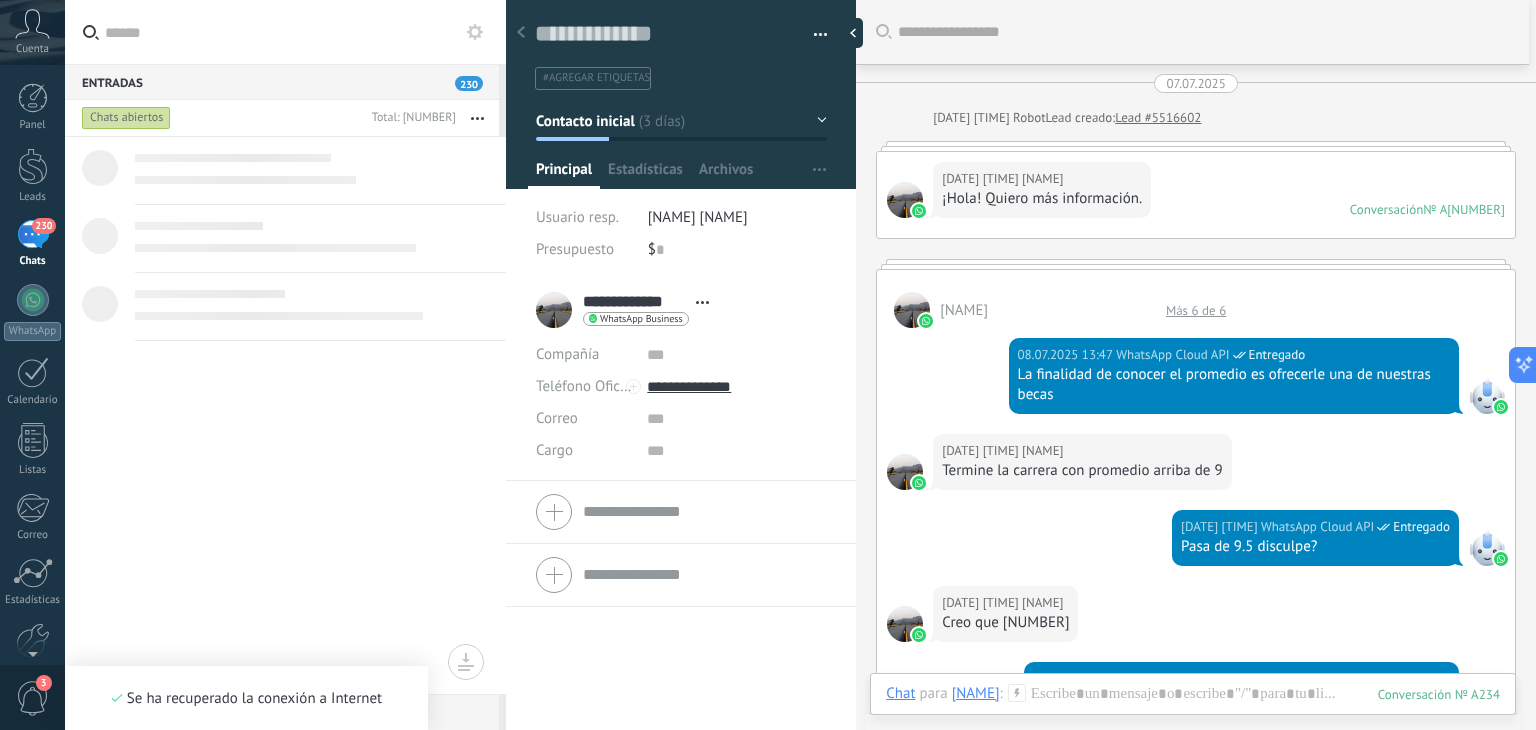 scroll, scrollTop: 0, scrollLeft: 0, axis: both 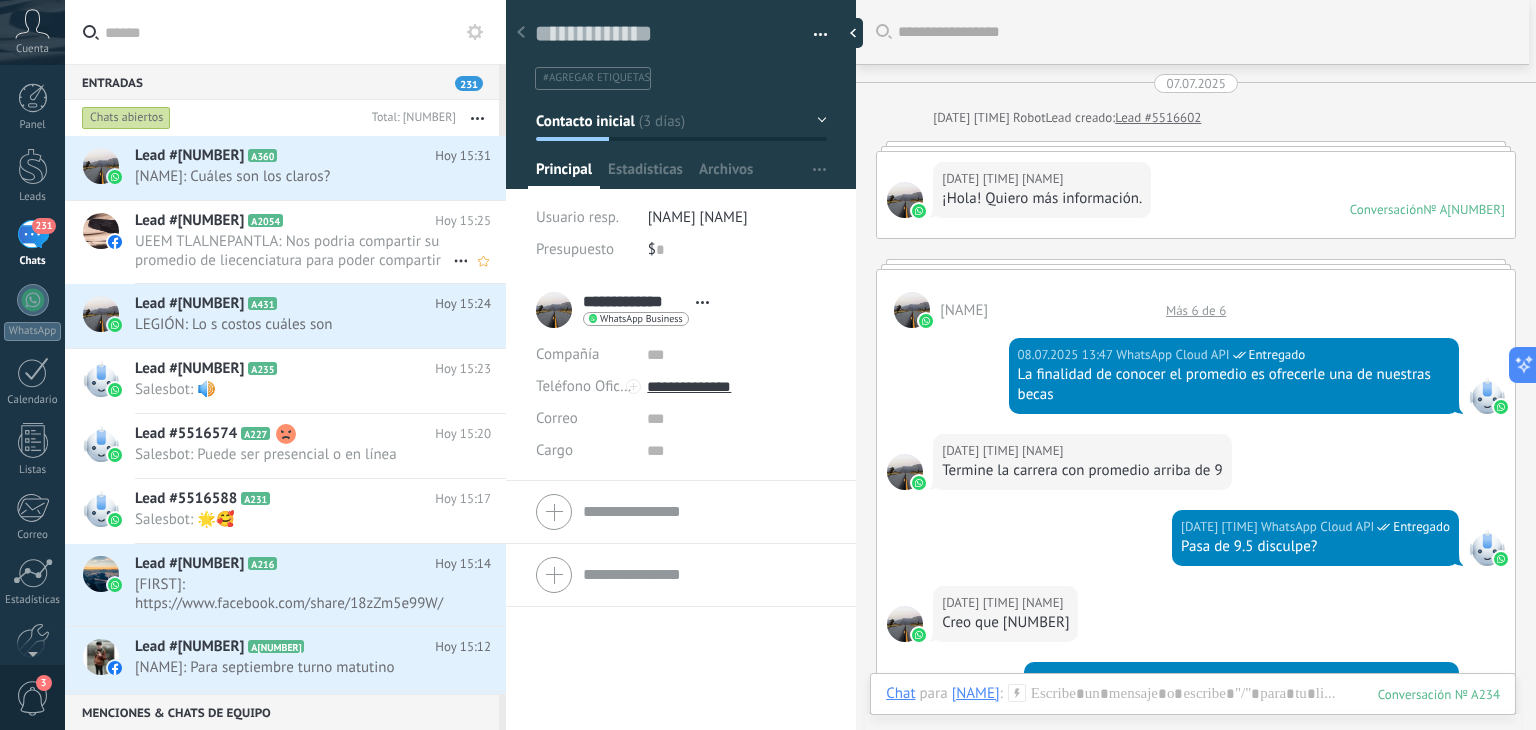 click on "UEEM TLALNEPANTLA: Nos podria compartir su promedio de liecenciatura para poder compartir con usted una beca, la maestria tiene u..." at bounding box center [294, 251] 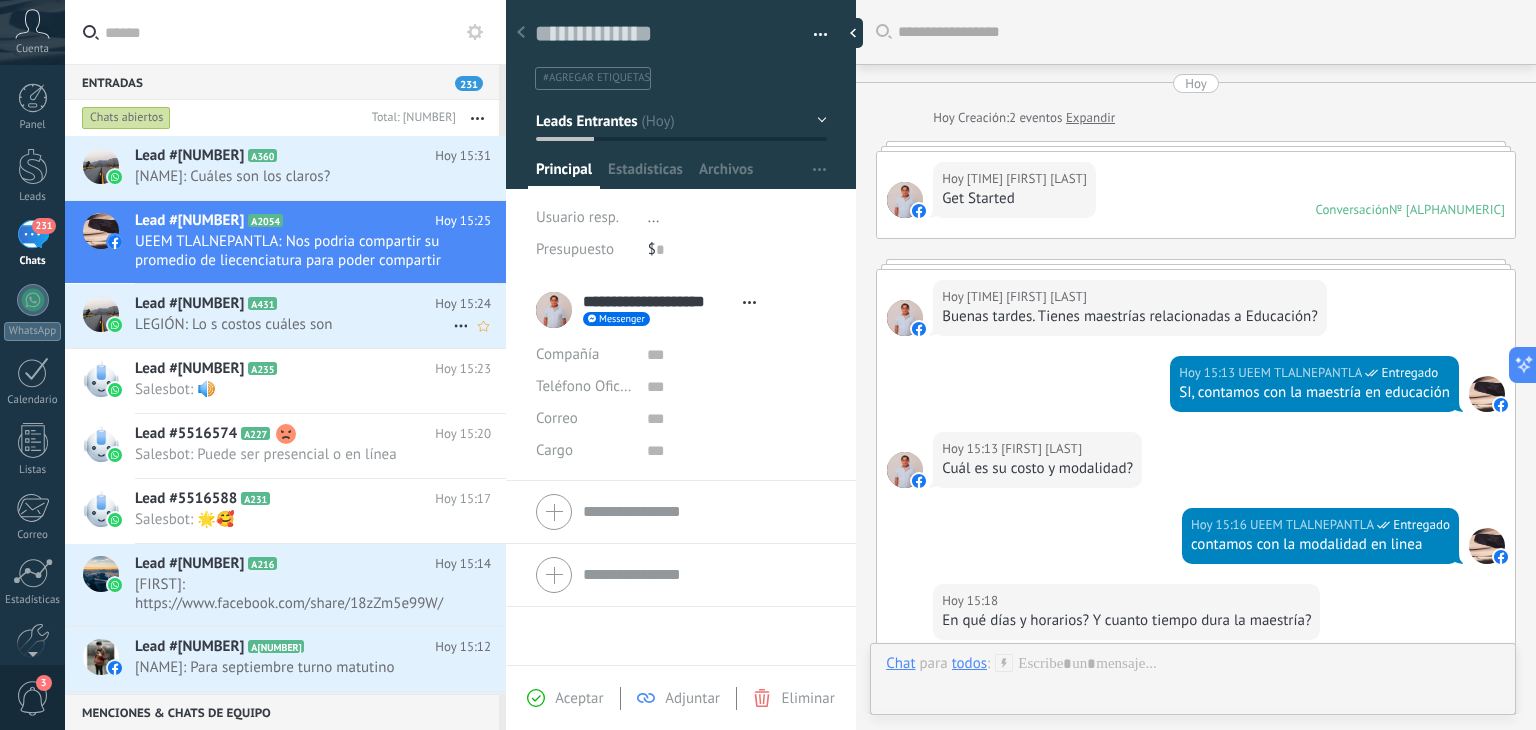 scroll, scrollTop: 29, scrollLeft: 0, axis: vertical 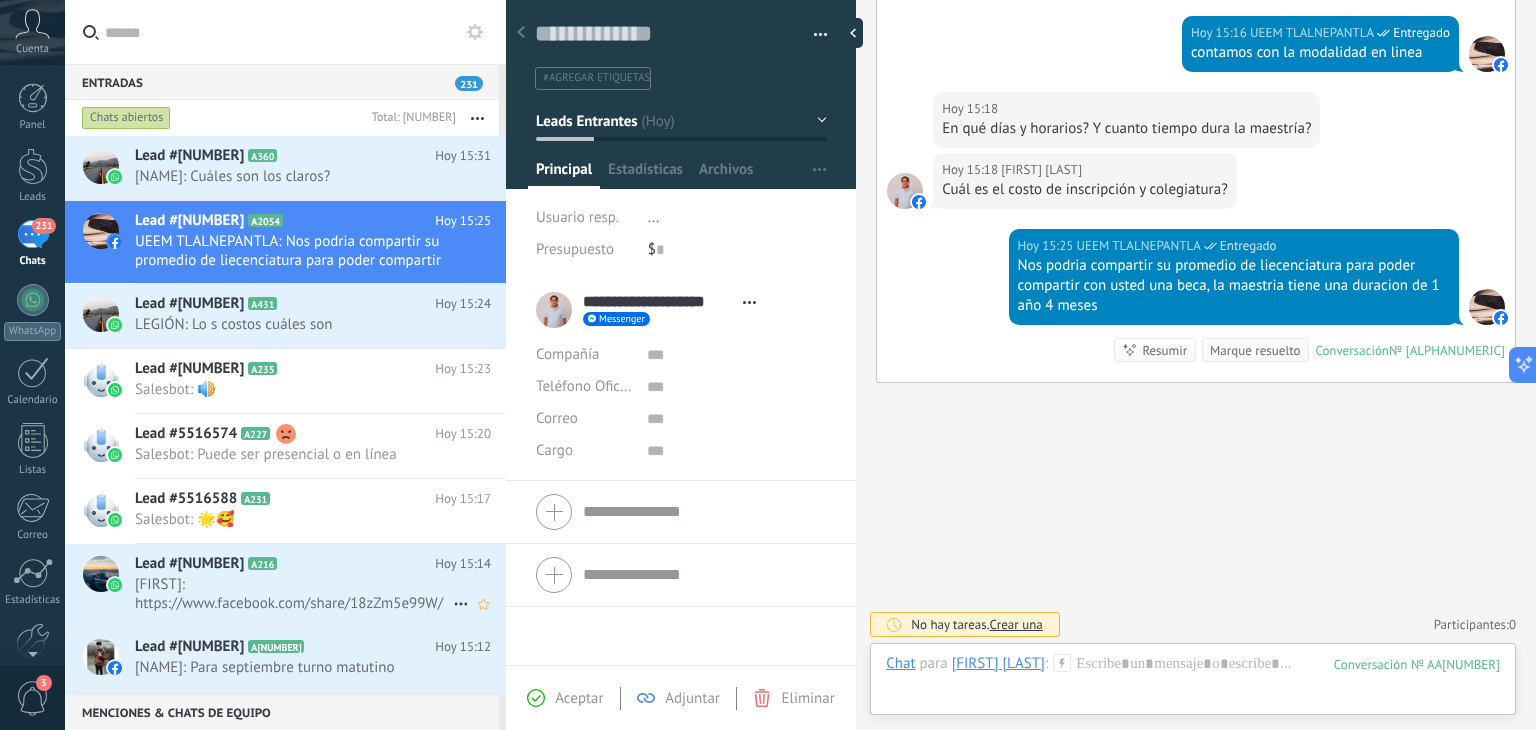 click on "[FIRST]: https://www.facebook.com/share/18zZm5e99W/" at bounding box center [294, 594] 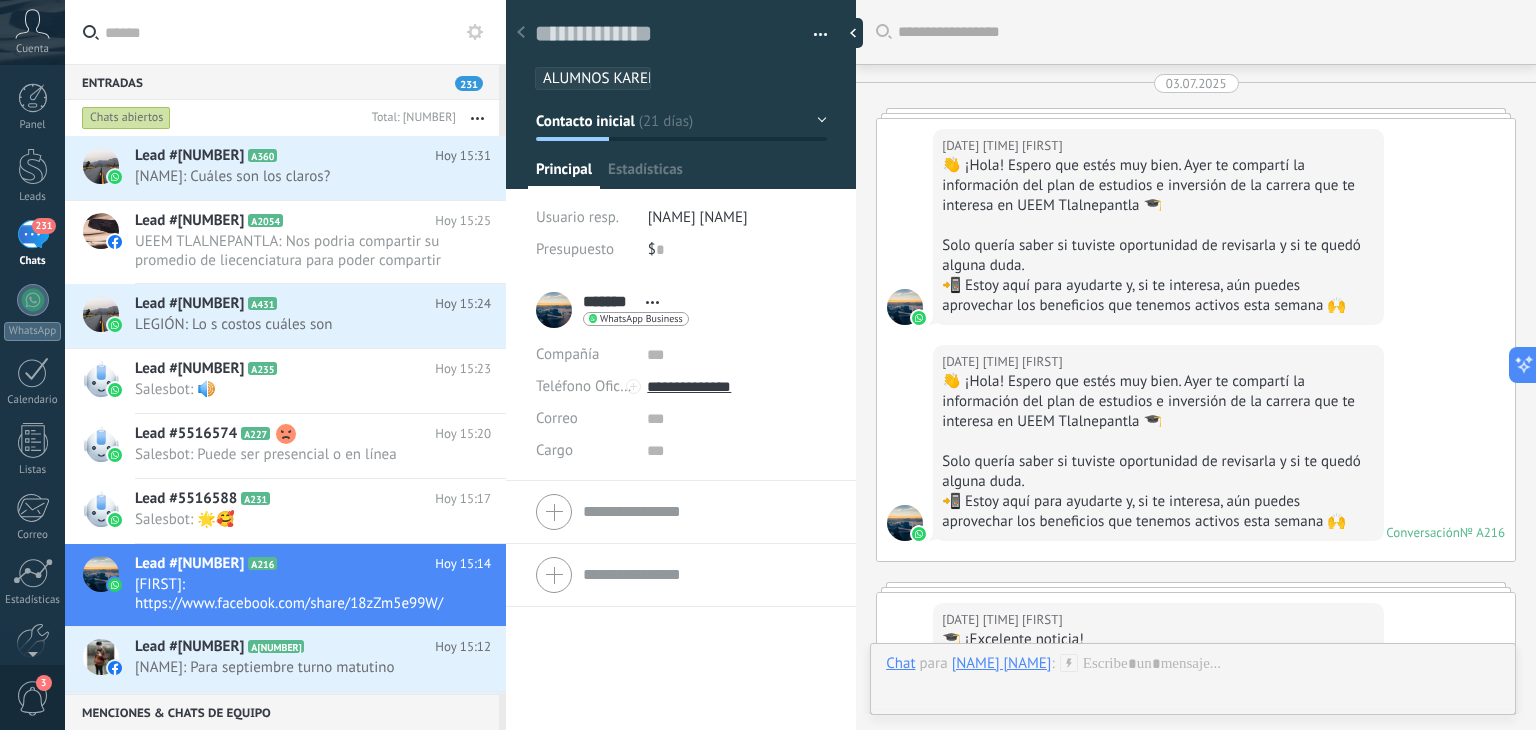 scroll, scrollTop: 29, scrollLeft: 0, axis: vertical 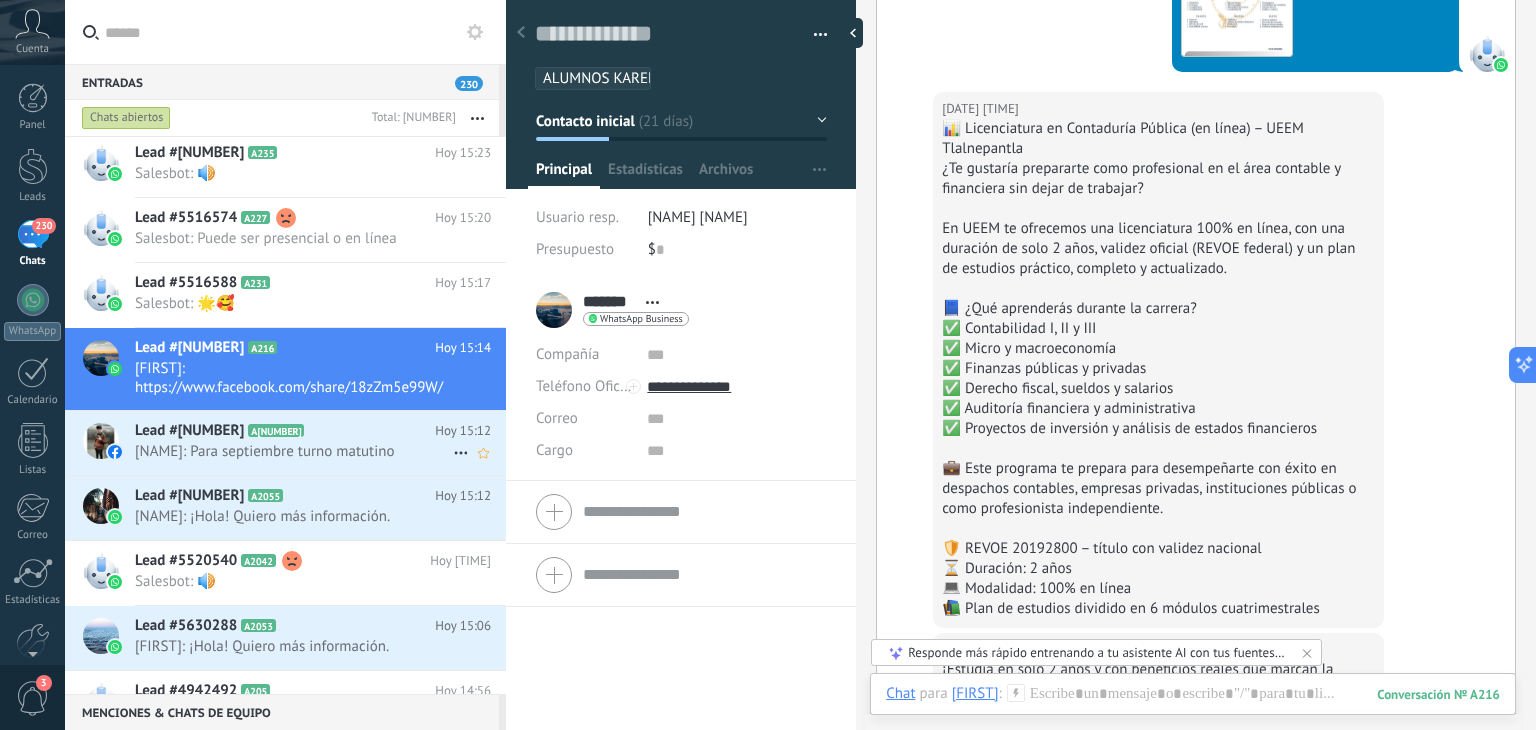 click on "Hoy 15:12
[NAME]: Para septiembre turno matutino" at bounding box center (320, 442) 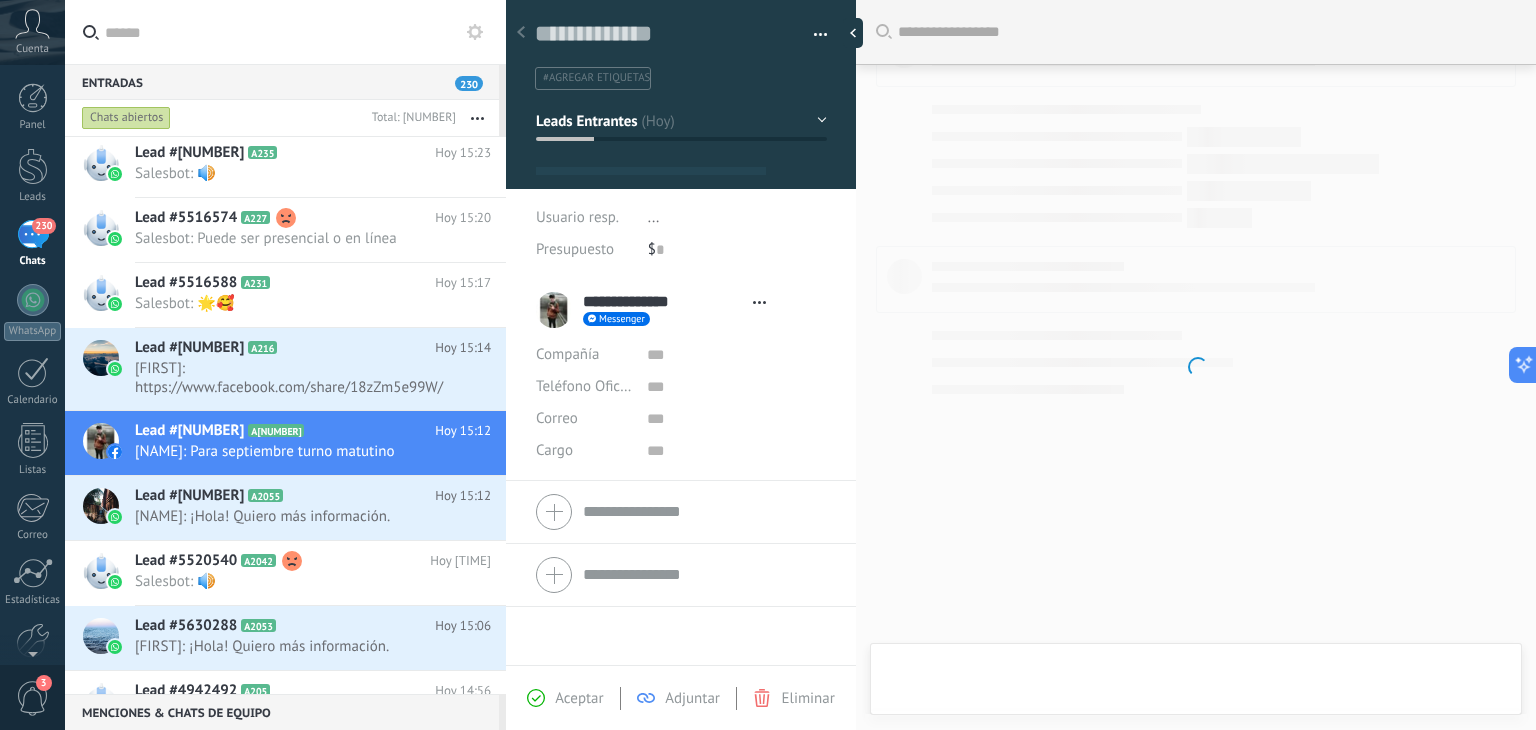 type on "**********" 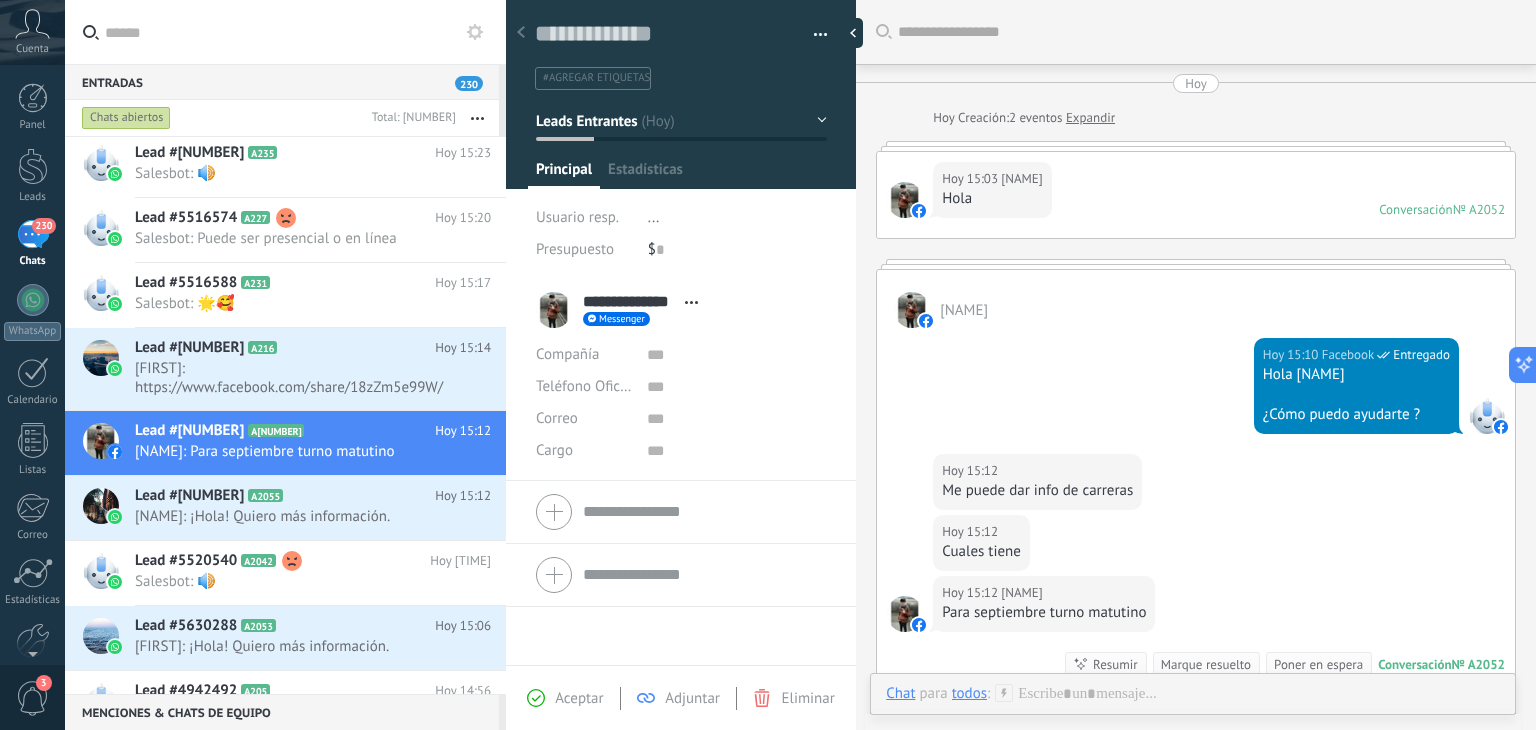 scroll, scrollTop: 269, scrollLeft: 0, axis: vertical 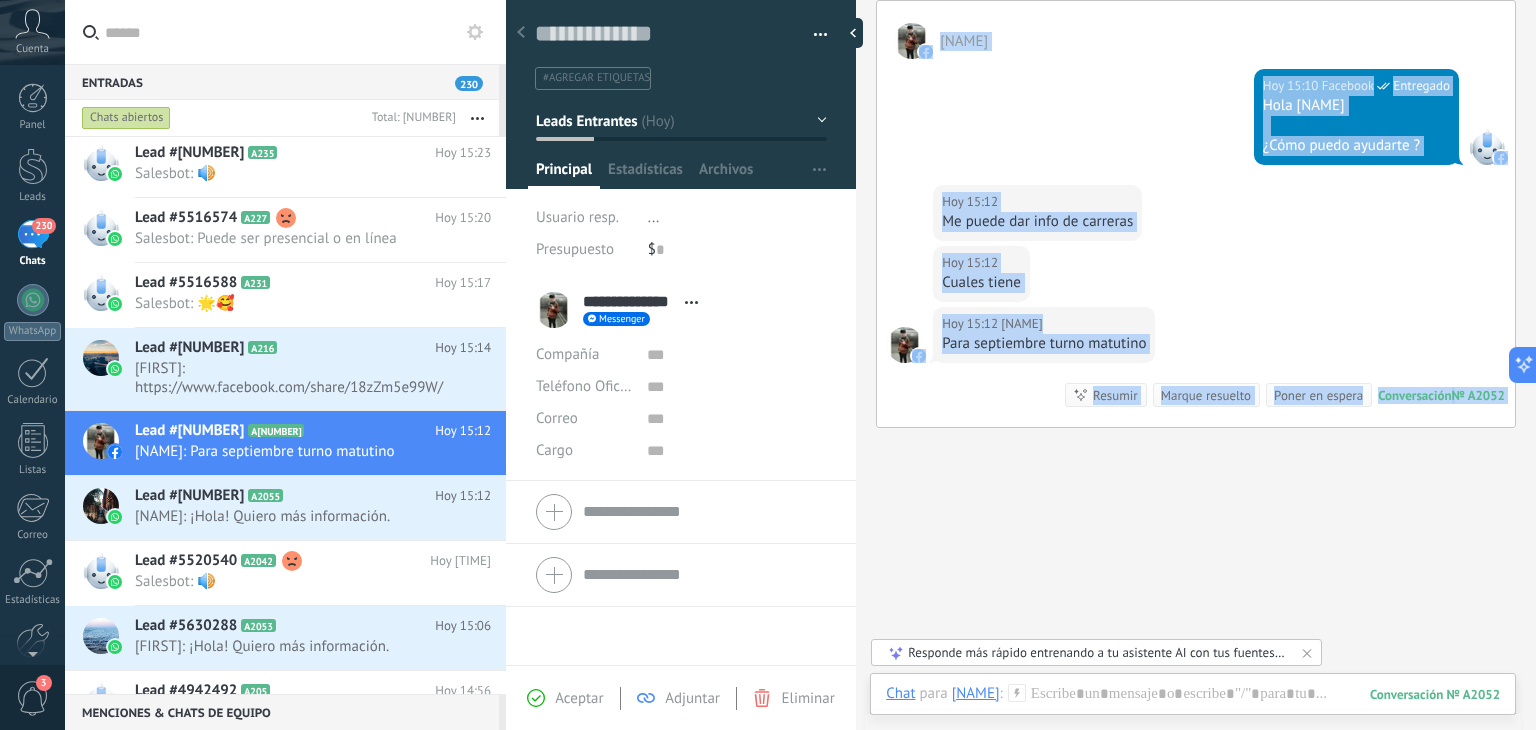 drag, startPoint x: 841, startPoint y: 649, endPoint x: 921, endPoint y: 493, distance: 175.31685 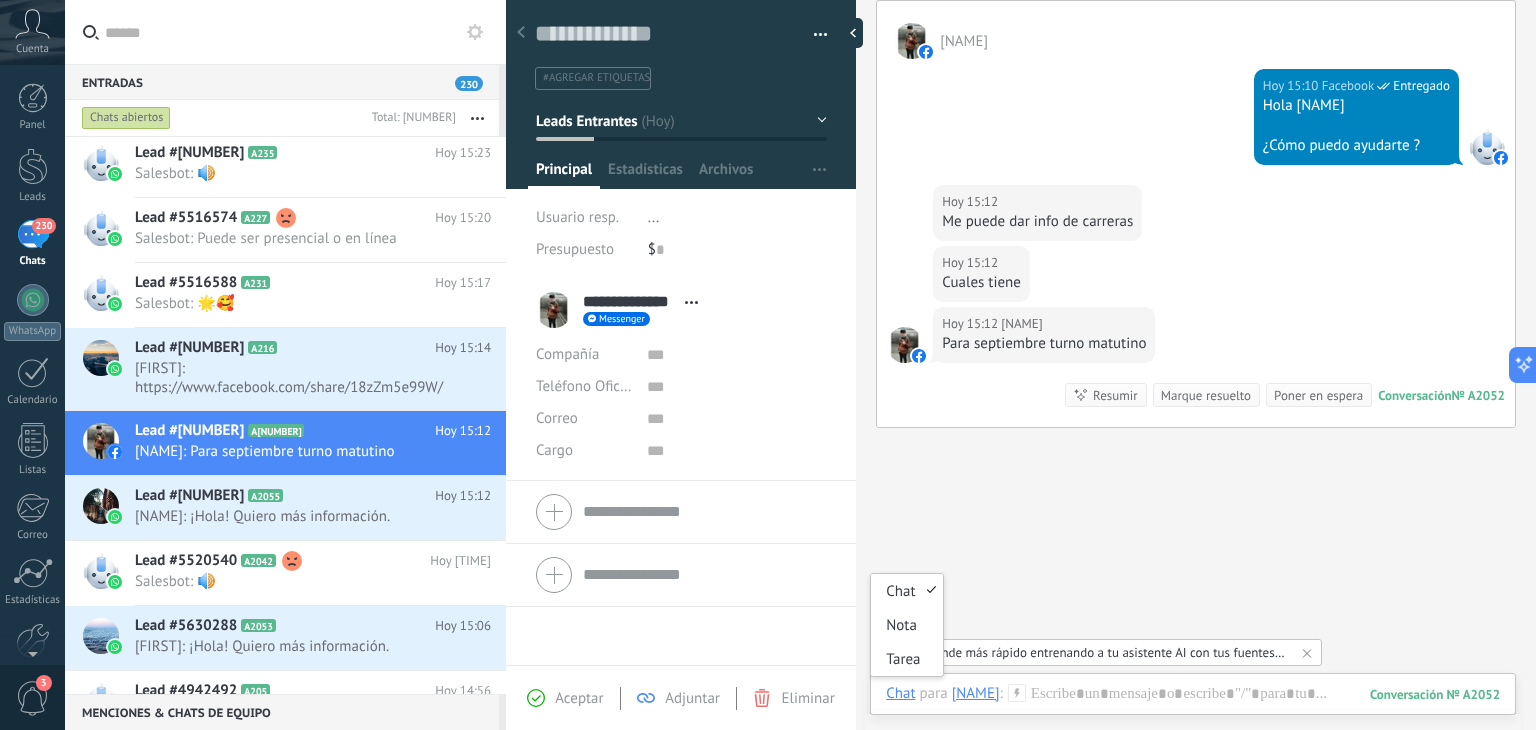 click on "Chat" at bounding box center (900, 693) 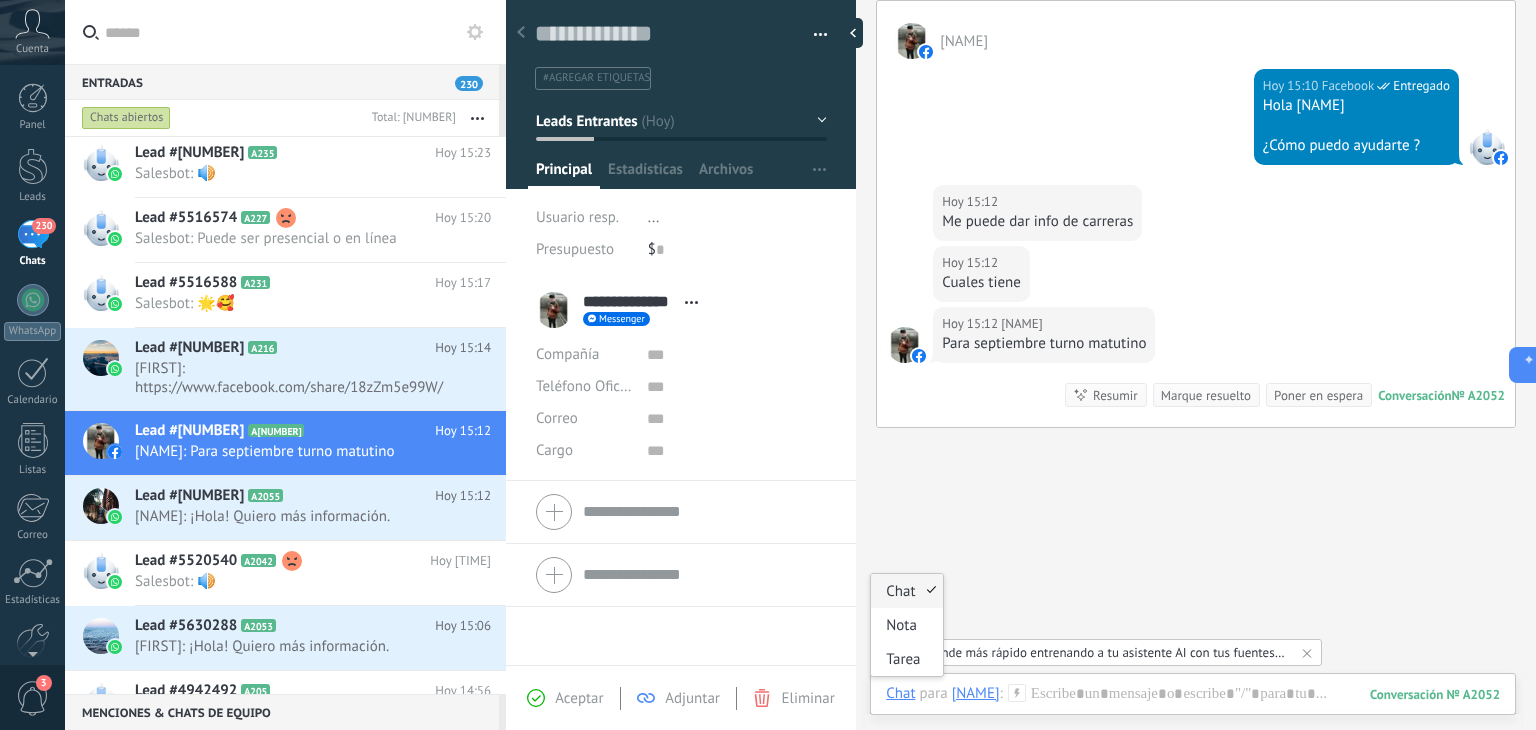 click on "Chat" at bounding box center [906, 591] 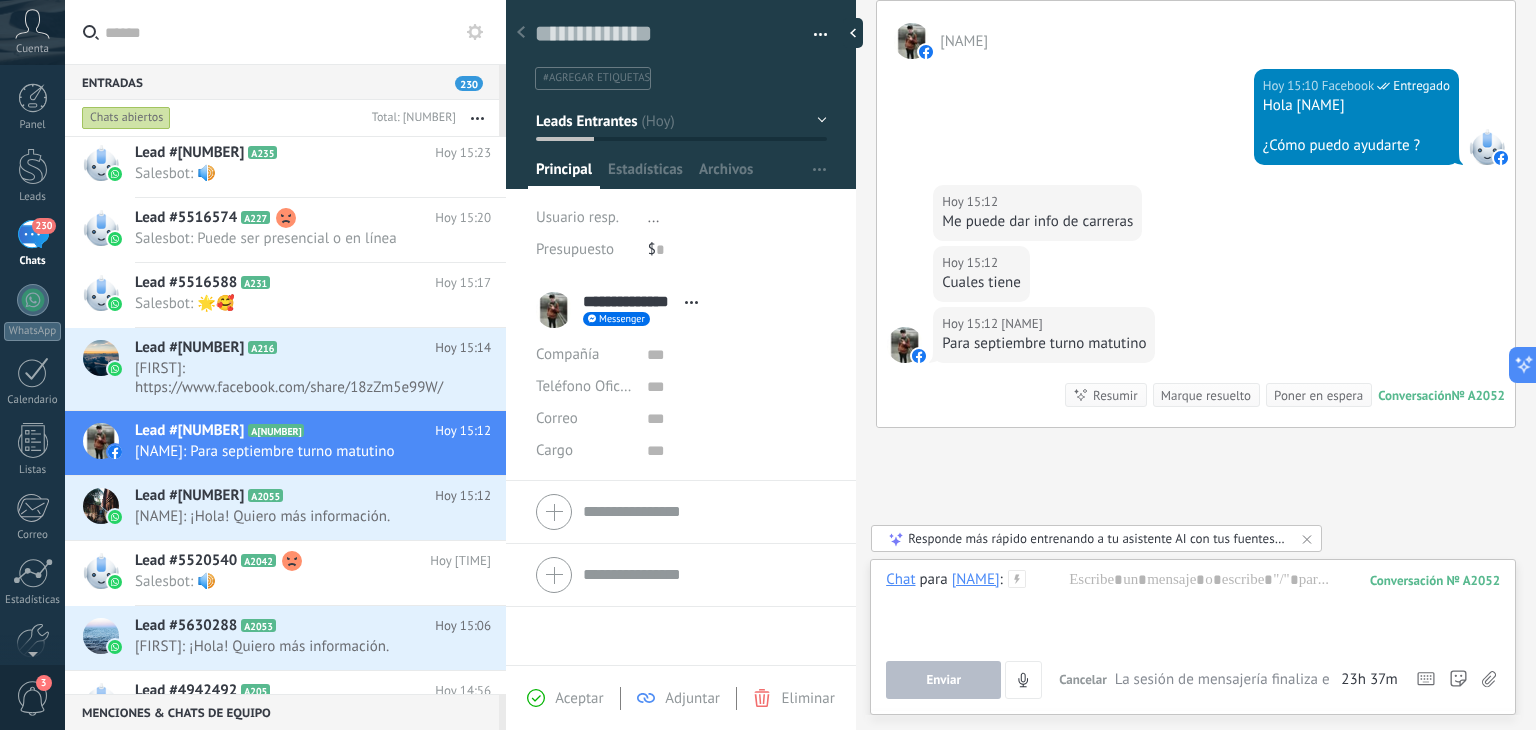 click at bounding box center [1193, 608] 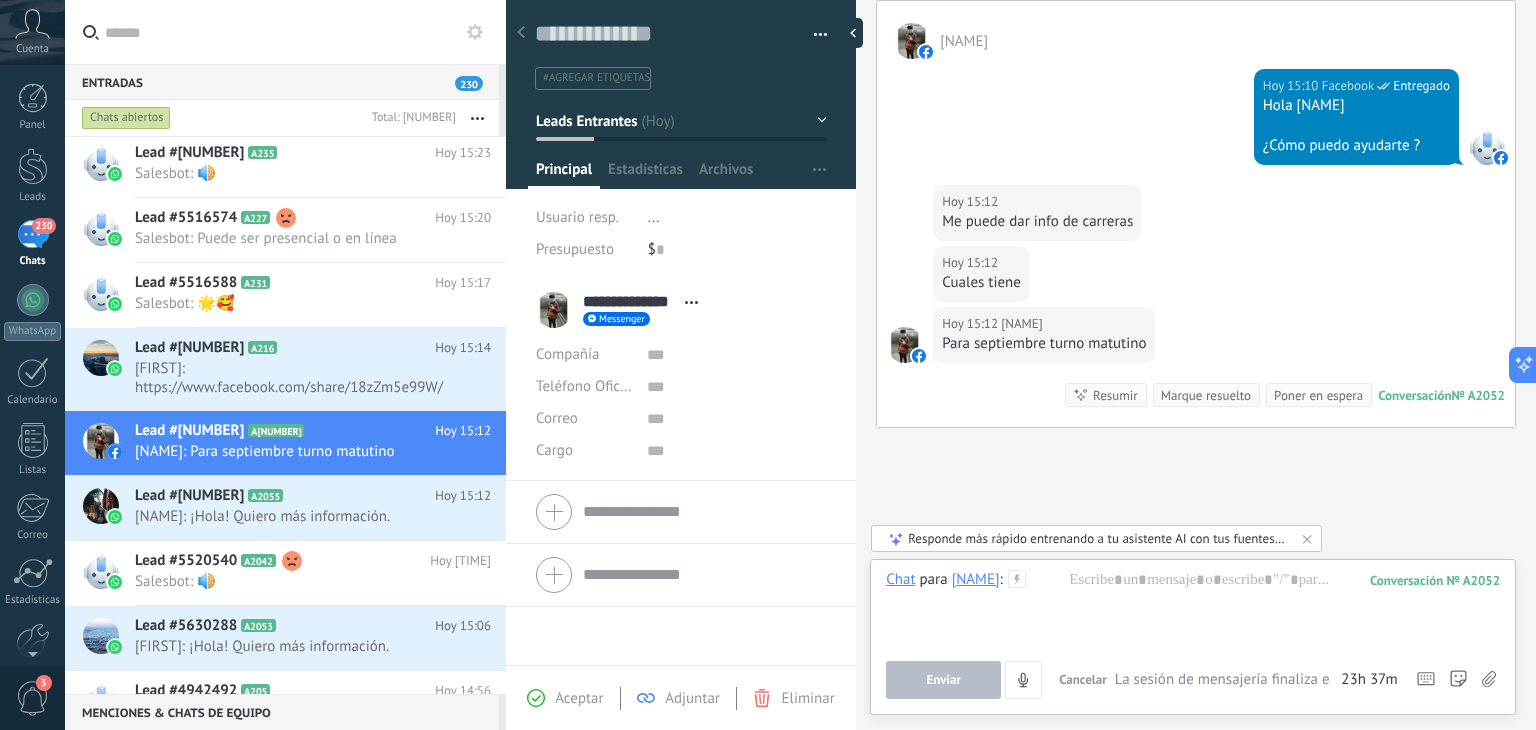 type 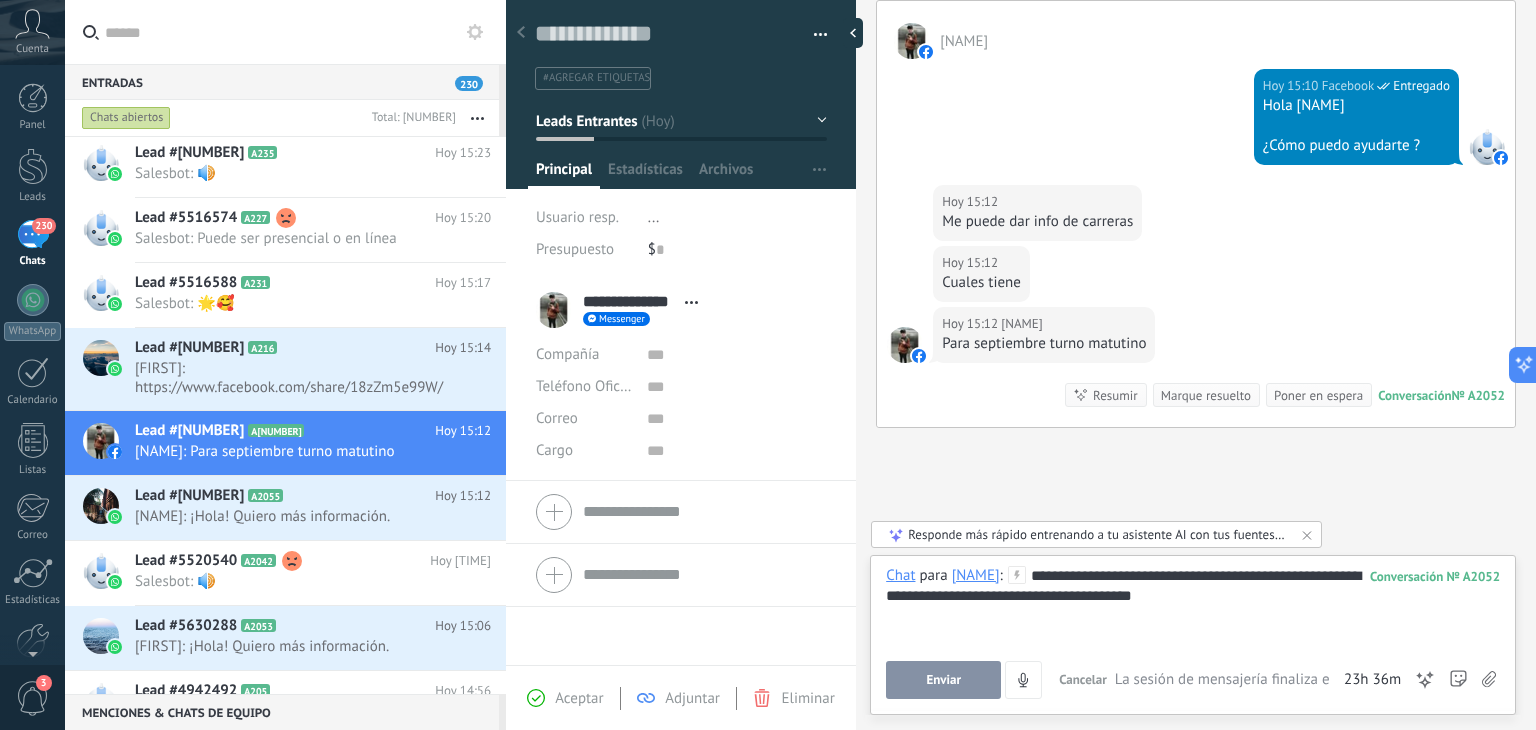 drag, startPoint x: 944, startPoint y: 665, endPoint x: 940, endPoint y: 689, distance: 24.33105 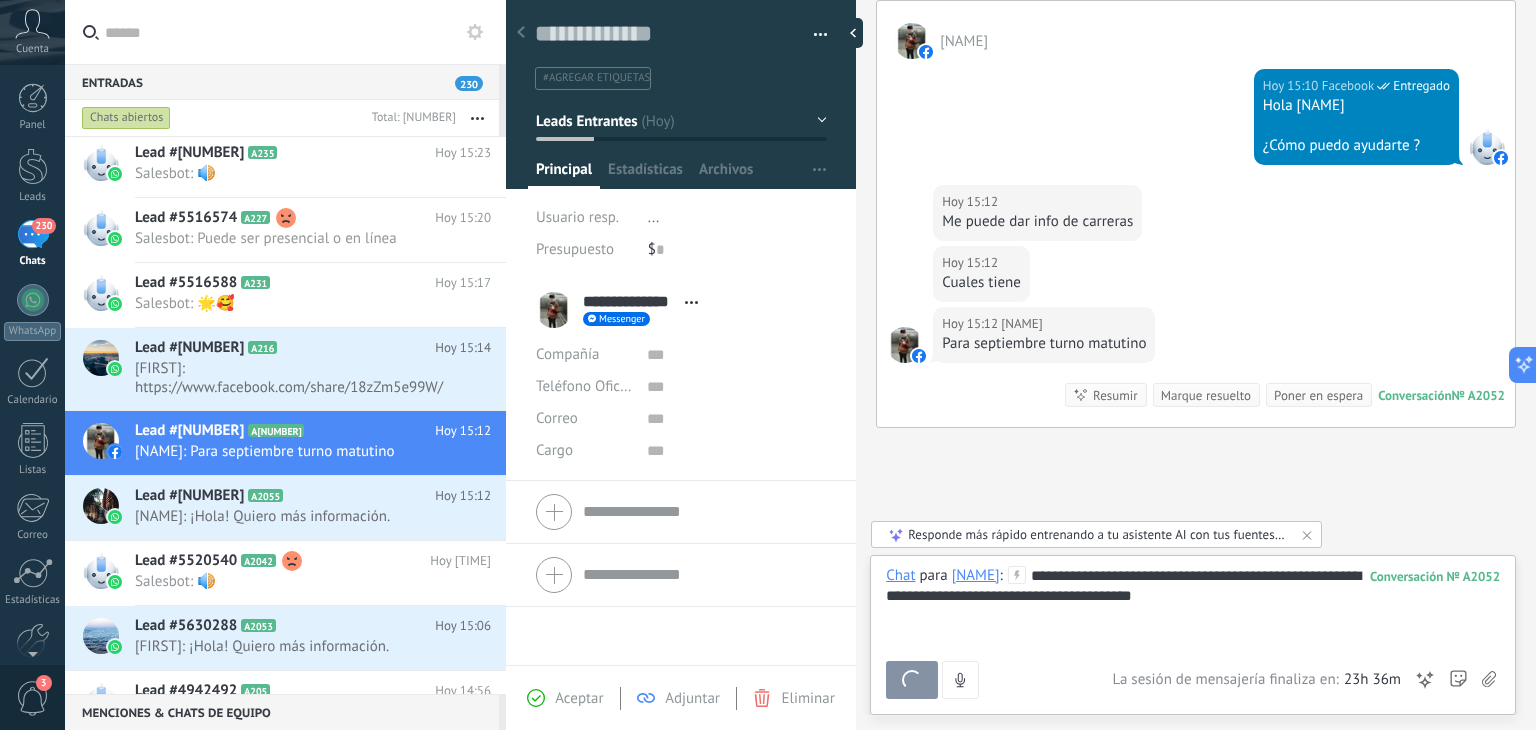 scroll, scrollTop: 404, scrollLeft: 0, axis: vertical 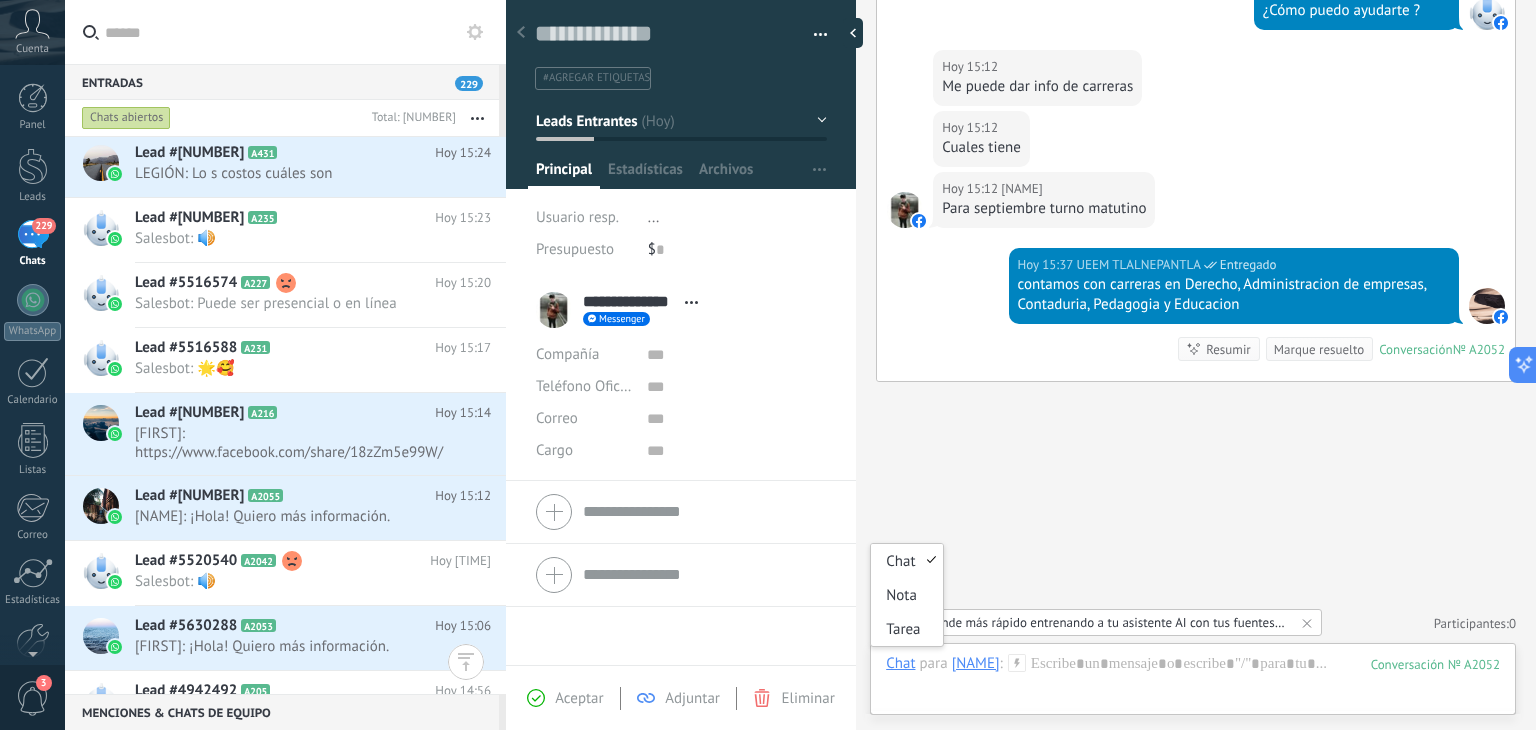 drag, startPoint x: 892, startPoint y: 669, endPoint x: 887, endPoint y: 486, distance: 183.0683 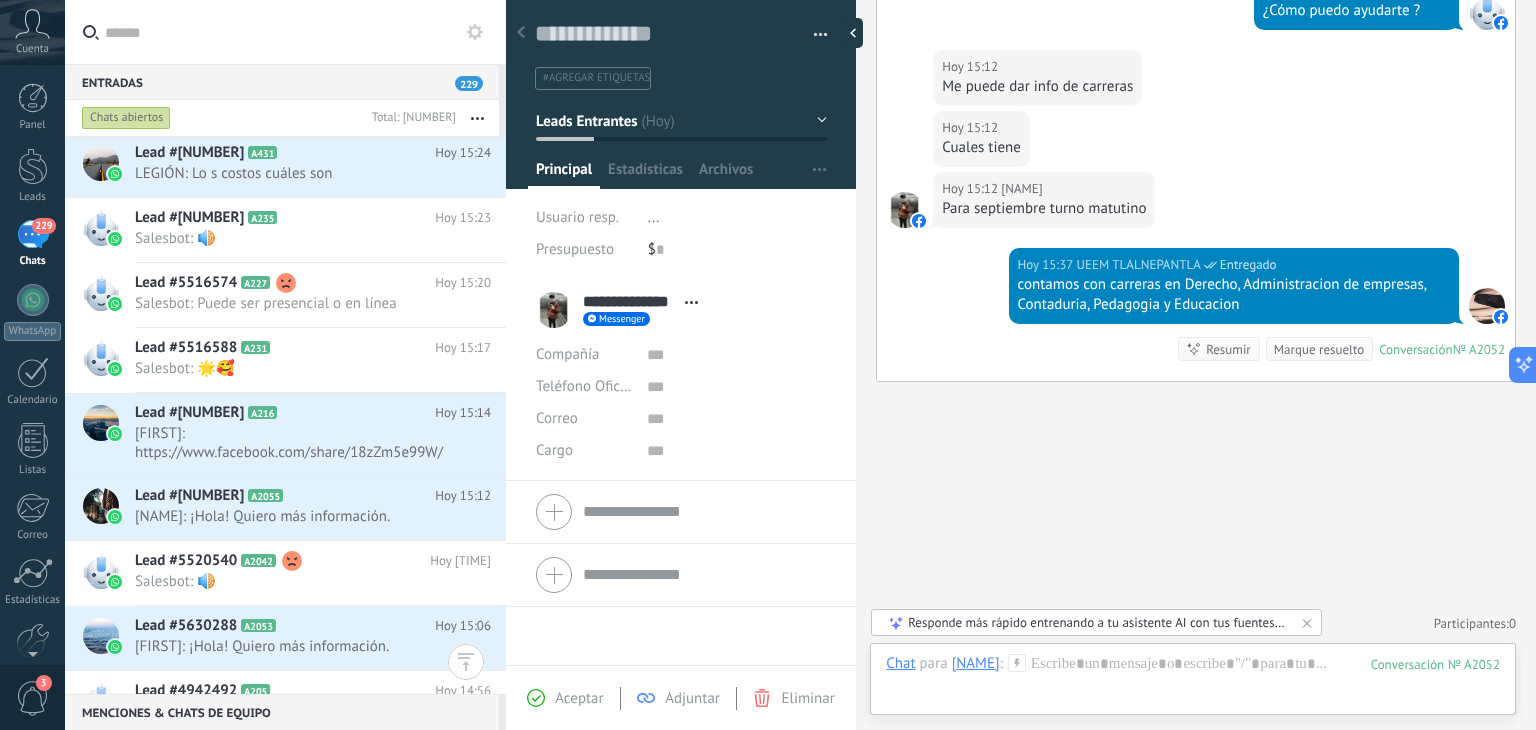 scroll, scrollTop: 217, scrollLeft: 0, axis: vertical 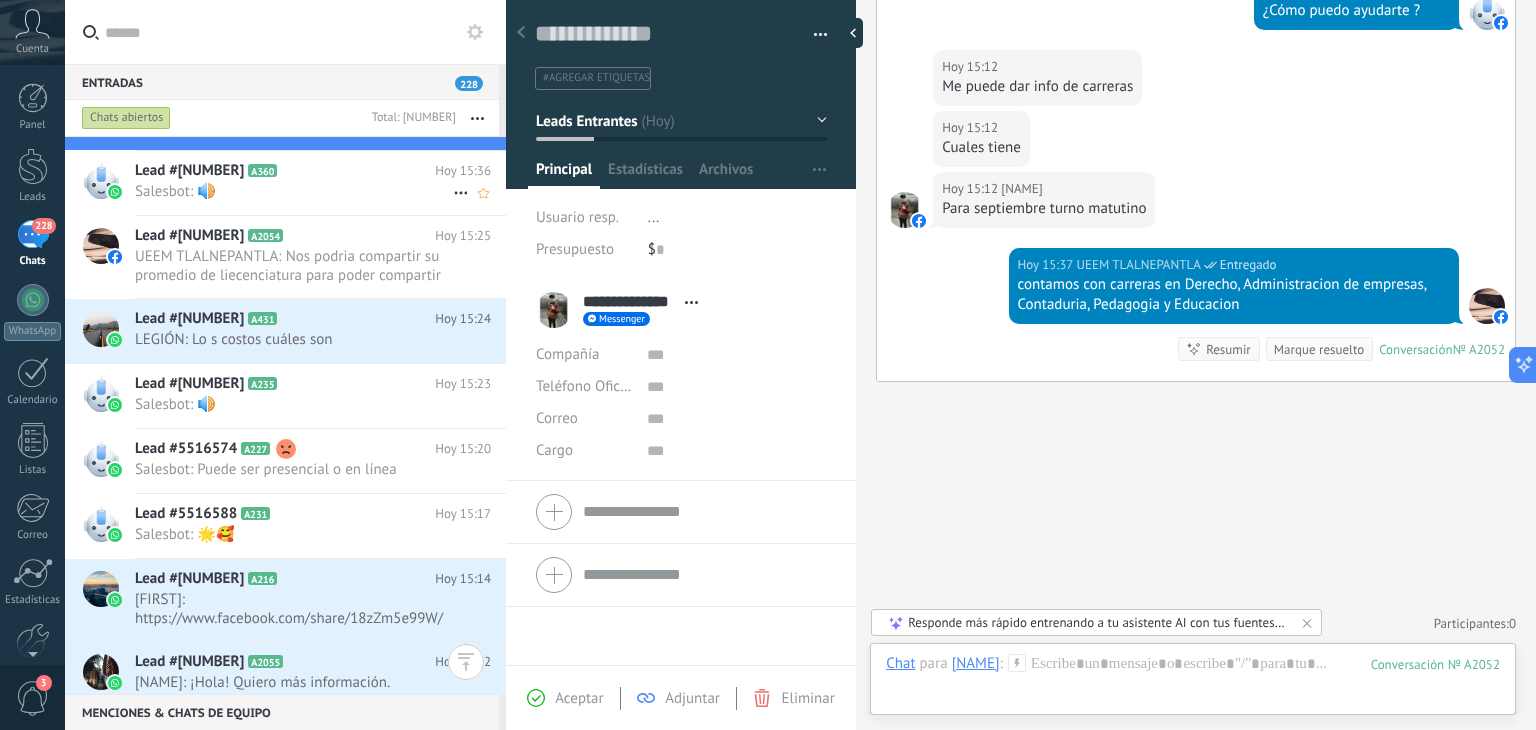 click on "Lead #5516712
[ID]
Hoy [TIME]
Salesbot: 🔊" at bounding box center [320, 182] 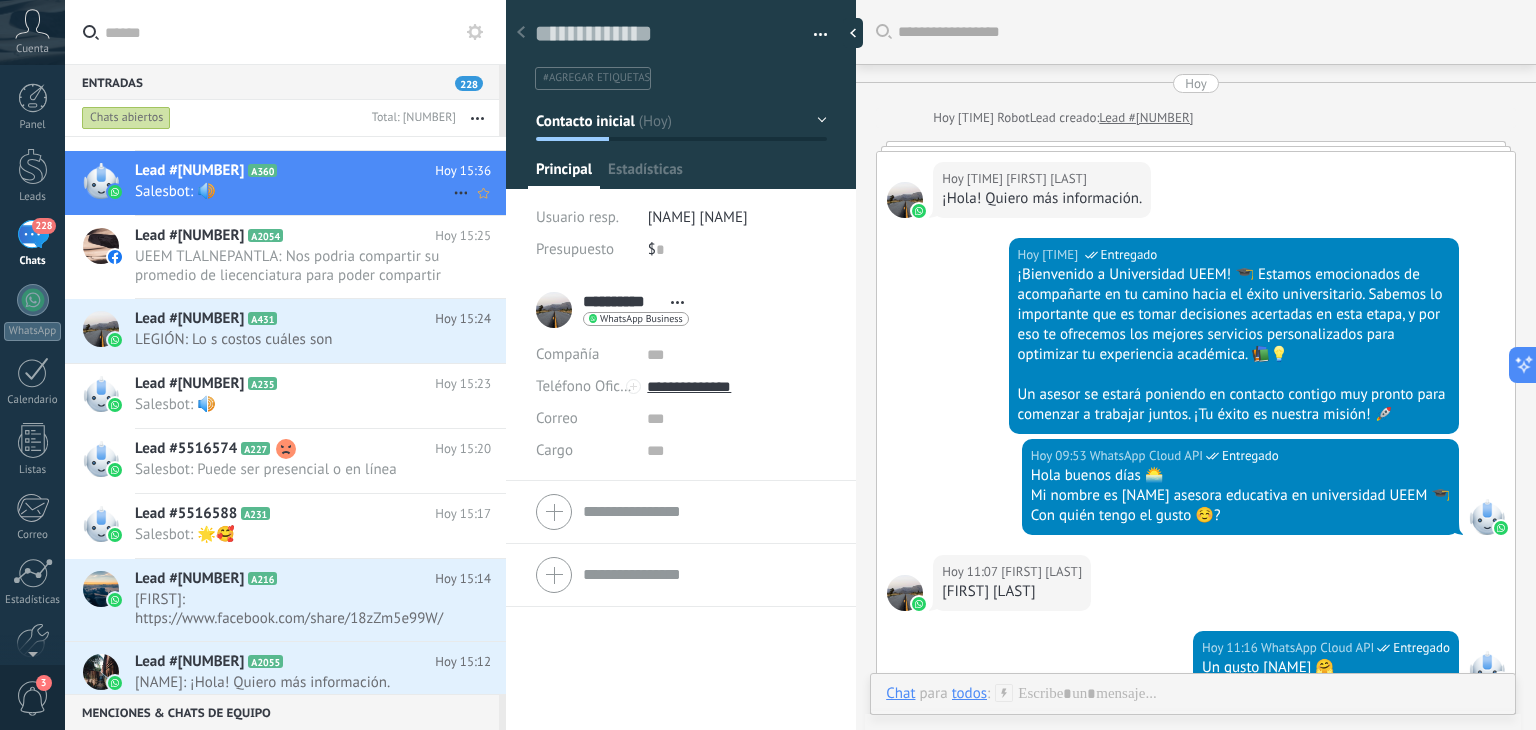scroll, scrollTop: 1258, scrollLeft: 0, axis: vertical 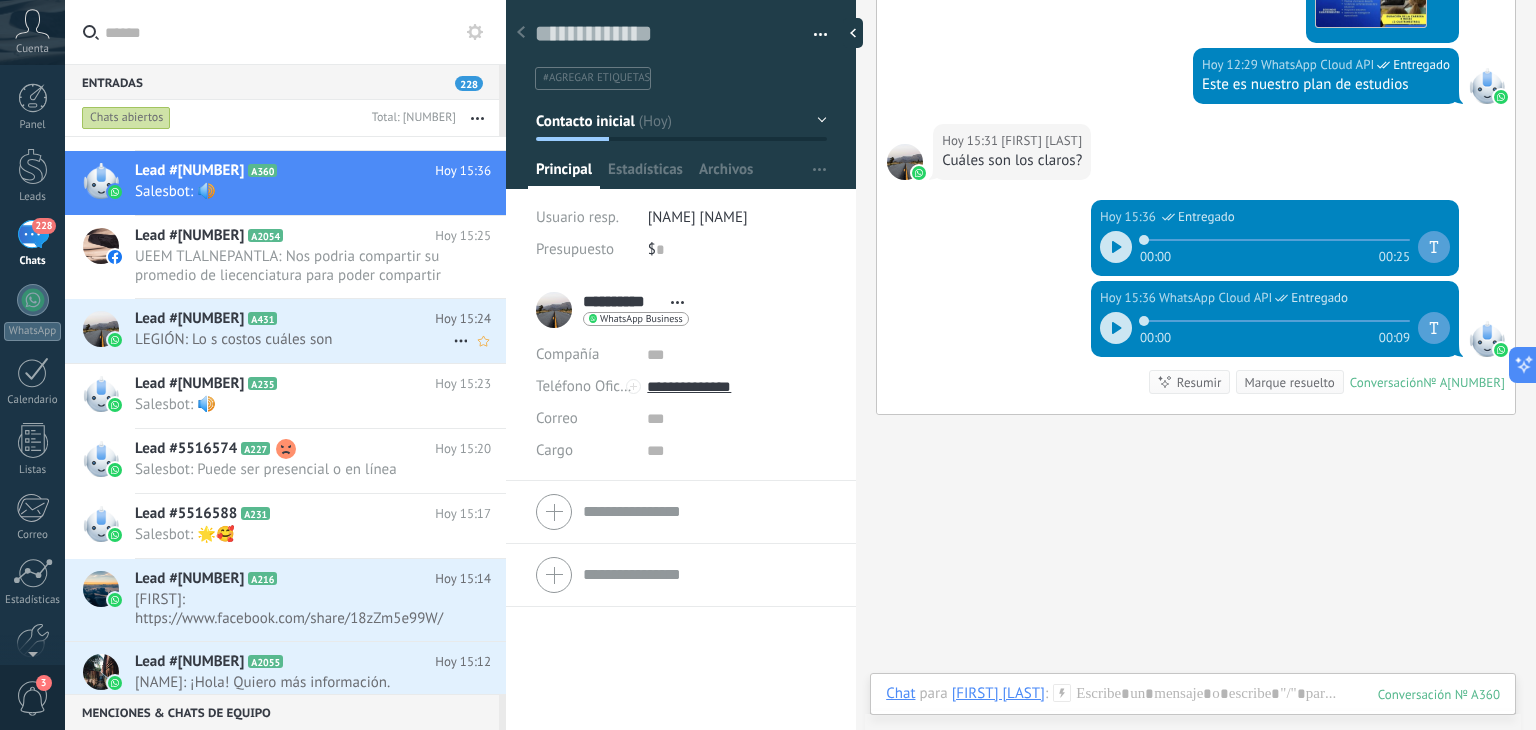 click on "Lead #5518710
A431
Hoy [TIME]
LEGIÓN: Lo s costos cuáles son" at bounding box center [320, 330] 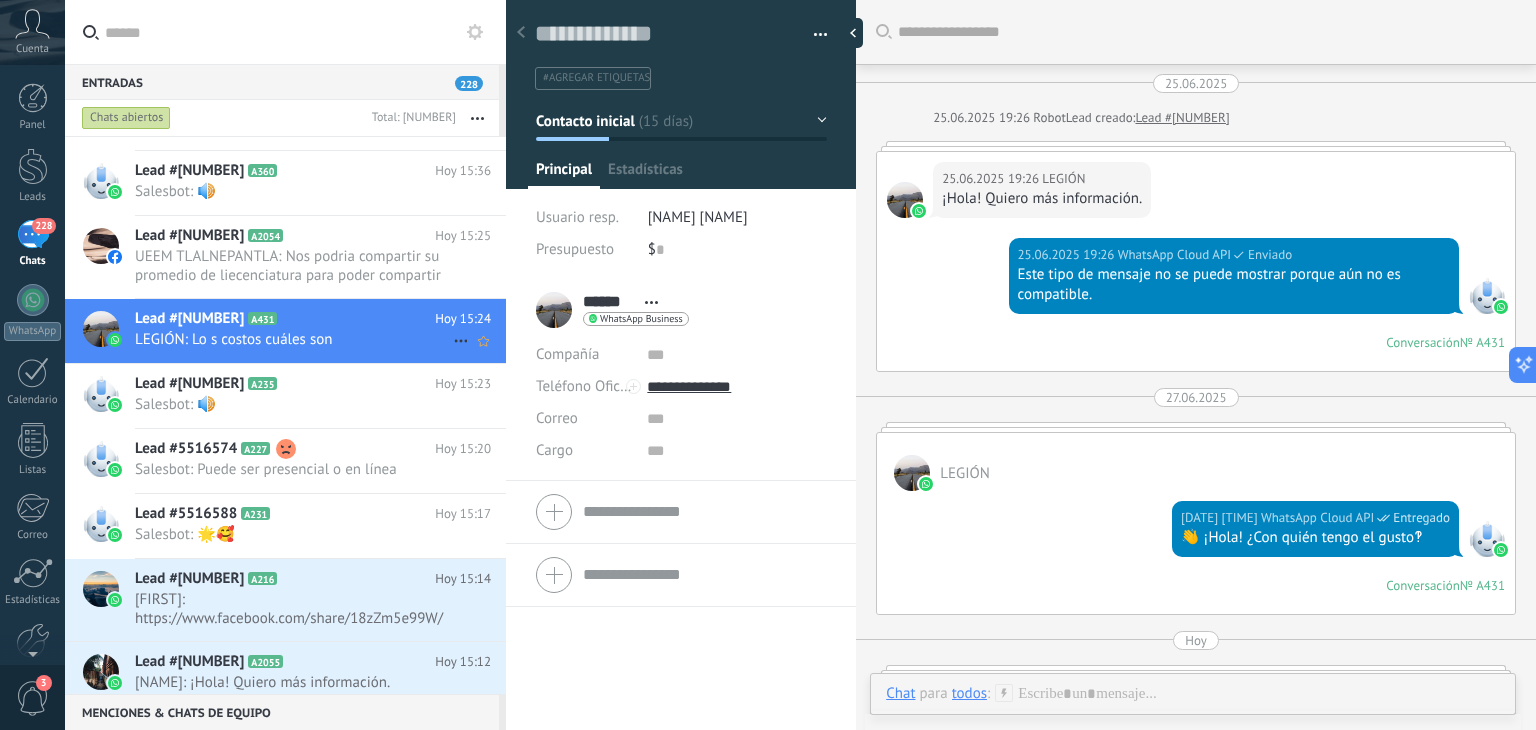 scroll, scrollTop: 904, scrollLeft: 0, axis: vertical 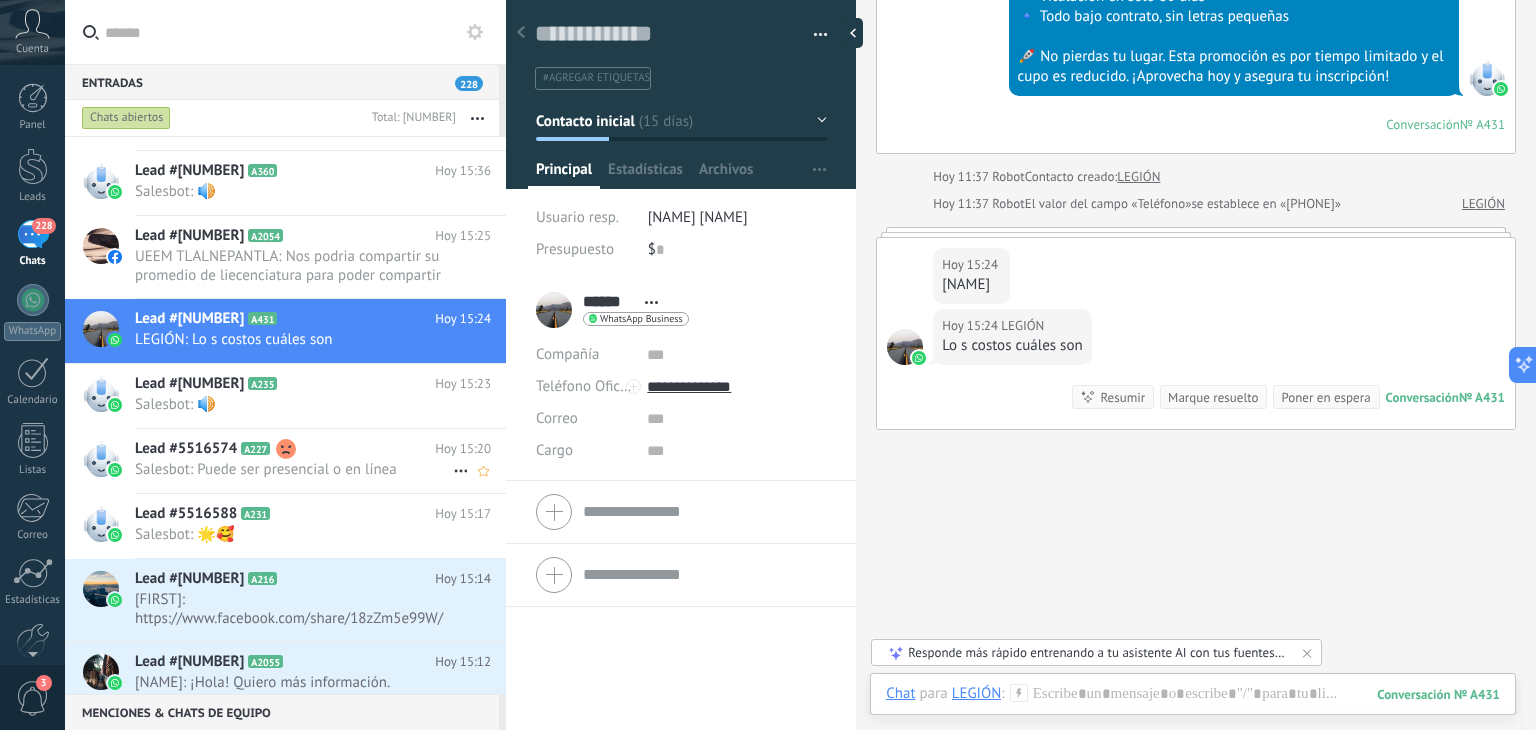 click on "Salesbot: Puede ser presencial o en línea" at bounding box center [294, 469] 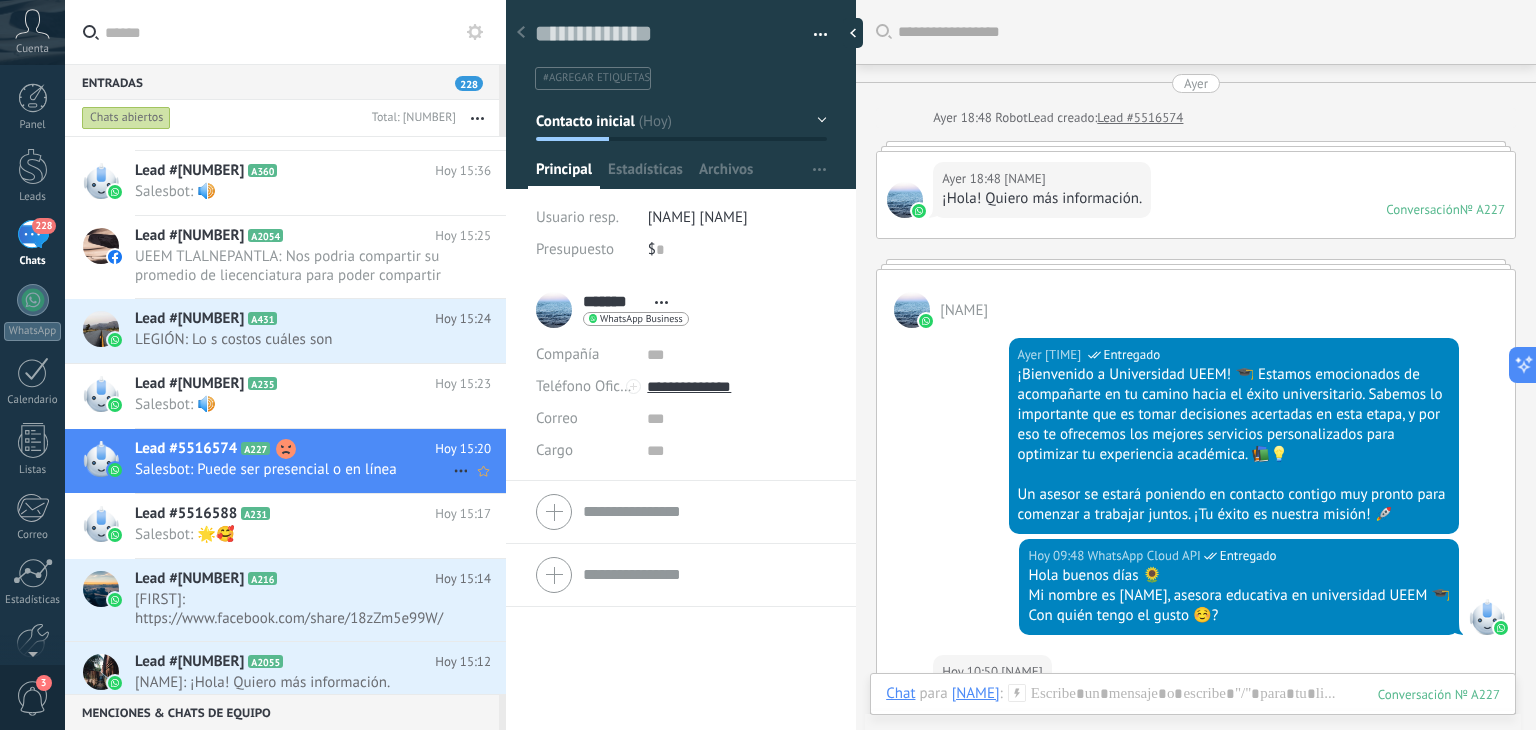scroll, scrollTop: 29, scrollLeft: 0, axis: vertical 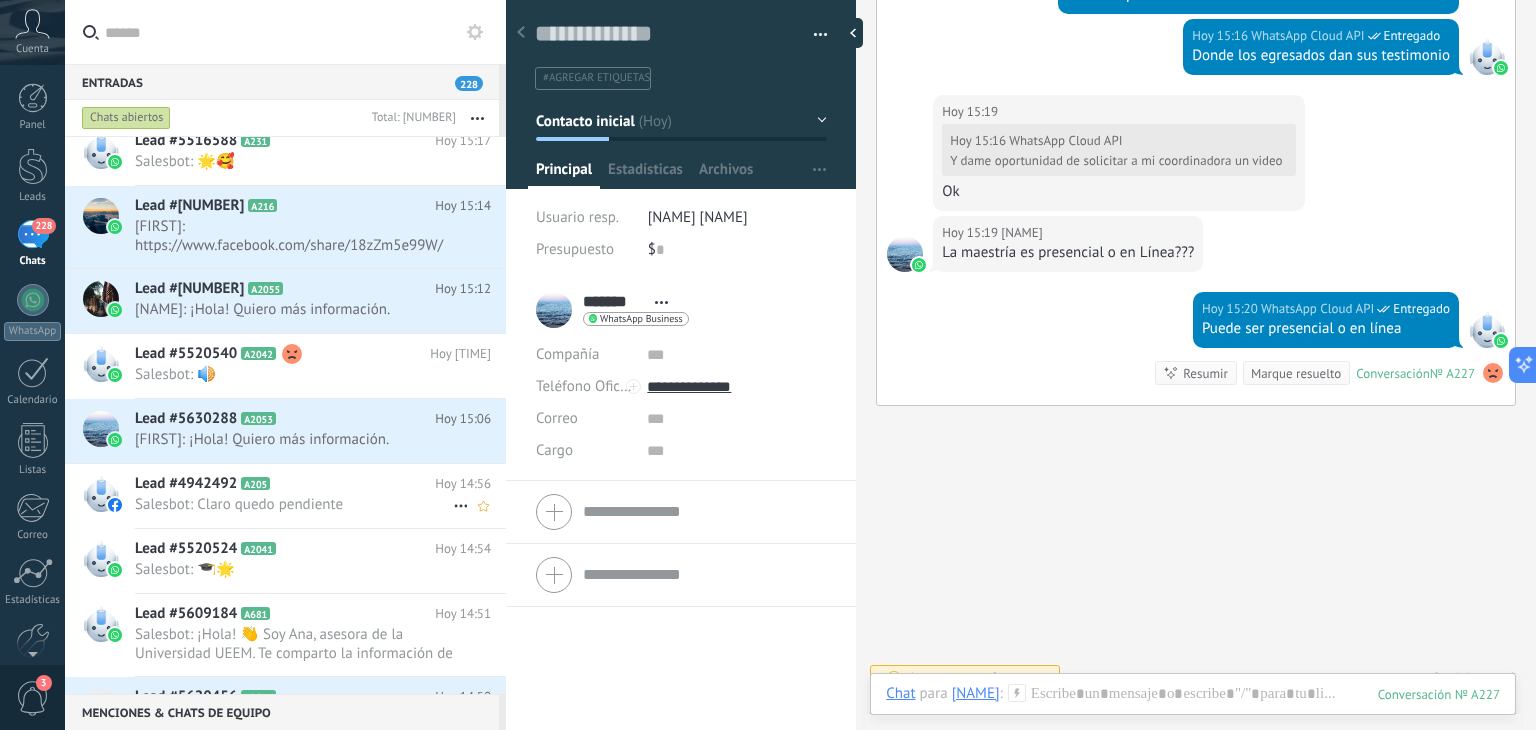 click on "Lead #[NUMBER]
A205" at bounding box center [285, 484] 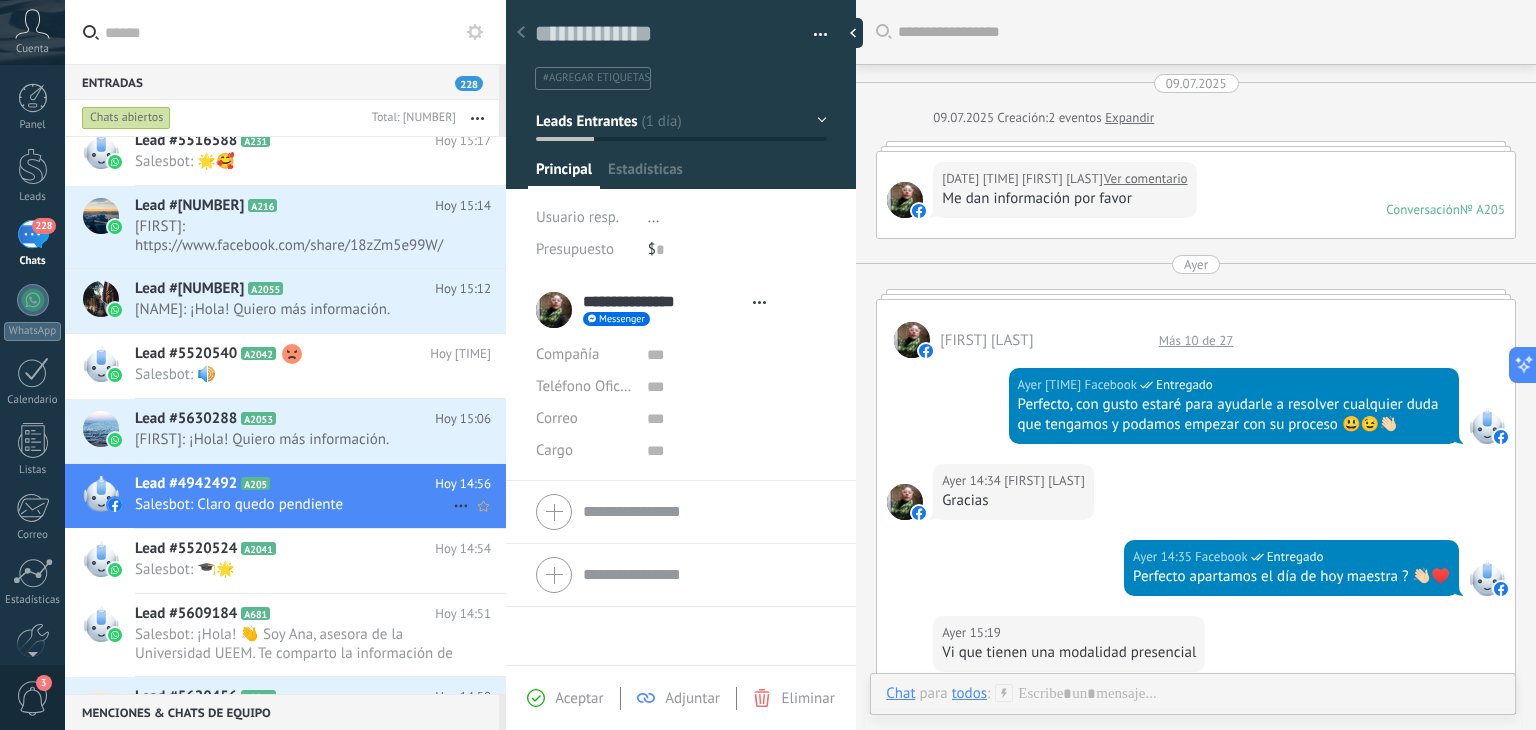 scroll, scrollTop: 1341, scrollLeft: 0, axis: vertical 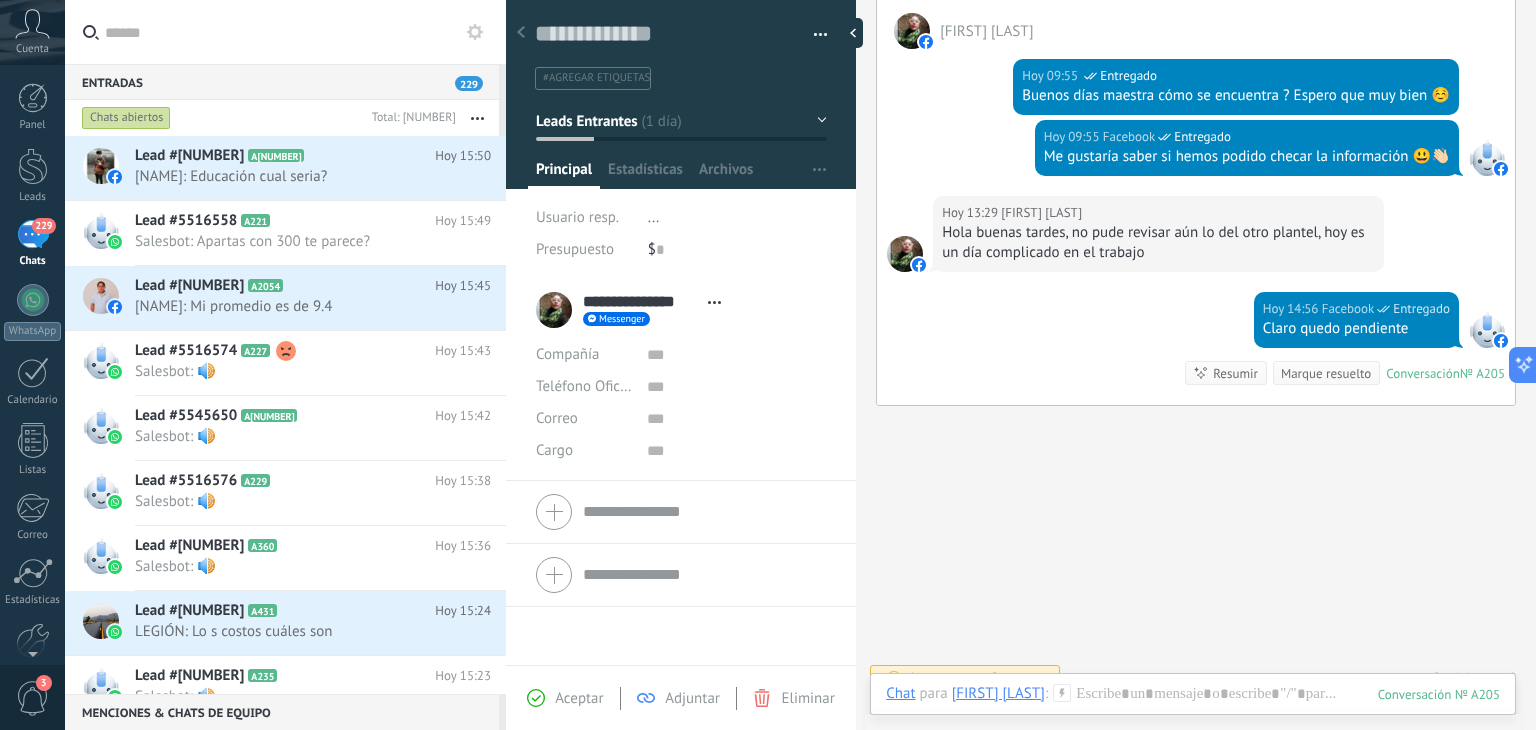 click on "Cuenta" at bounding box center [32, 49] 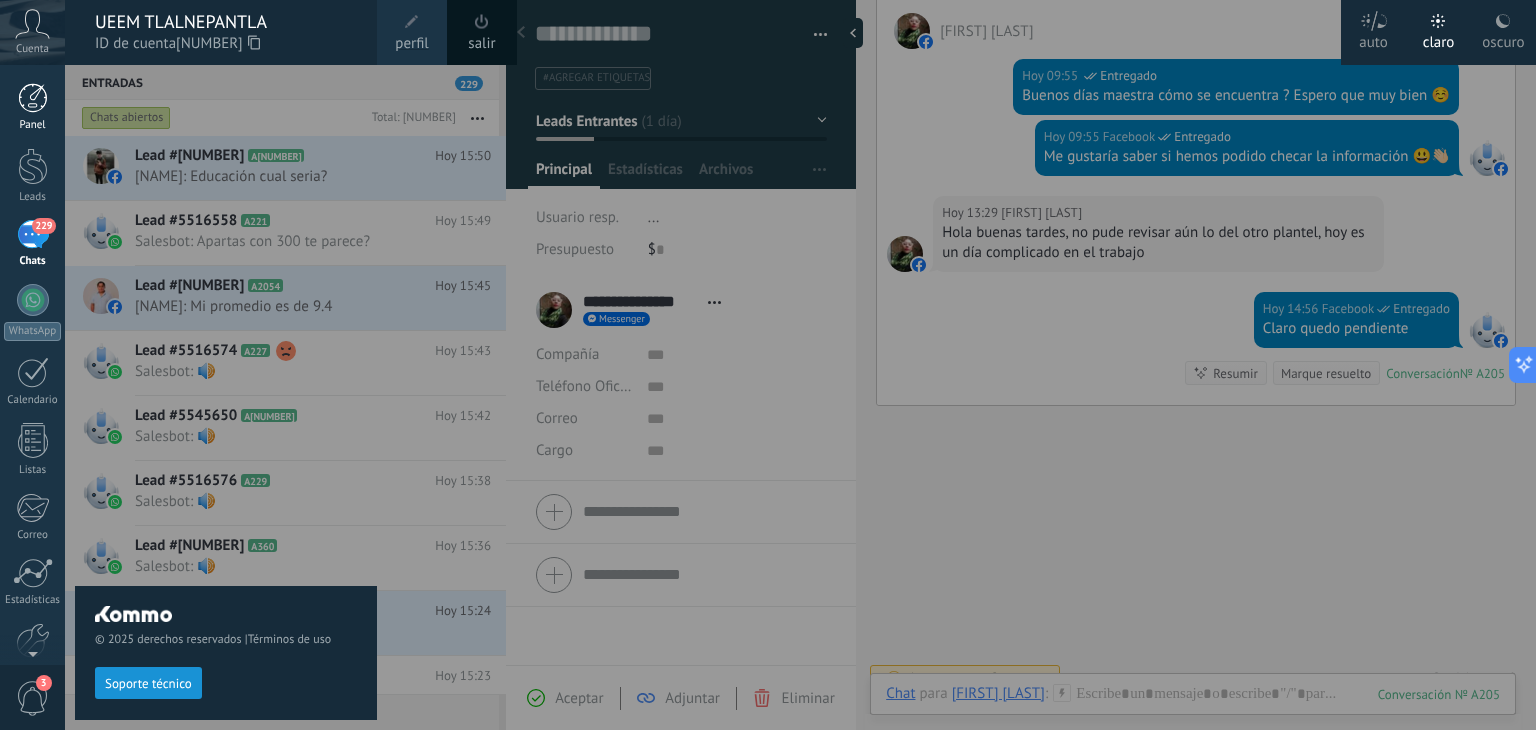 click at bounding box center (33, 98) 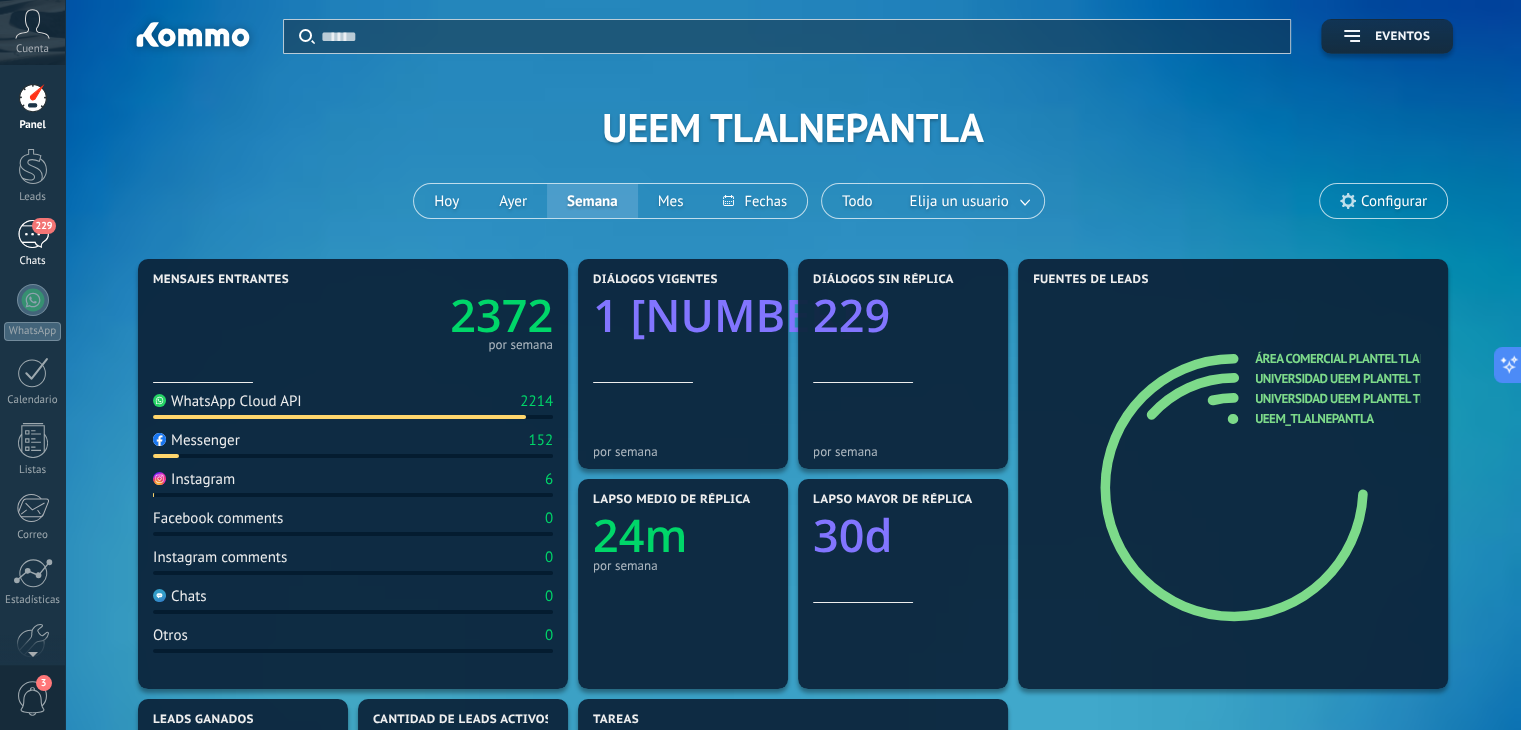 click on "229" at bounding box center (33, 234) 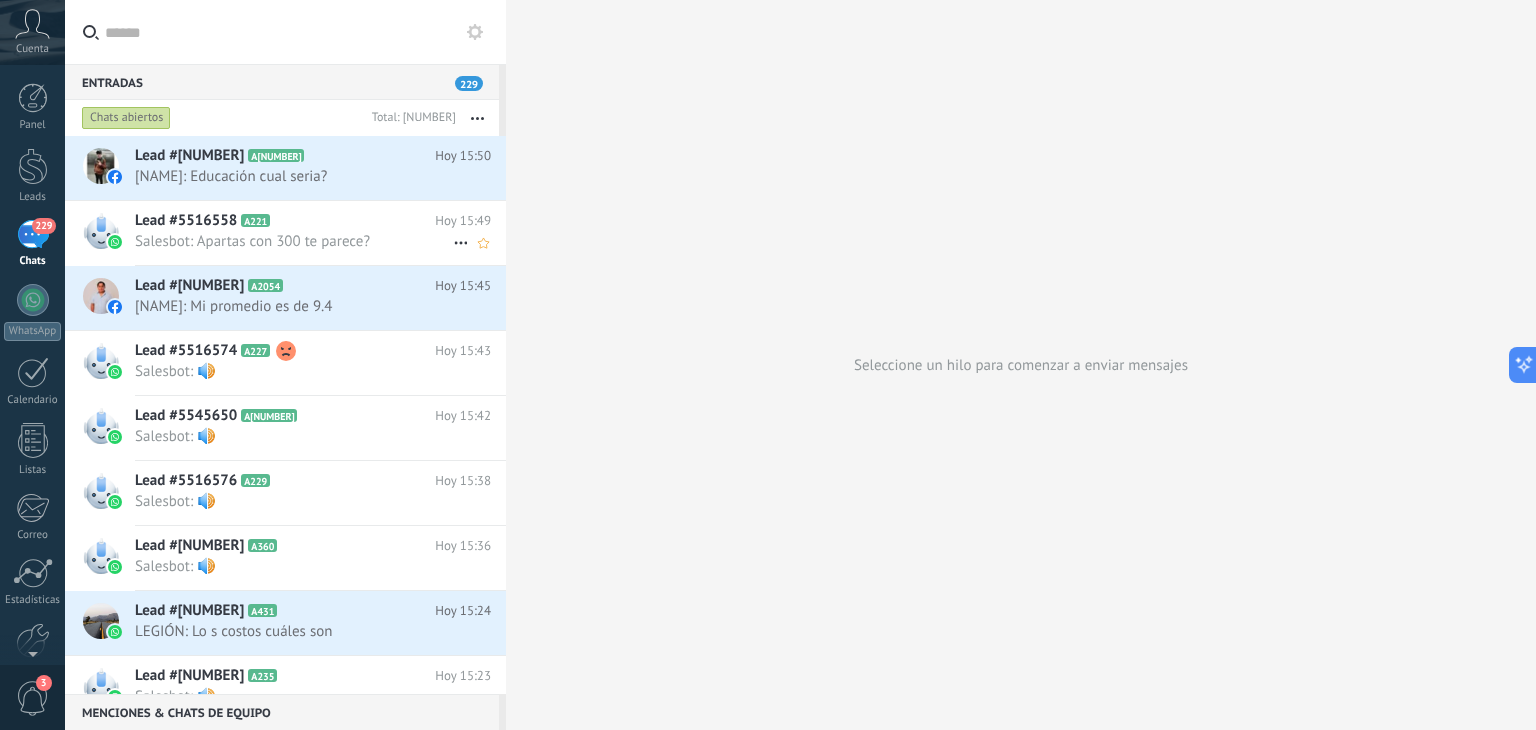 click on "Salesbot: Apartas con 300 te parece?" at bounding box center (294, 241) 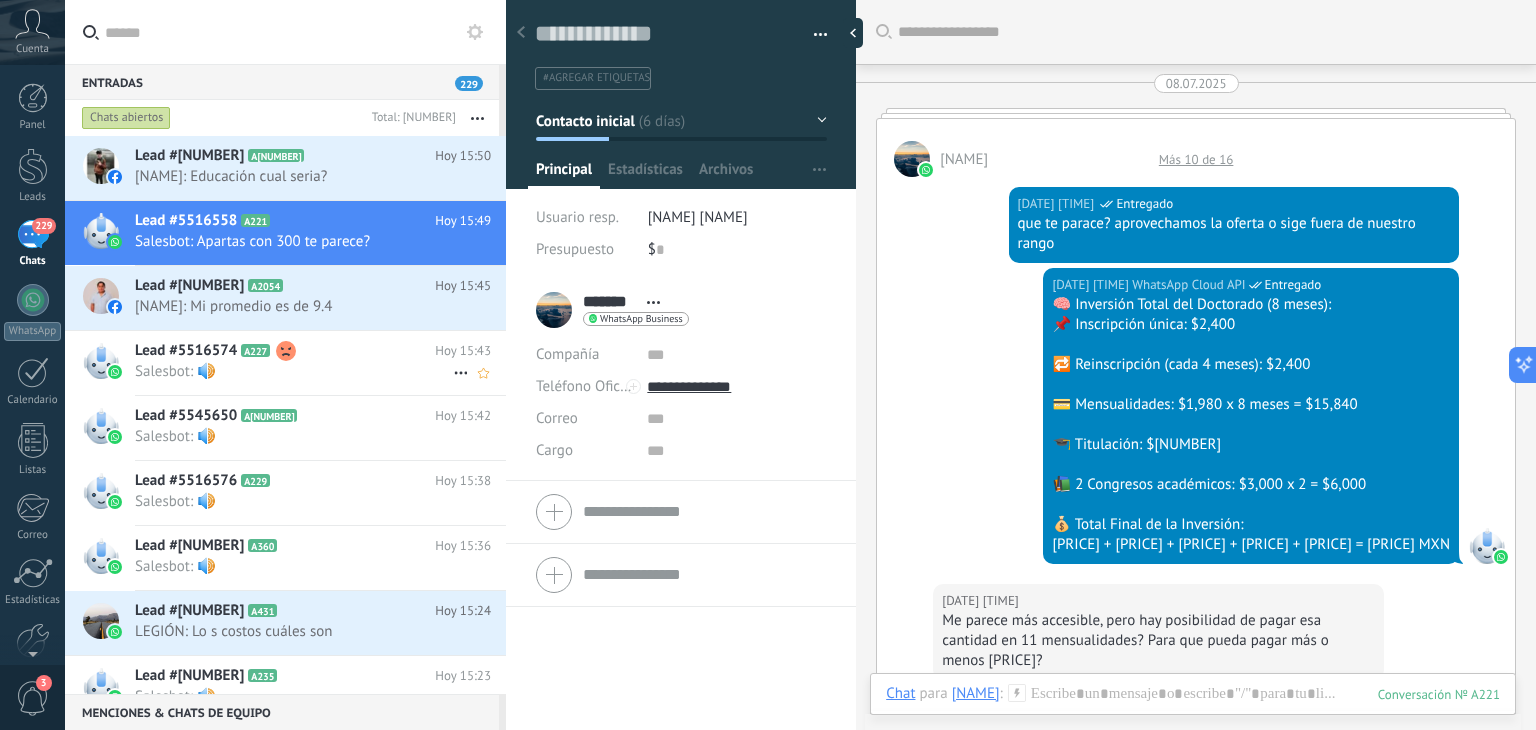 scroll, scrollTop: 29, scrollLeft: 0, axis: vertical 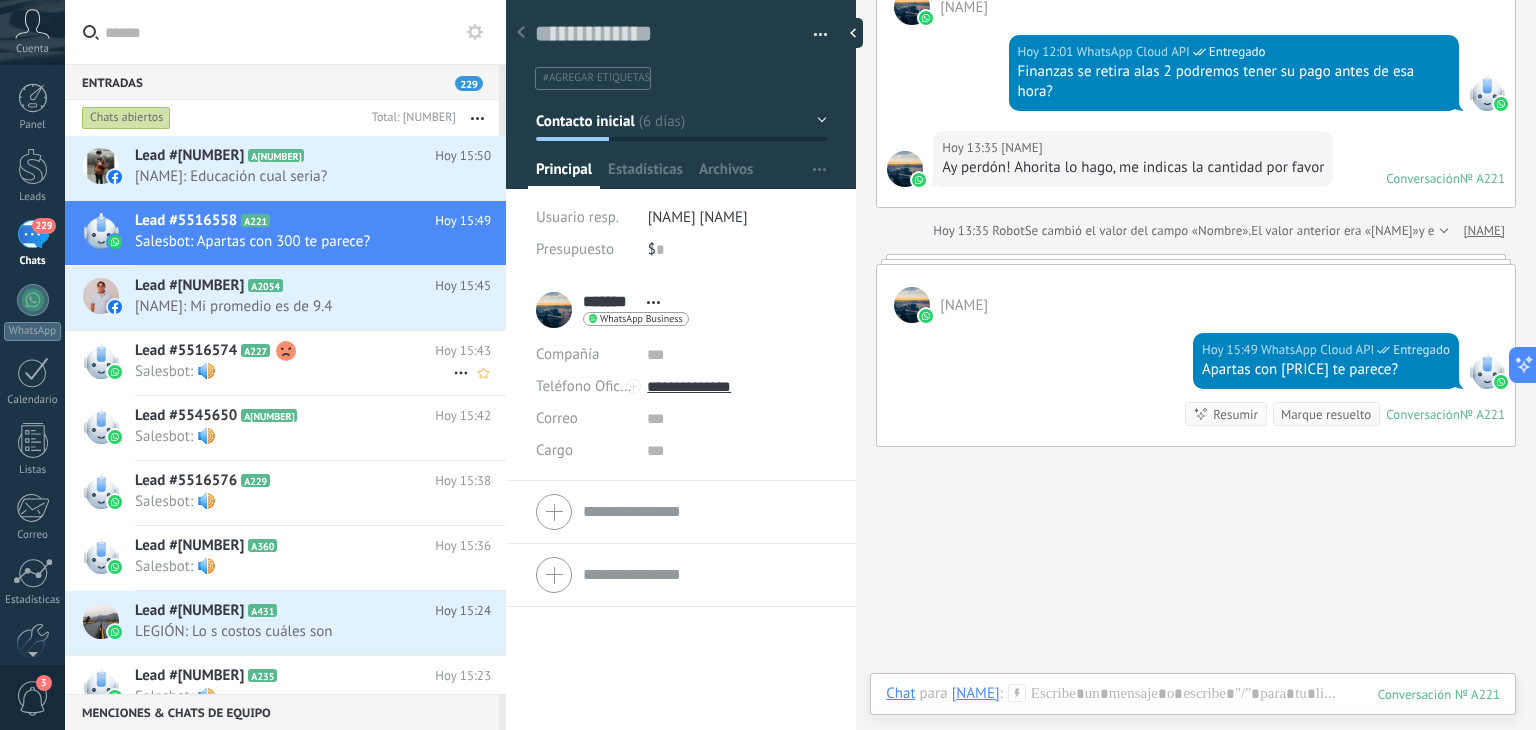 click on "Salesbot: 🔊" at bounding box center (294, 371) 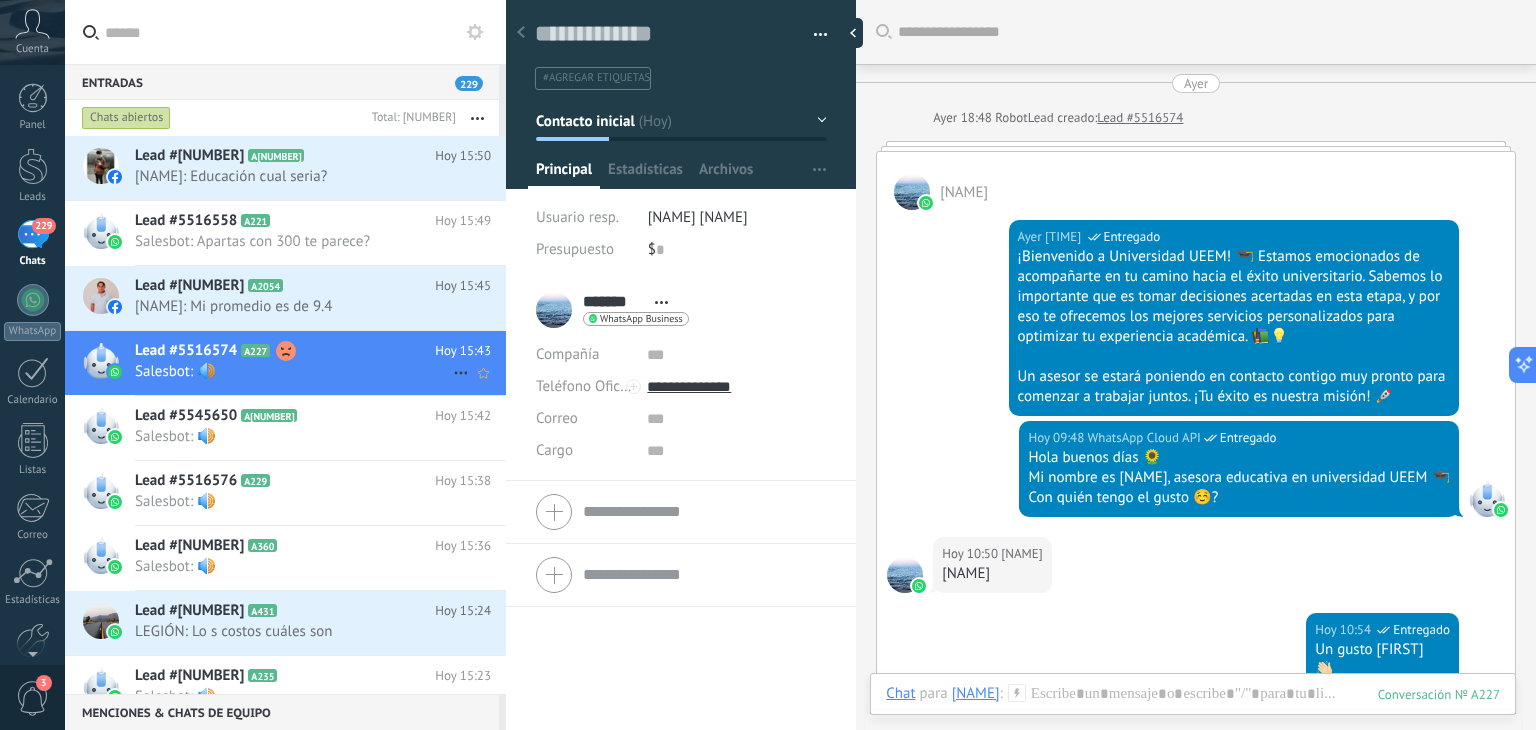 scroll, scrollTop: 1928, scrollLeft: 0, axis: vertical 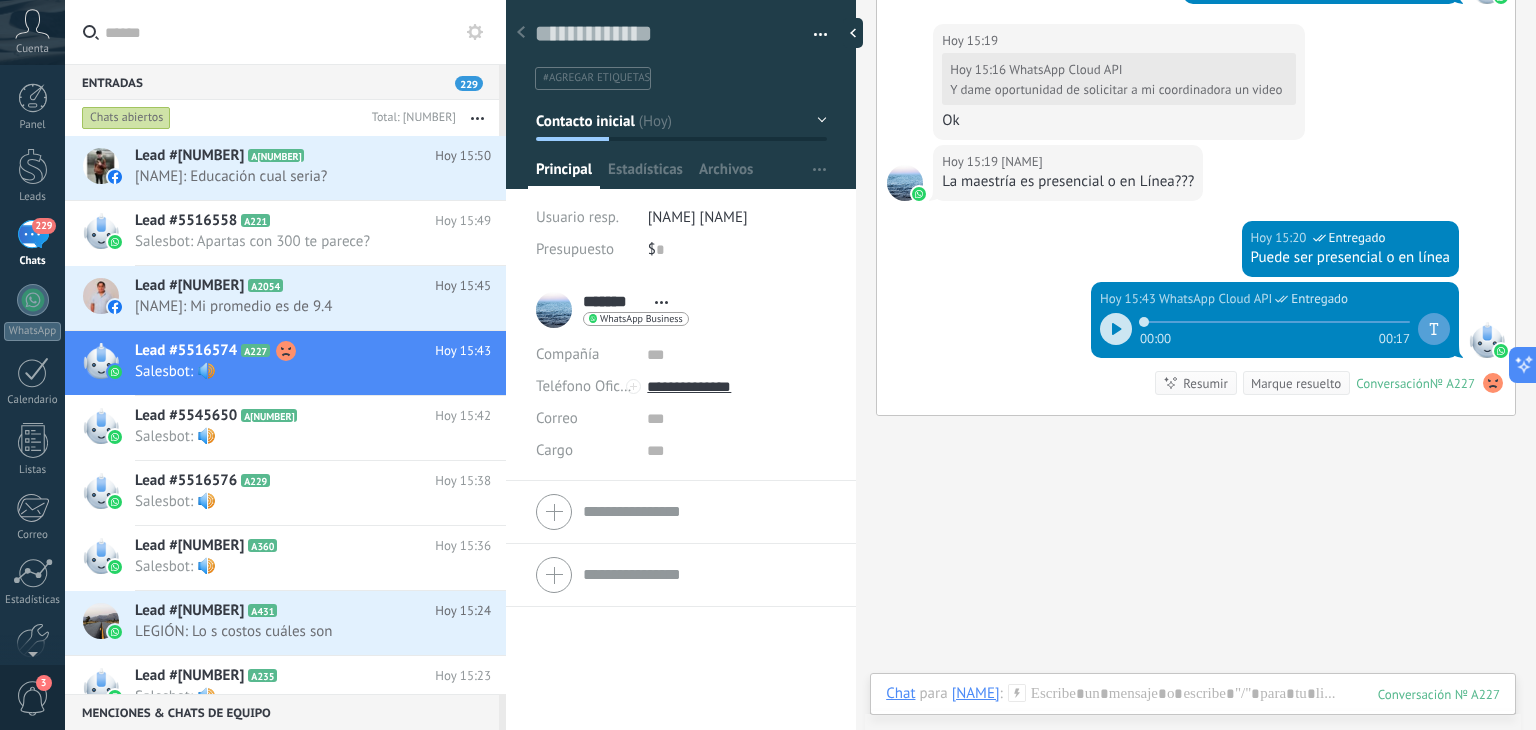 click 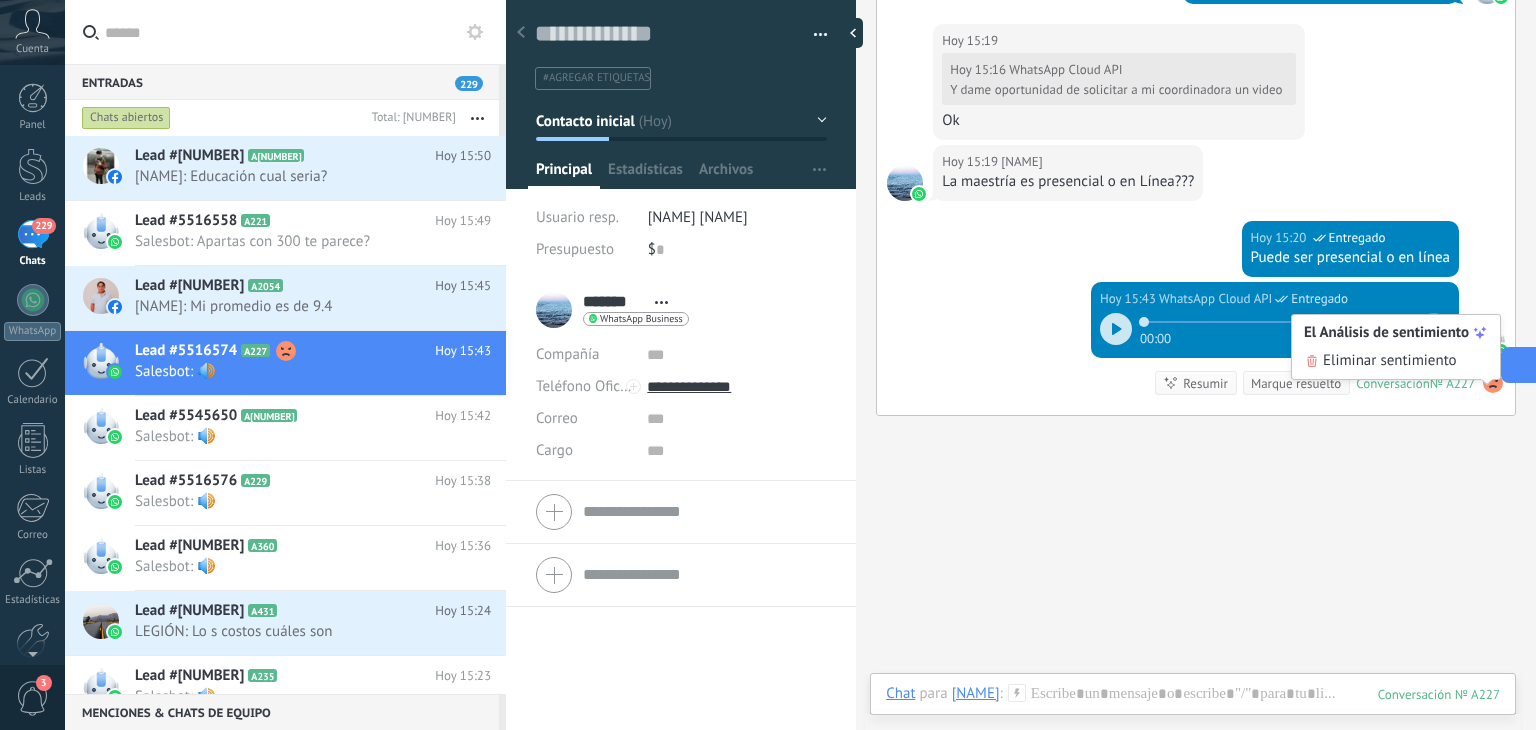 click 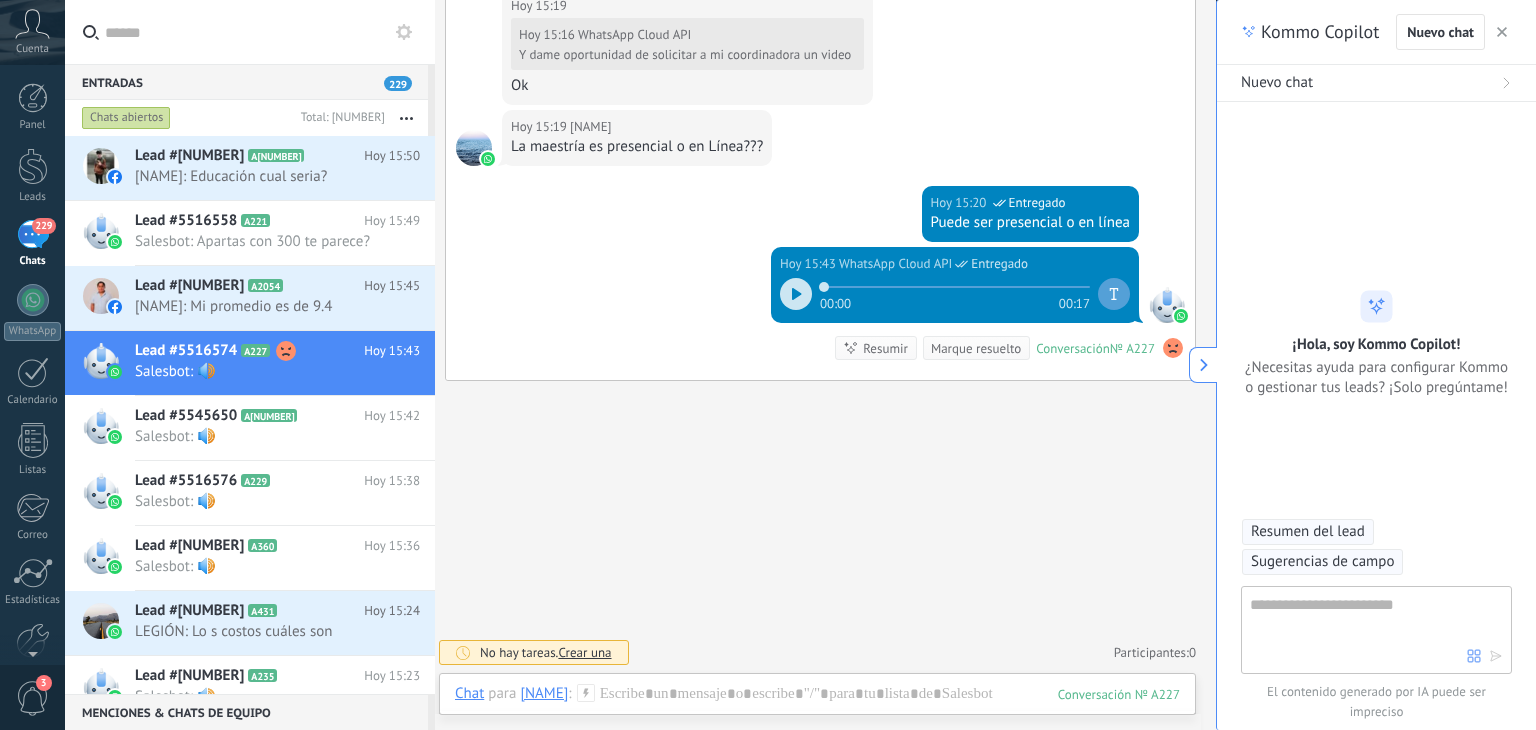 scroll, scrollTop: 29, scrollLeft: 0, axis: vertical 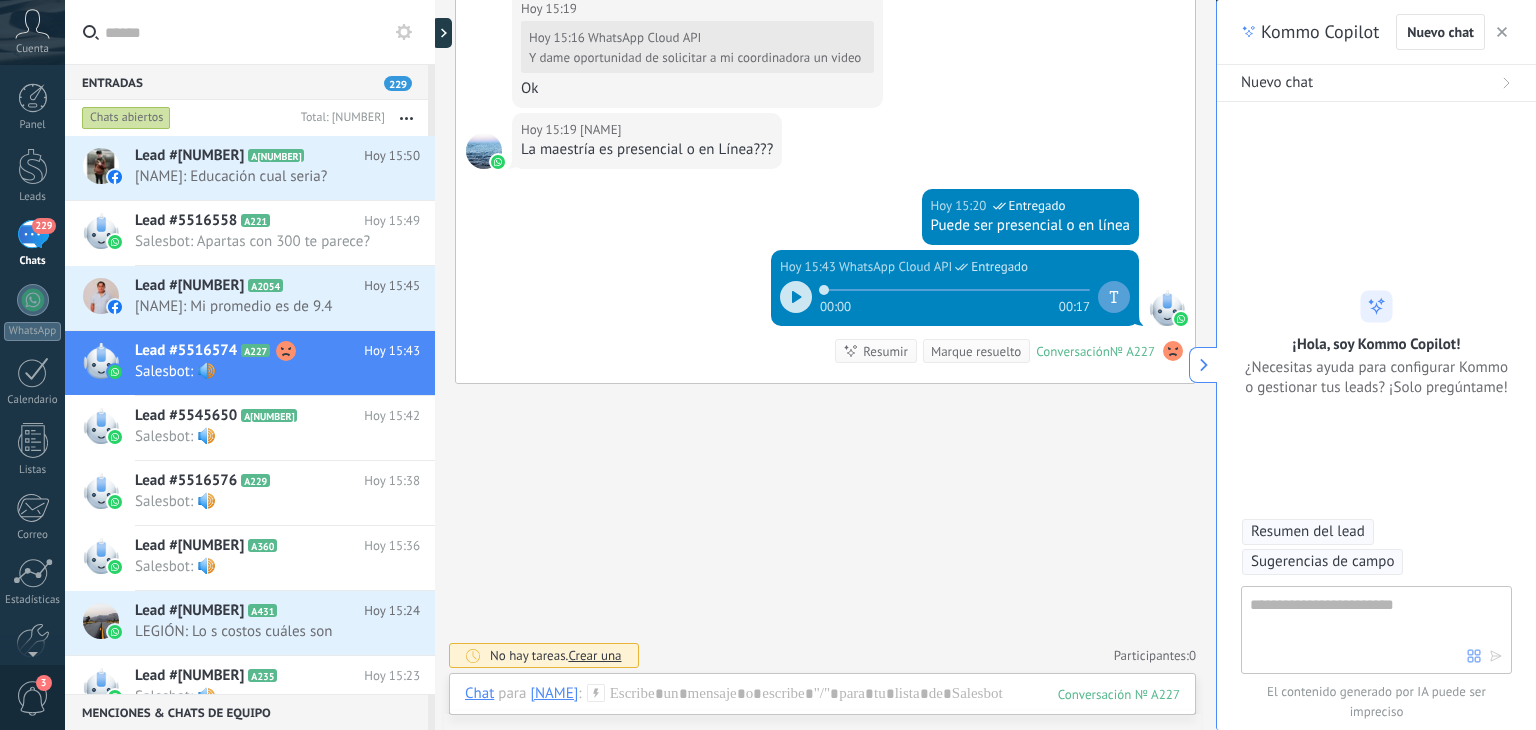 click at bounding box center (1502, 32) 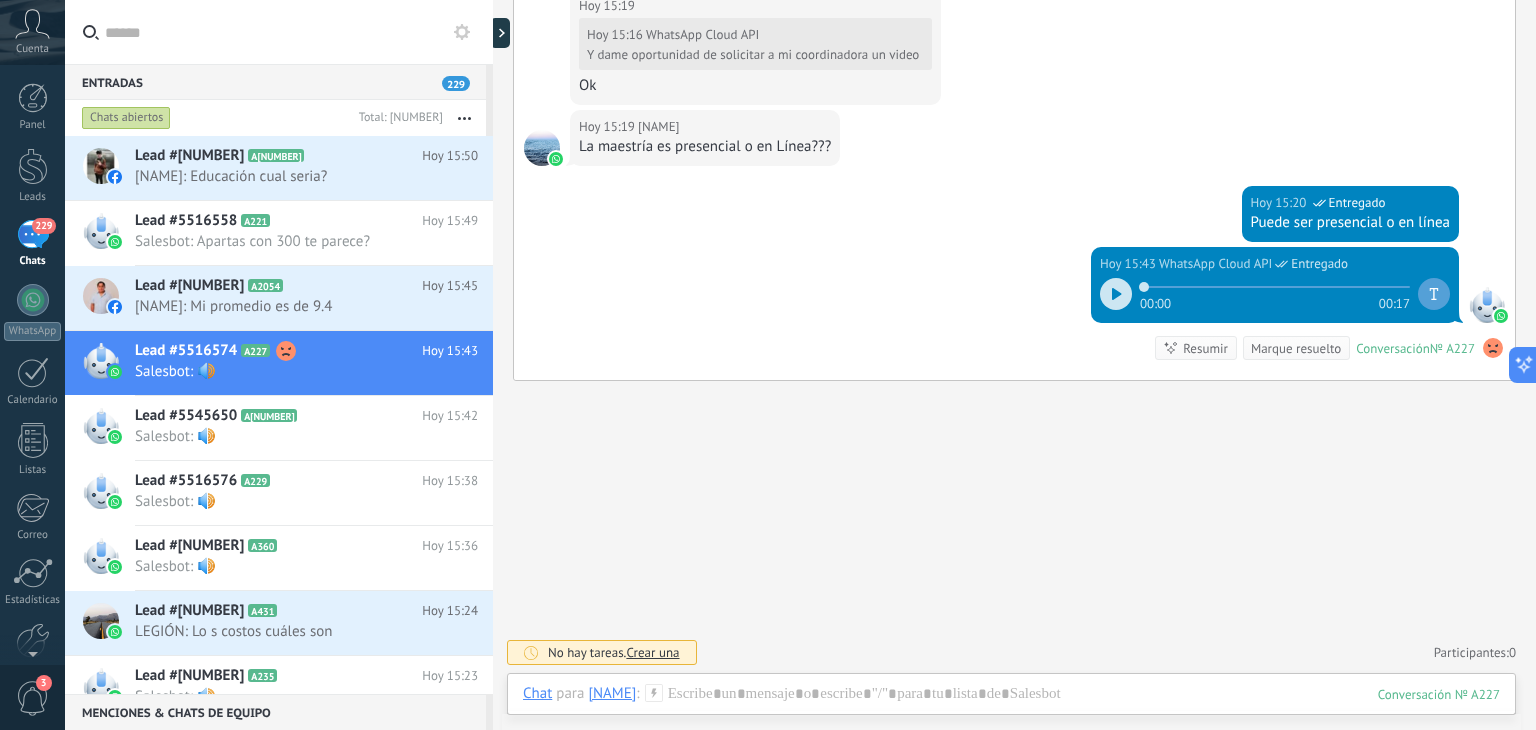 scroll, scrollTop: 1860, scrollLeft: 0, axis: vertical 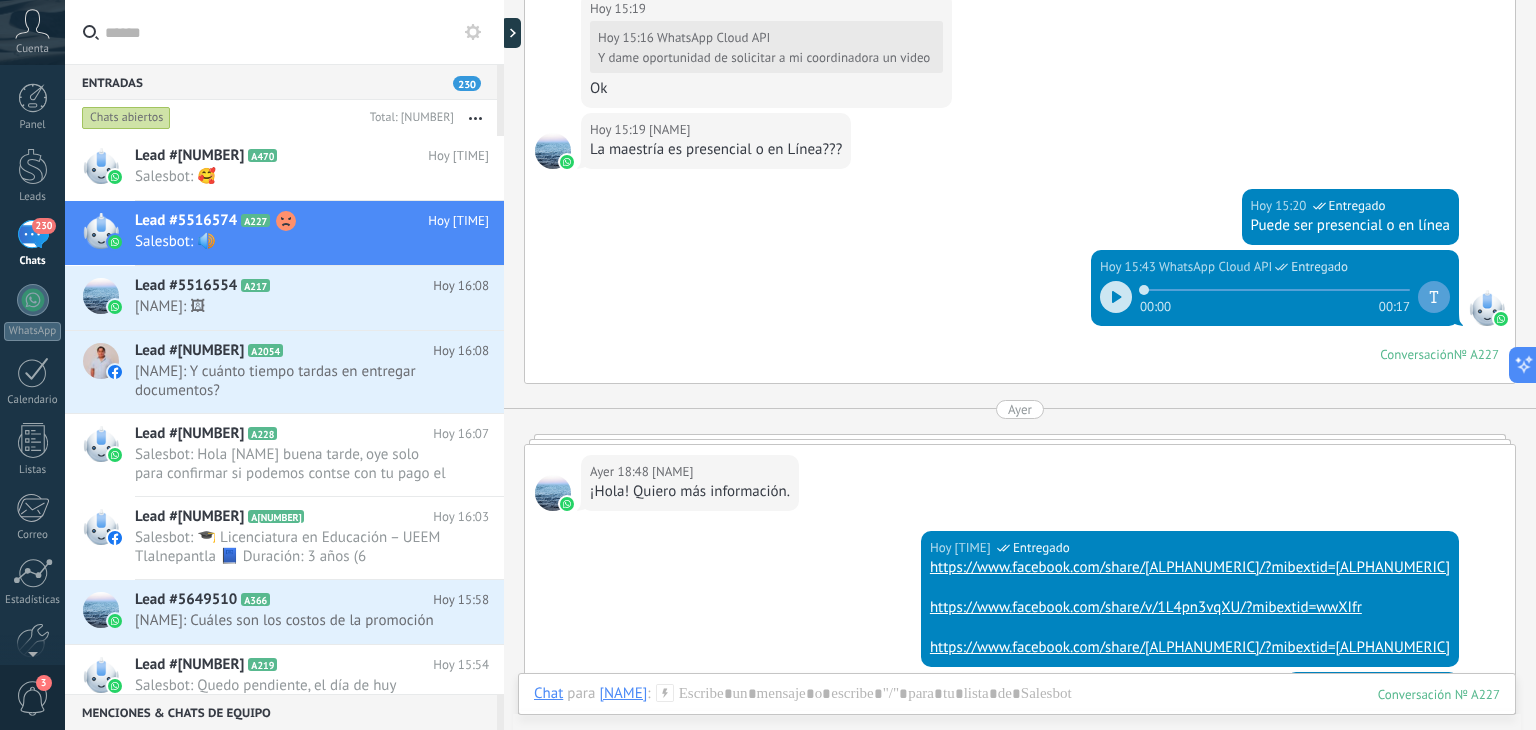 drag, startPoint x: 1528, startPoint y: 475, endPoint x: 1529, endPoint y: 515, distance: 40.012497 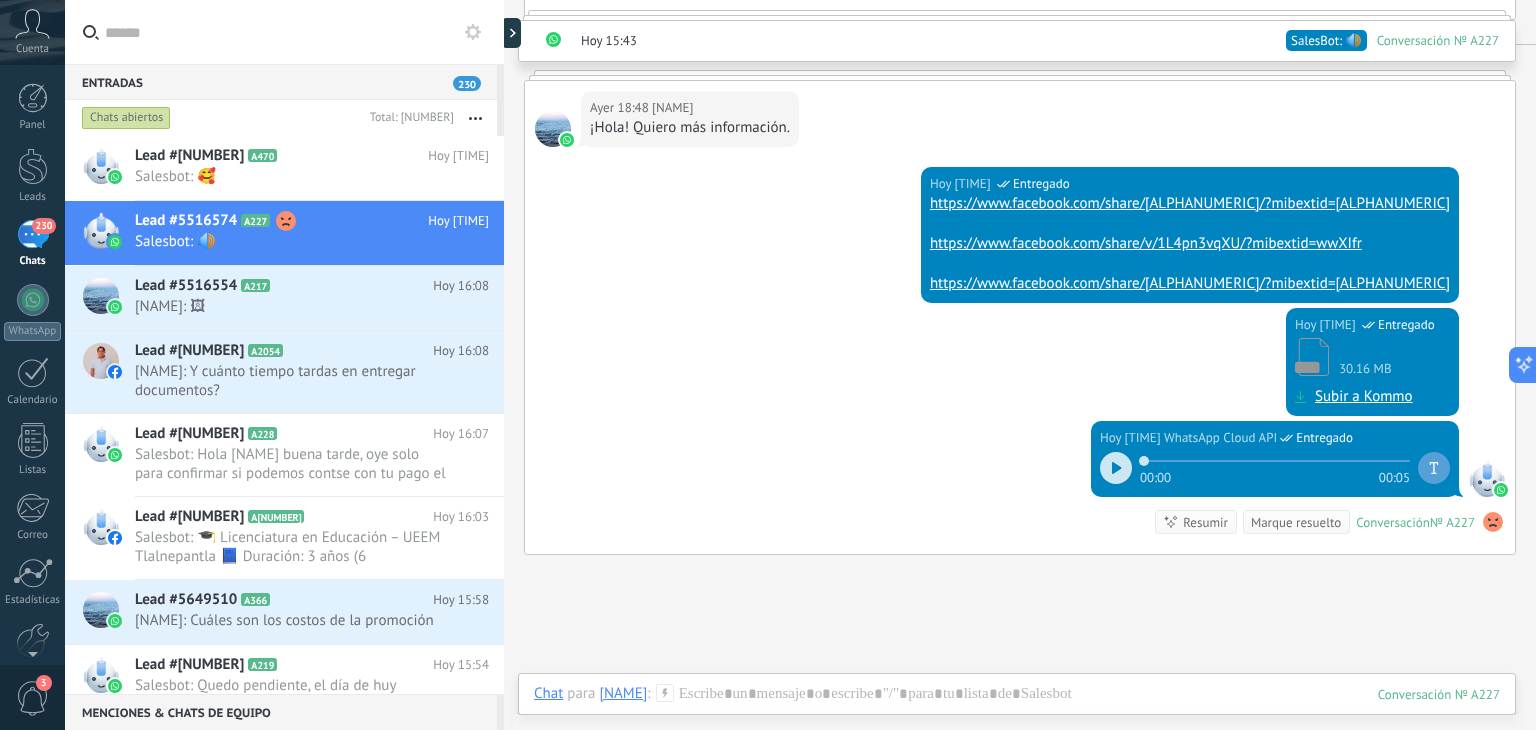scroll, scrollTop: 2230, scrollLeft: 0, axis: vertical 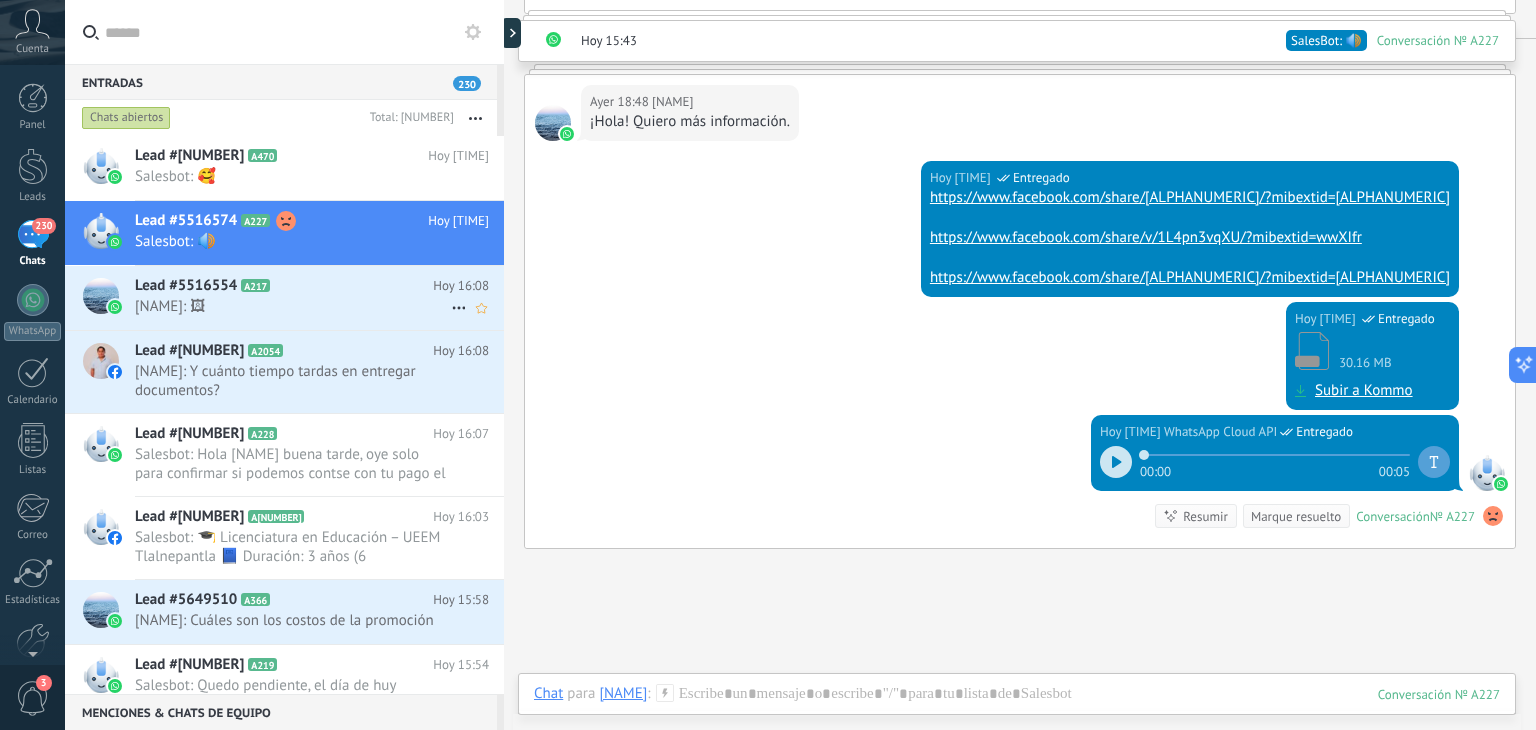 click on "[NAME]: 🖼" at bounding box center (293, 306) 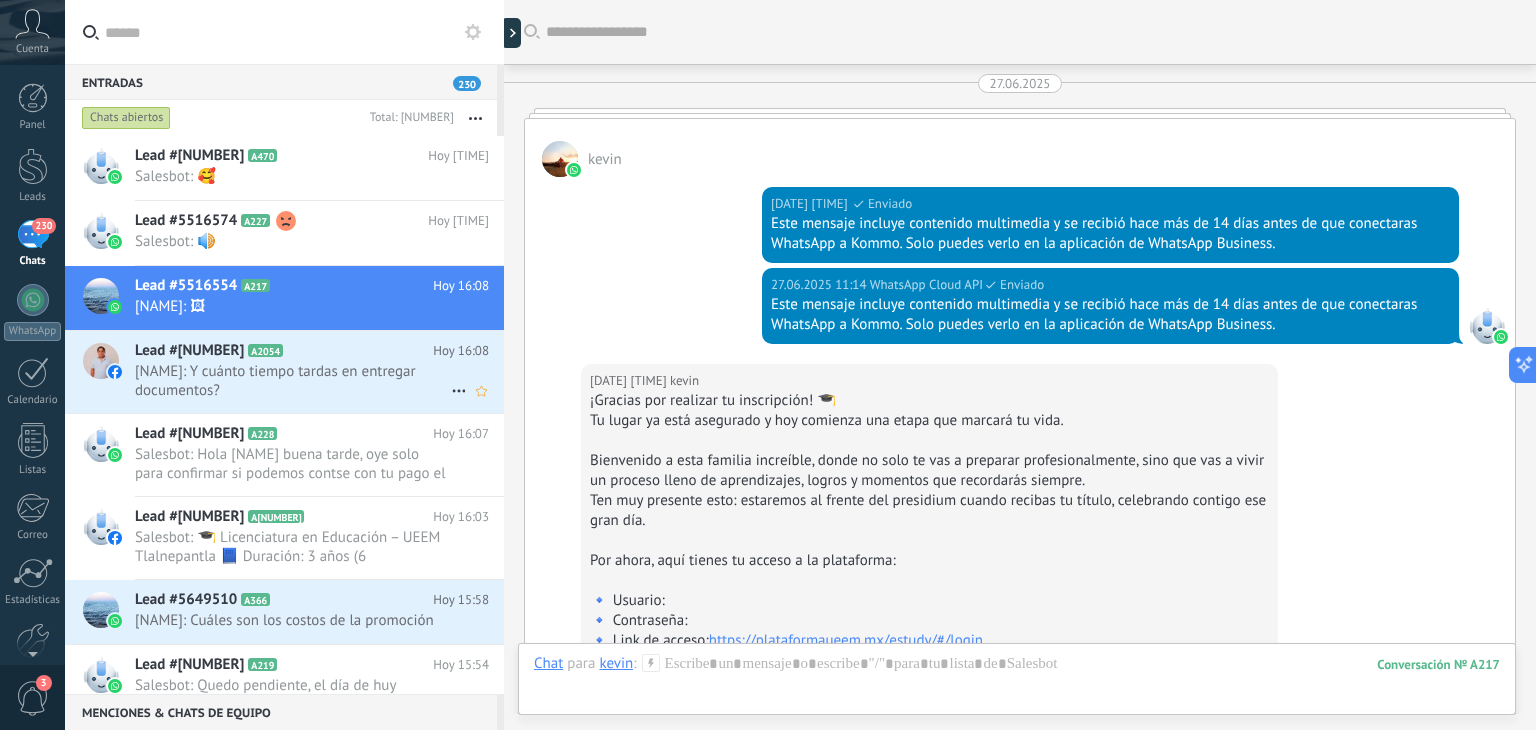 scroll, scrollTop: 7276, scrollLeft: 0, axis: vertical 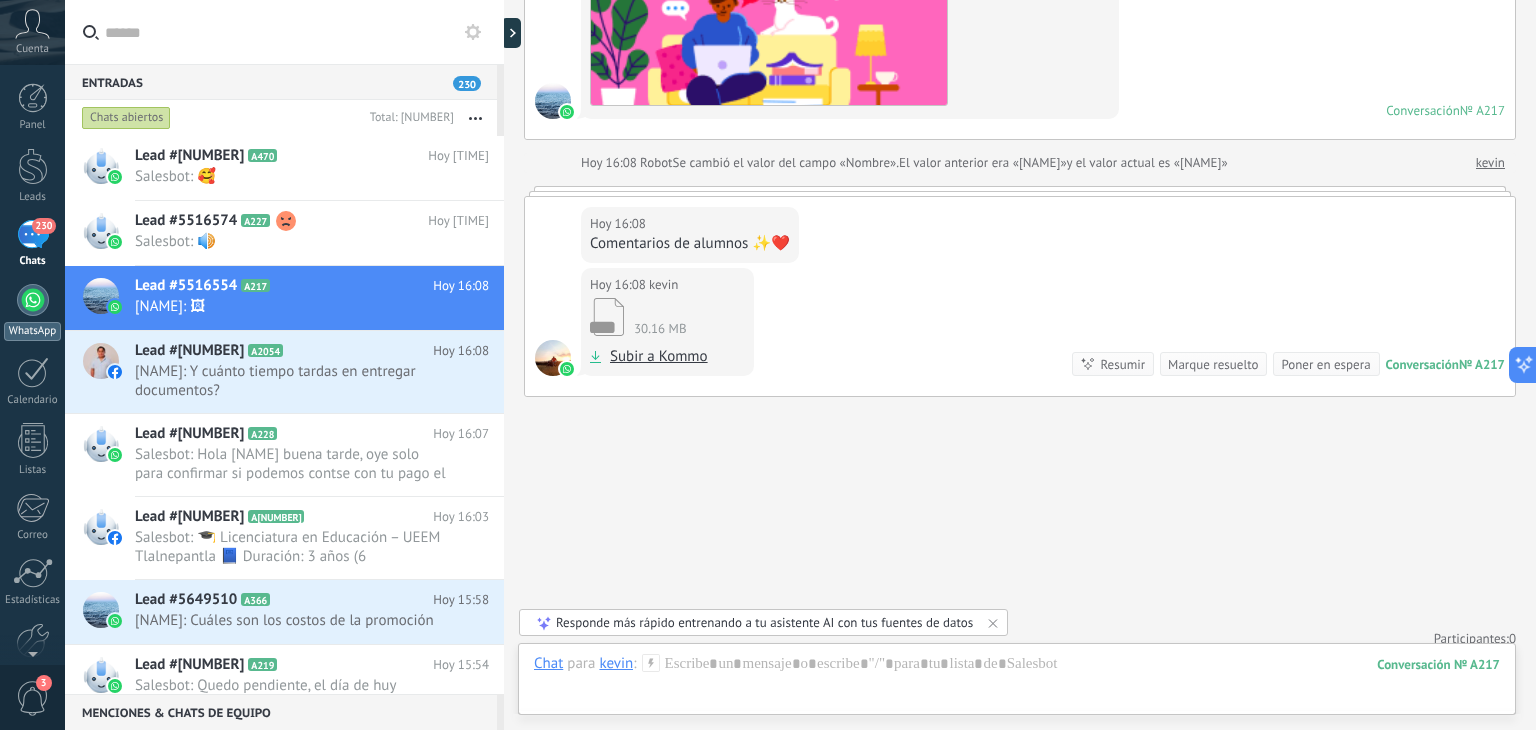 click at bounding box center [33, 300] 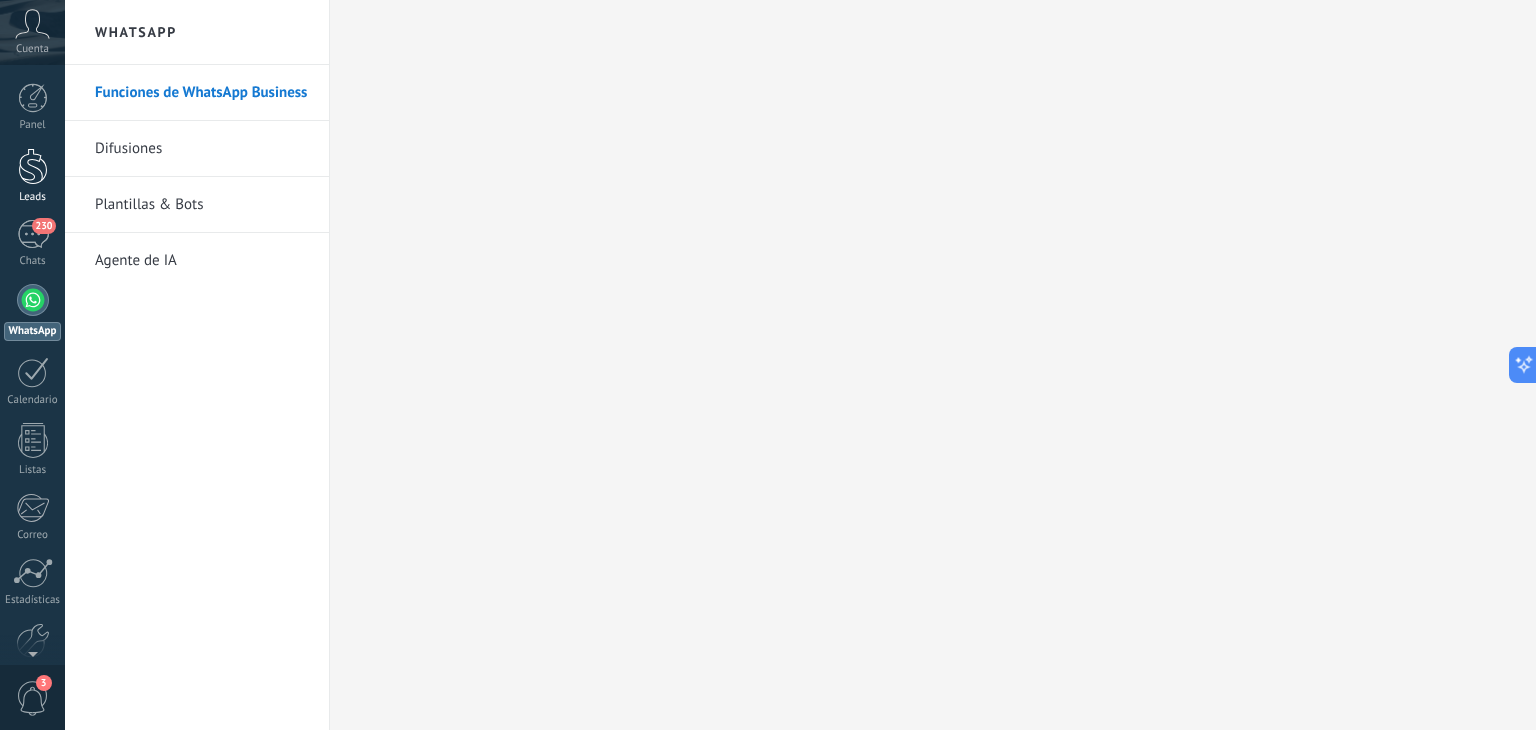 click on "Leads" at bounding box center (32, 176) 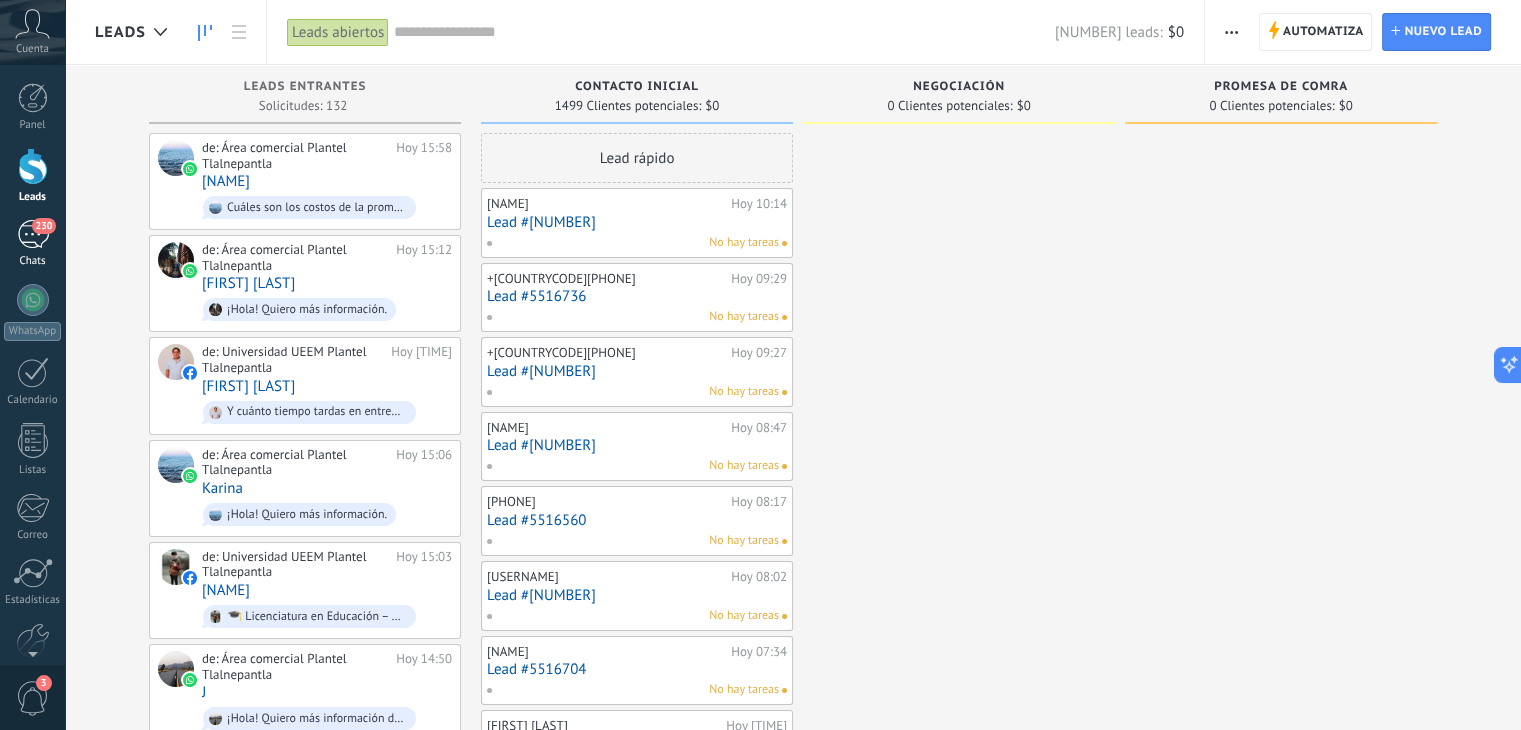 click on "230" at bounding box center (33, 234) 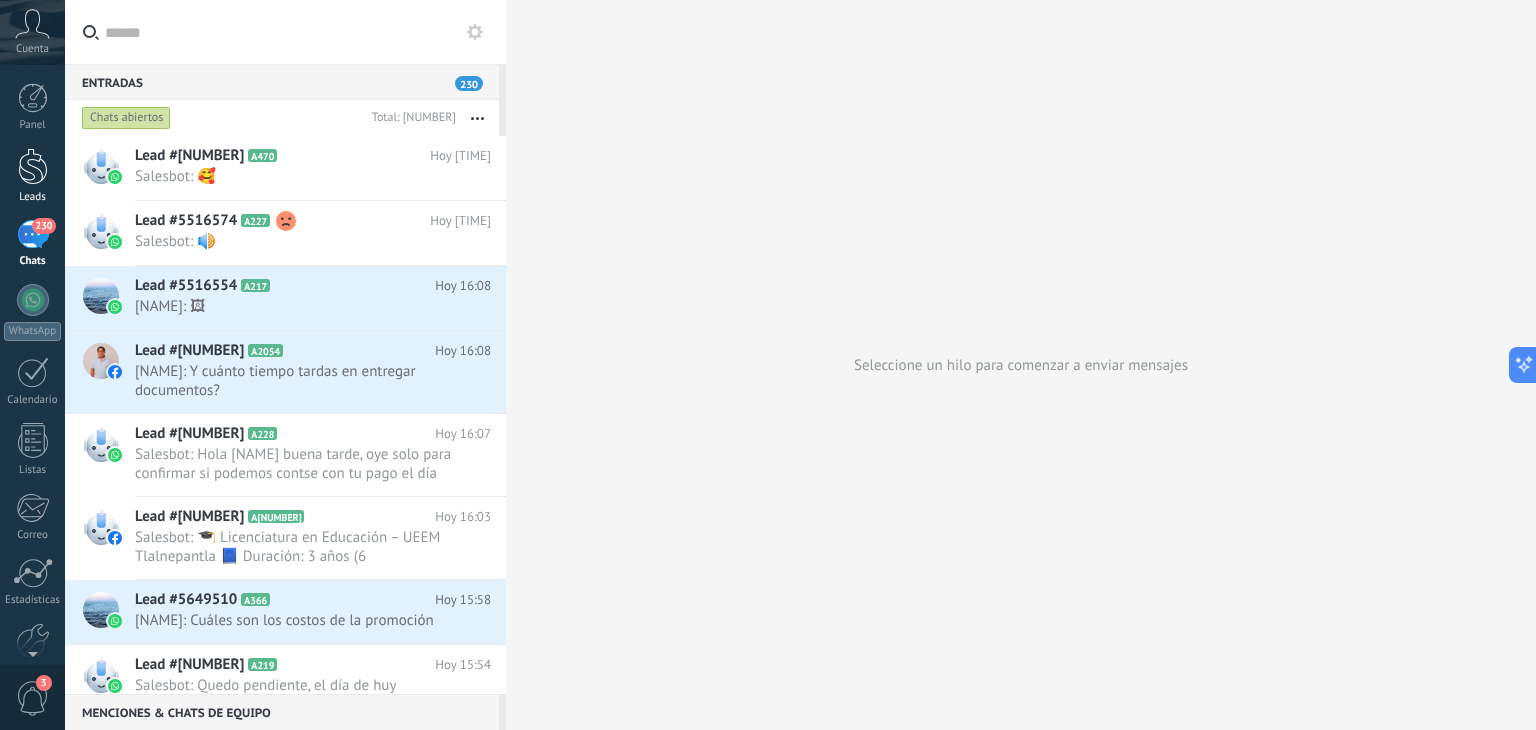 click at bounding box center [33, 166] 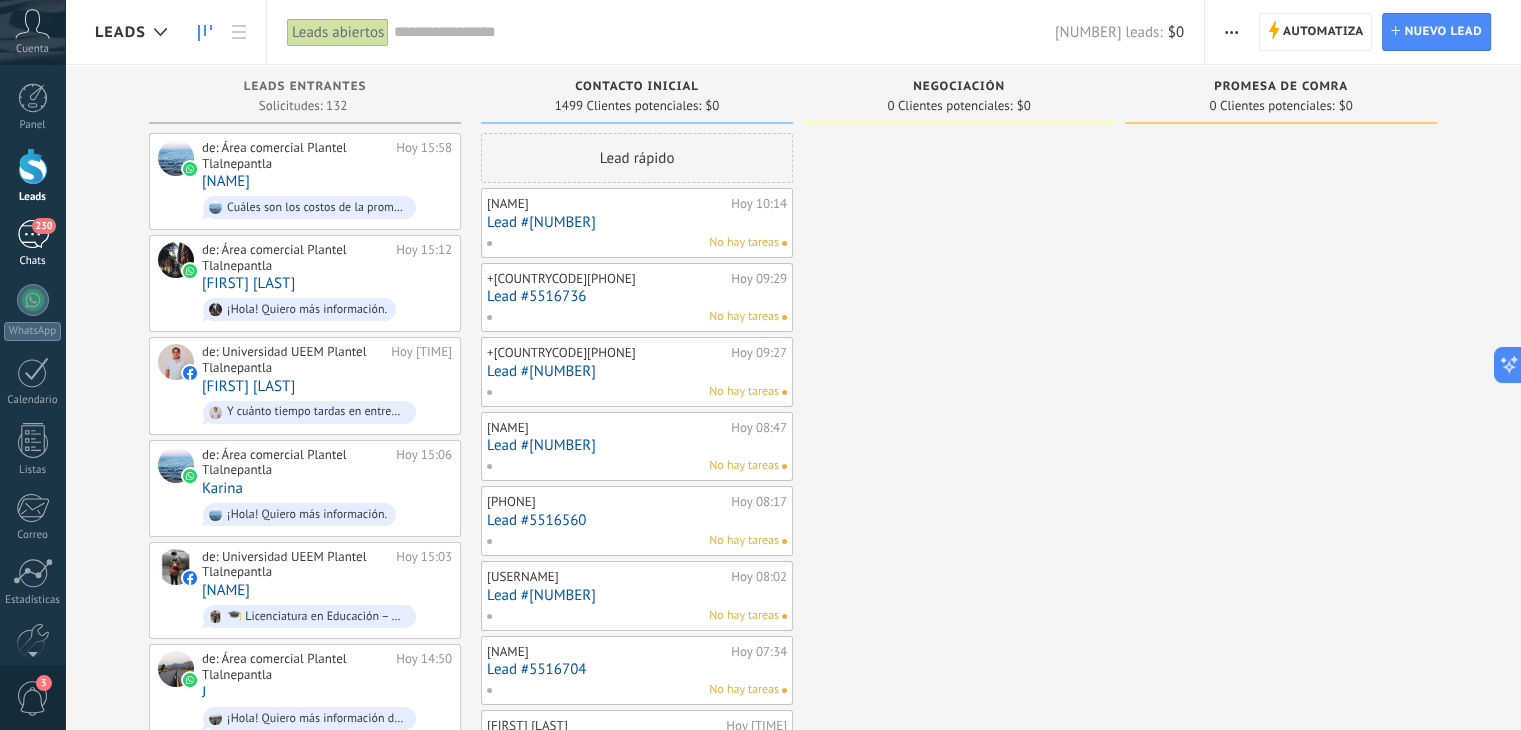 click on "230" at bounding box center [33, 234] 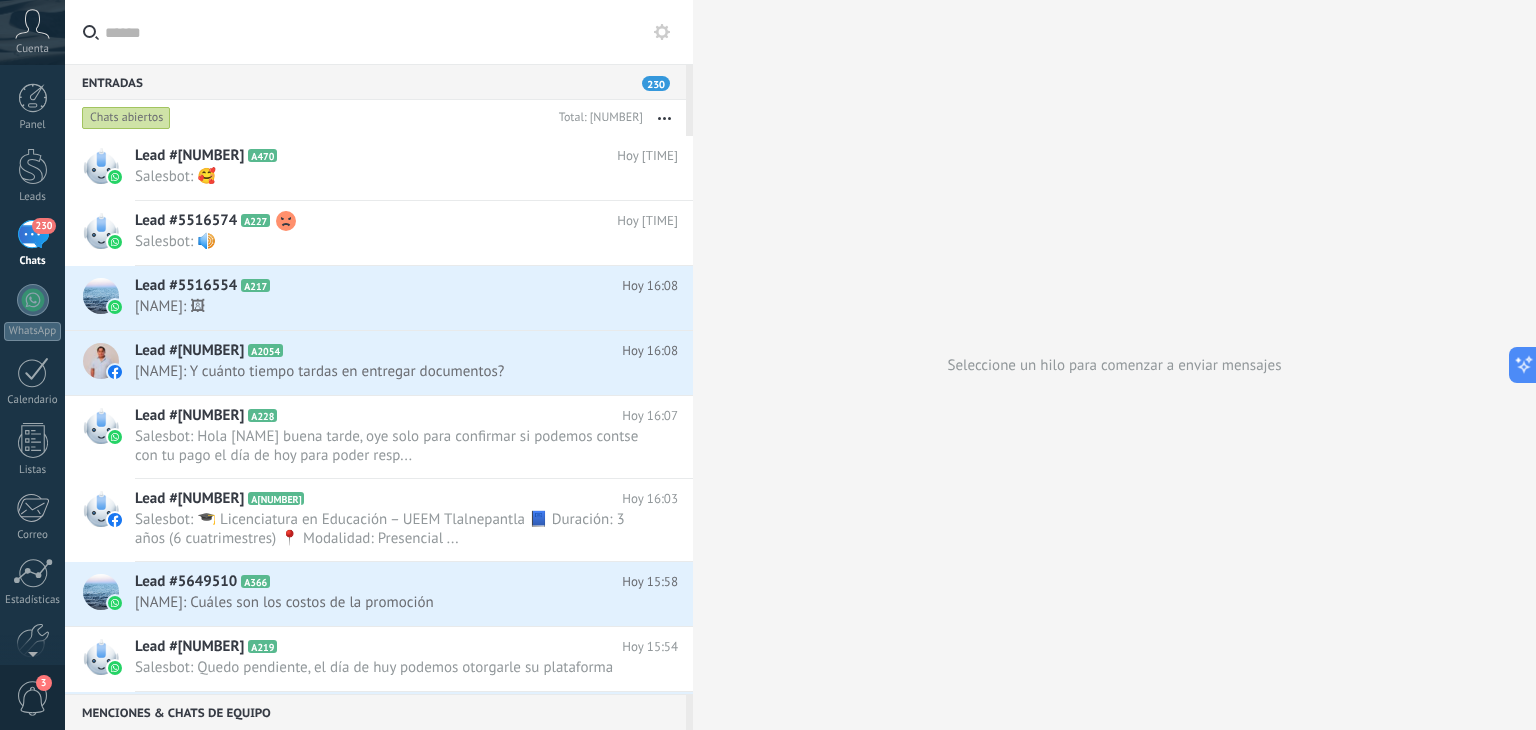 click on "Entradas [NUMBER] Chats abiertos Total: [NUMBER]
Silenciar Acciones múltiples Ordenar Más recientes Larga espera Destacados Negativa Chats abiertos Sin respuesta Asignado a mí Suscrito Destacados Guardar Selecciona una fecha Selecciona una fecha Hoy Ayer Últimos  ** 30  dias Esta semana La última semana Este mes El mes pasado Este trimestre Este año Leads Entrantes Contacto inicial Negociación Promesa de Comra Inscrito Venta perdida Ninguno Abierto Cerrado Abierto Seleccionar todo Solo chats destacados Sin chats destacados Chats destacados Seleccionar todo Respondido Sin respuesta Todos los estados de respuesta Seleccionar todo Conversación Entrante Saliente - No Respondida Saliente - Respondida Etapa de la interacción Seleccionar todo Universidad UEEM Plantel Tlalnepantla Universidad UEEM Plantel Tlalnepantla ueem_tlalnepantla ueem_tlalnepantla Área comercial Plantel Tlalnepantla Fuentes del chat Seleccionar todo Negativa Neutral Todo valores Aplicar Restablecer" at bounding box center (800, 365) 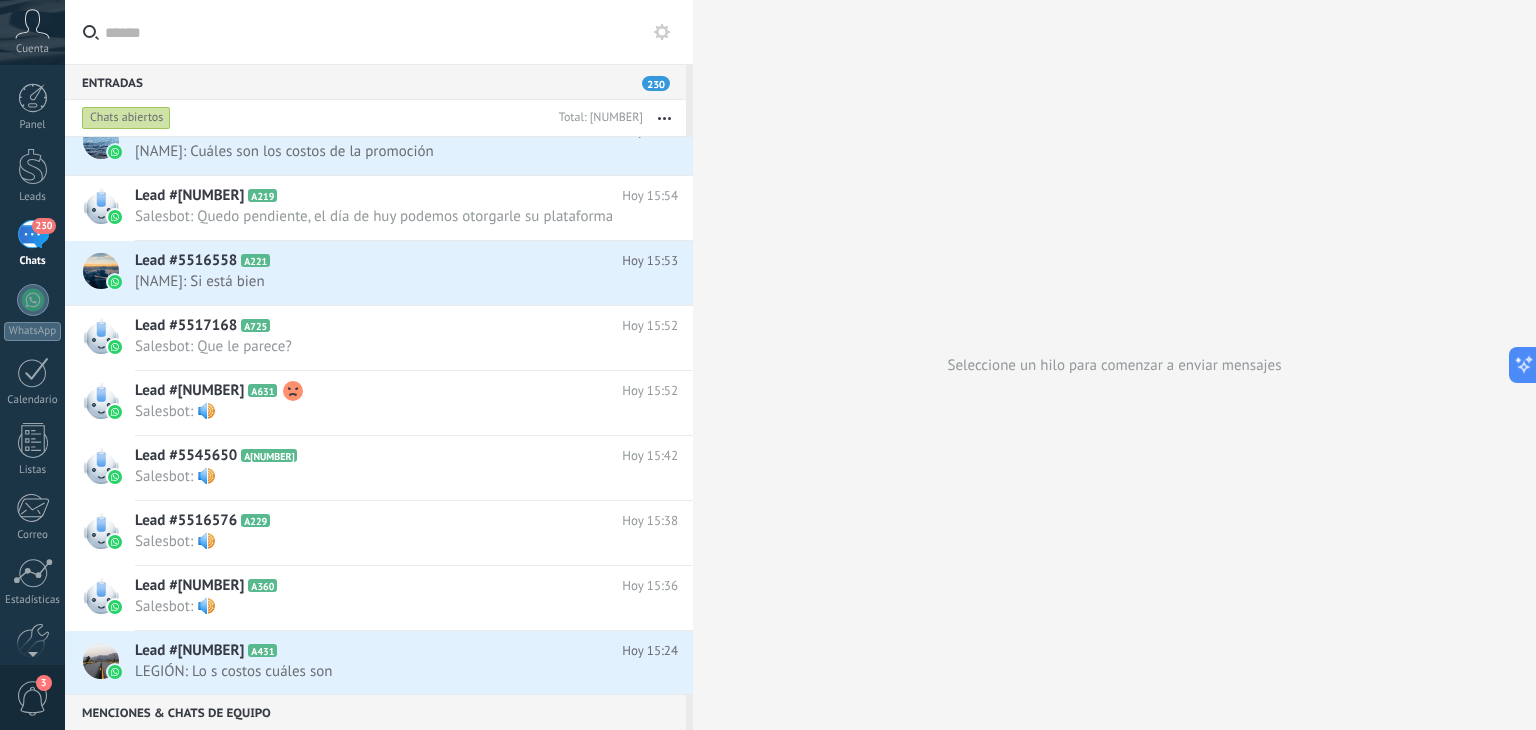scroll, scrollTop: 560, scrollLeft: 0, axis: vertical 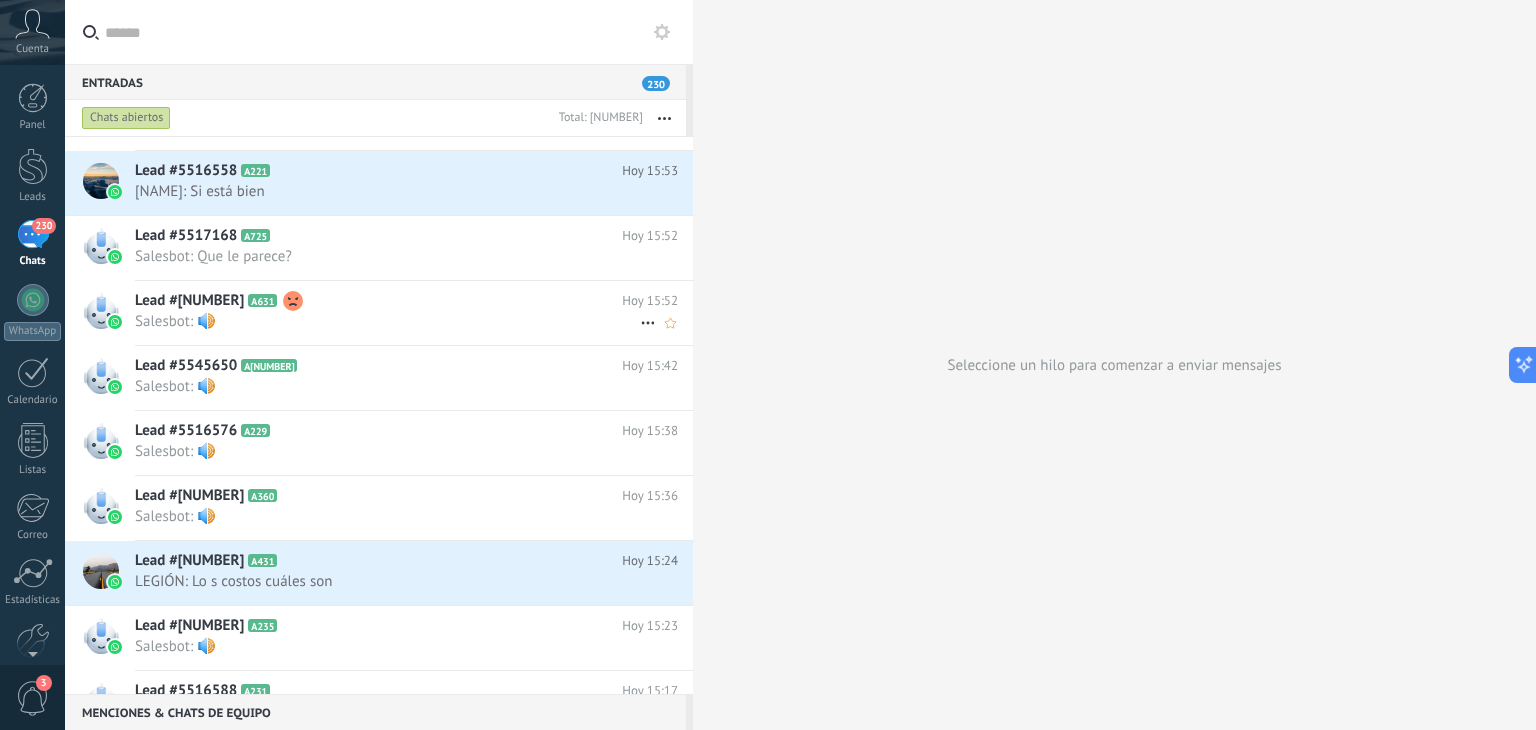 click on "Salesbot: 🔊" at bounding box center [387, 321] 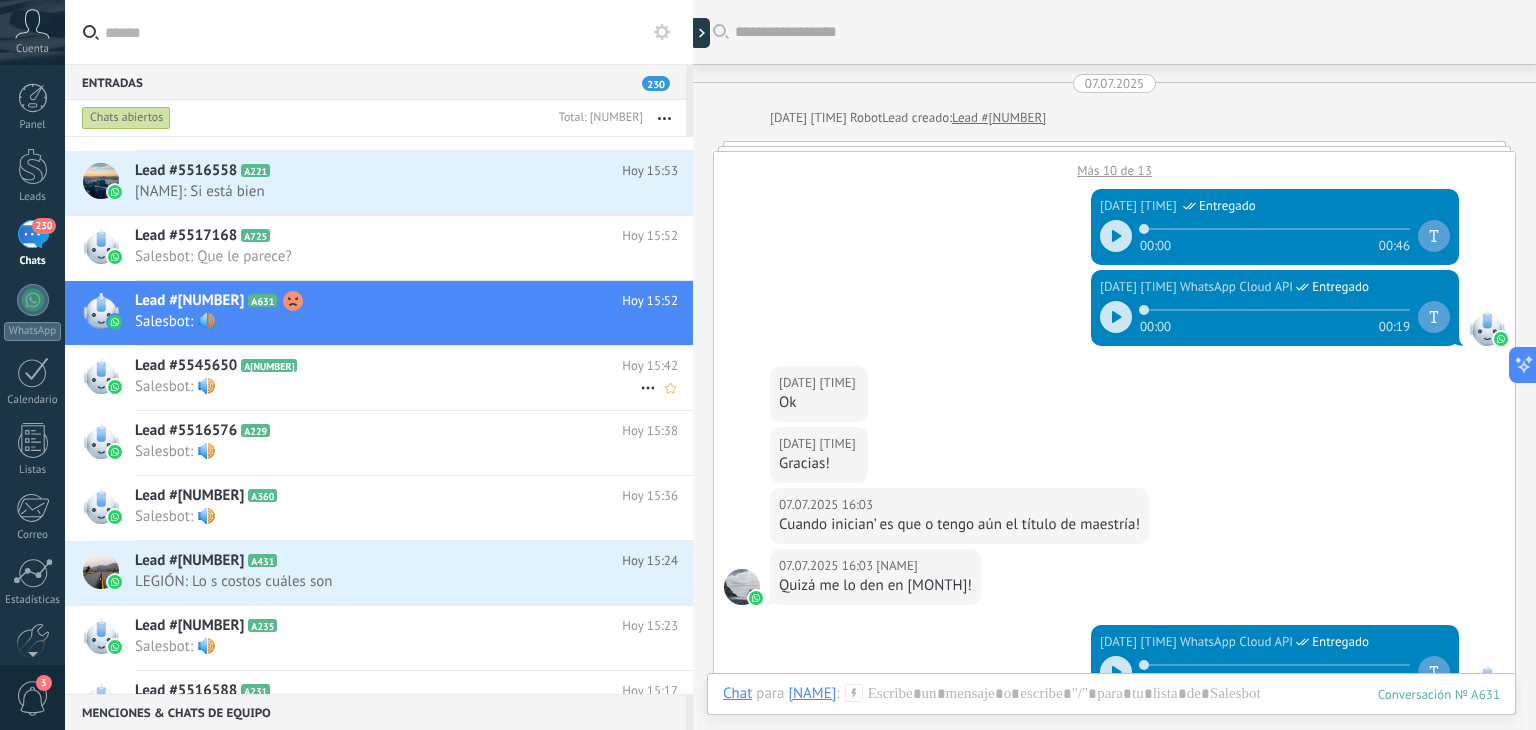 scroll, scrollTop: 1799, scrollLeft: 0, axis: vertical 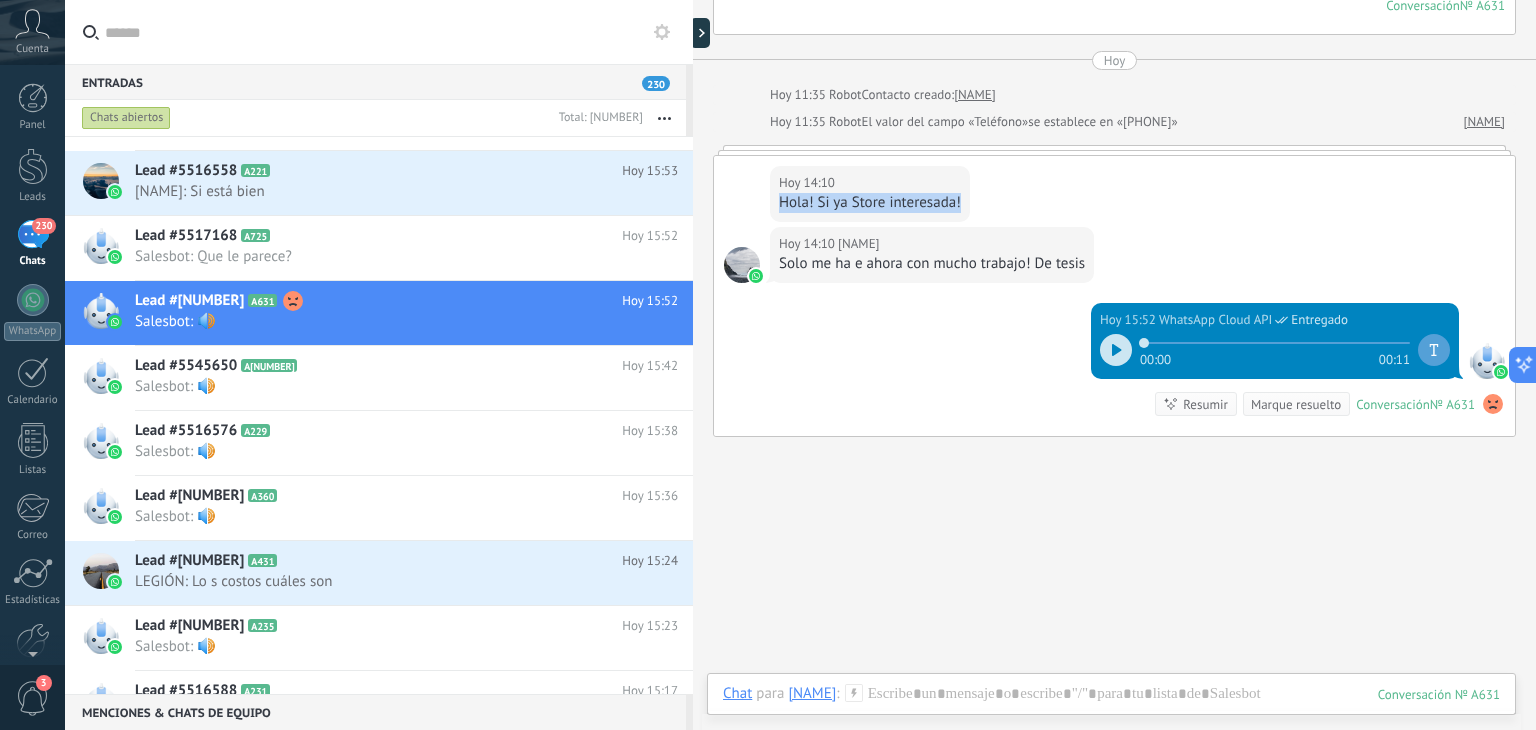 drag, startPoint x: 1244, startPoint y: 167, endPoint x: 1245, endPoint y: 221, distance: 54.00926 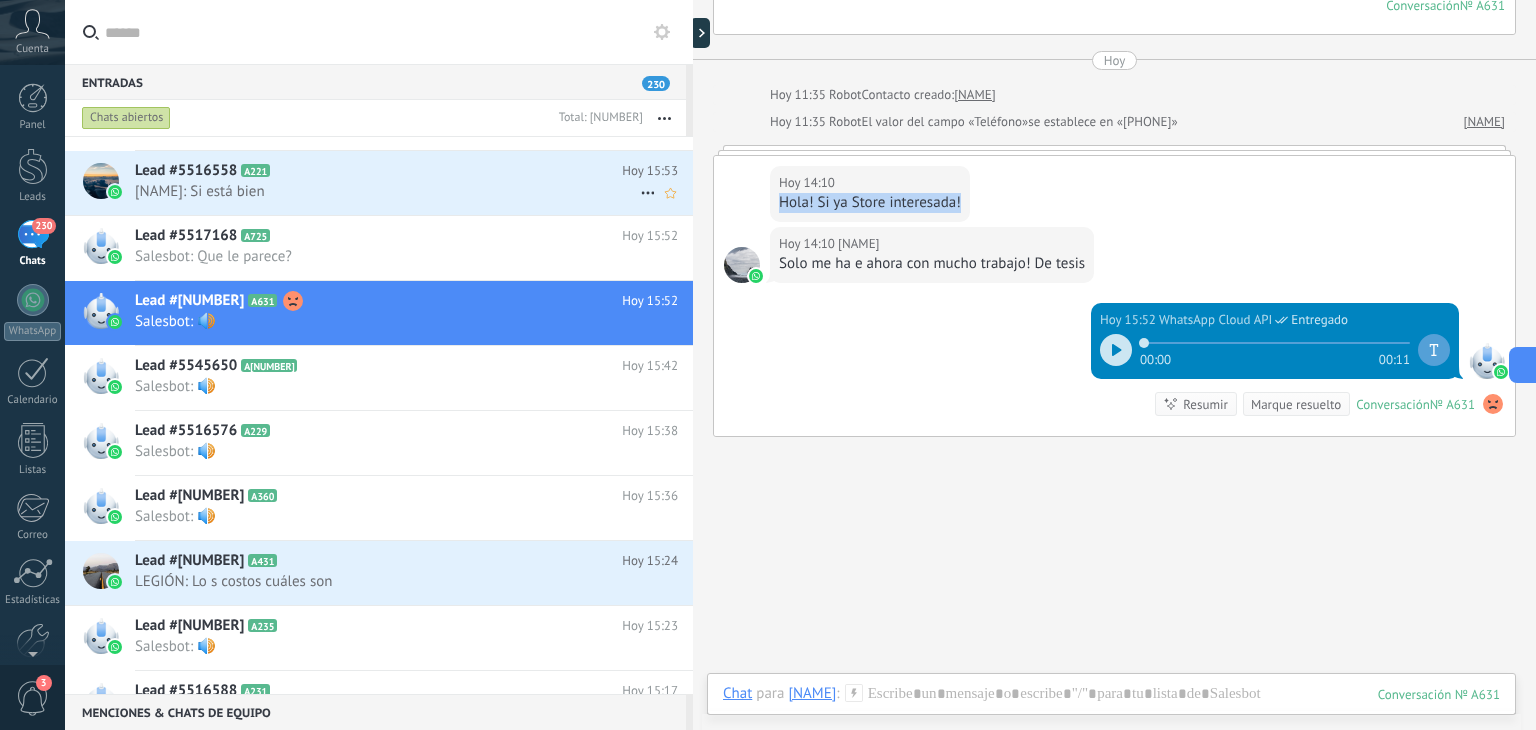click on "Lead #5516558
A221" at bounding box center (378, 171) 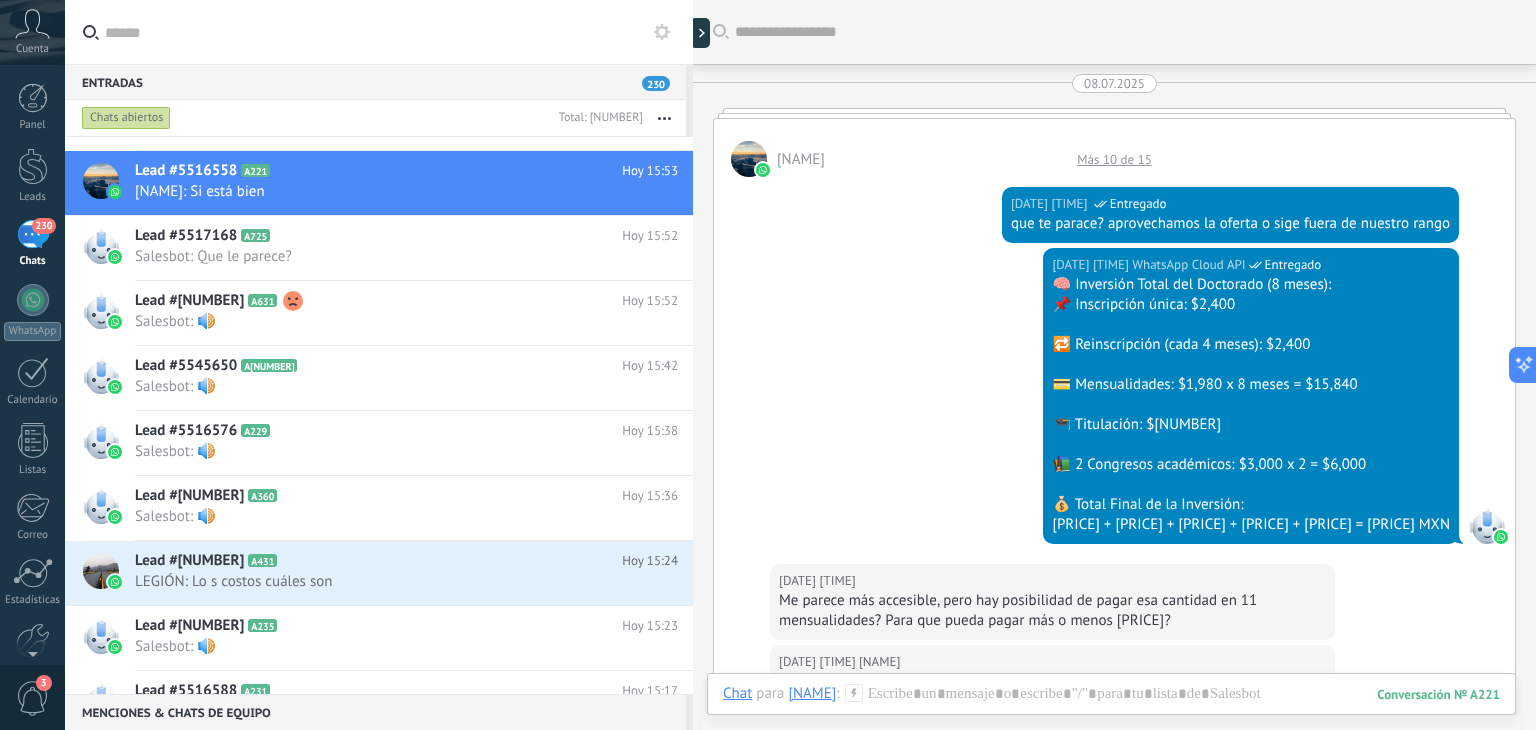 scroll, scrollTop: 3676, scrollLeft: 0, axis: vertical 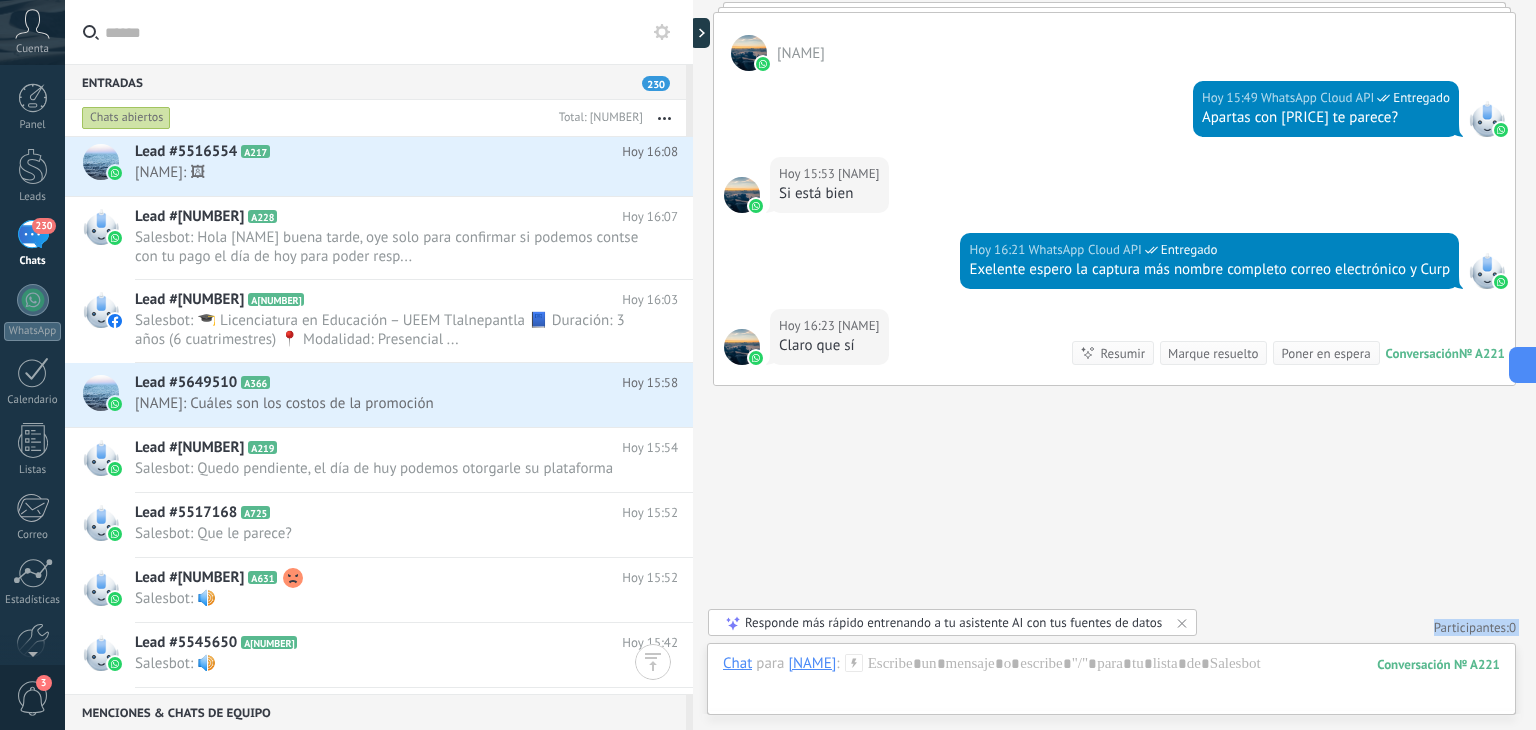 drag, startPoint x: 944, startPoint y: 638, endPoint x: 958, endPoint y: 660, distance: 26.076809 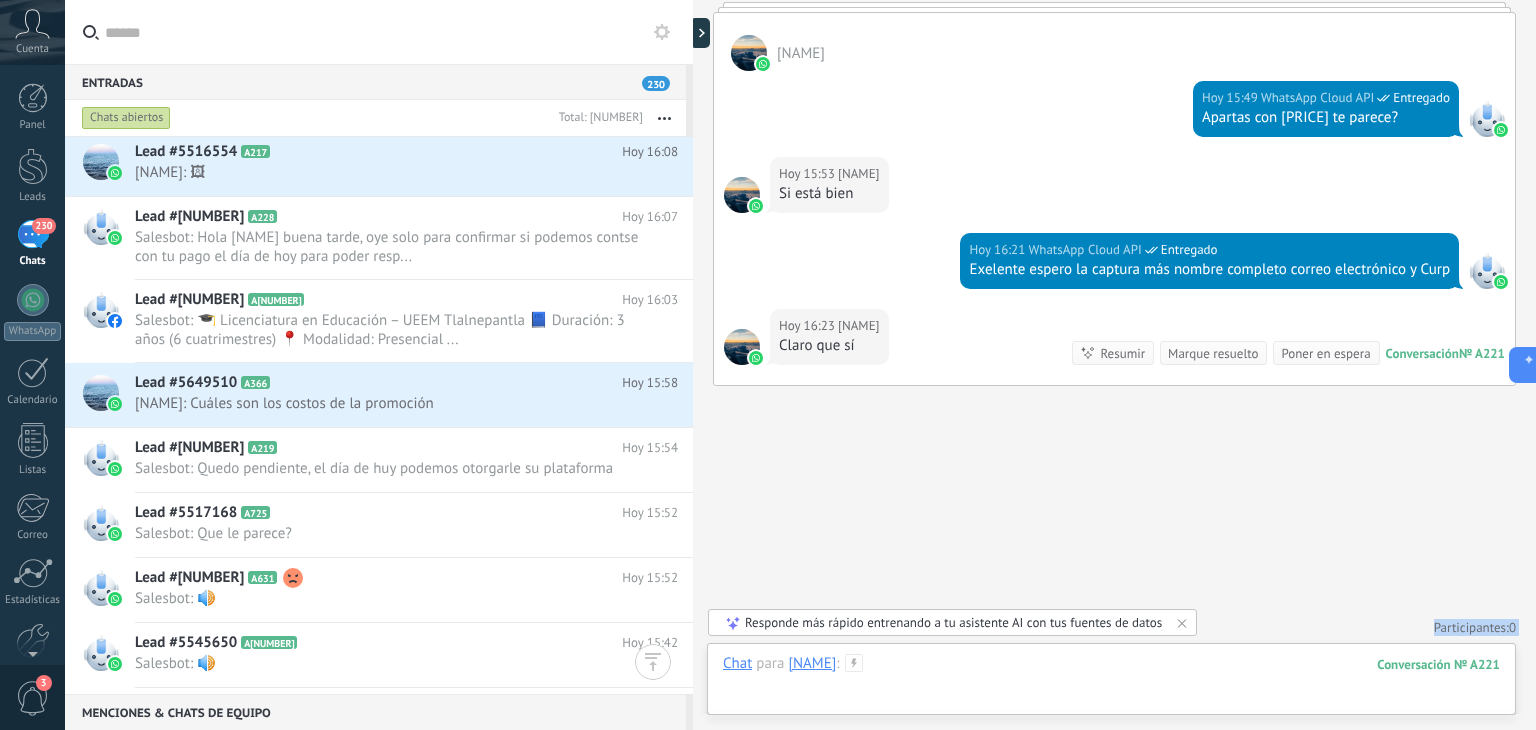 click at bounding box center (1111, 684) 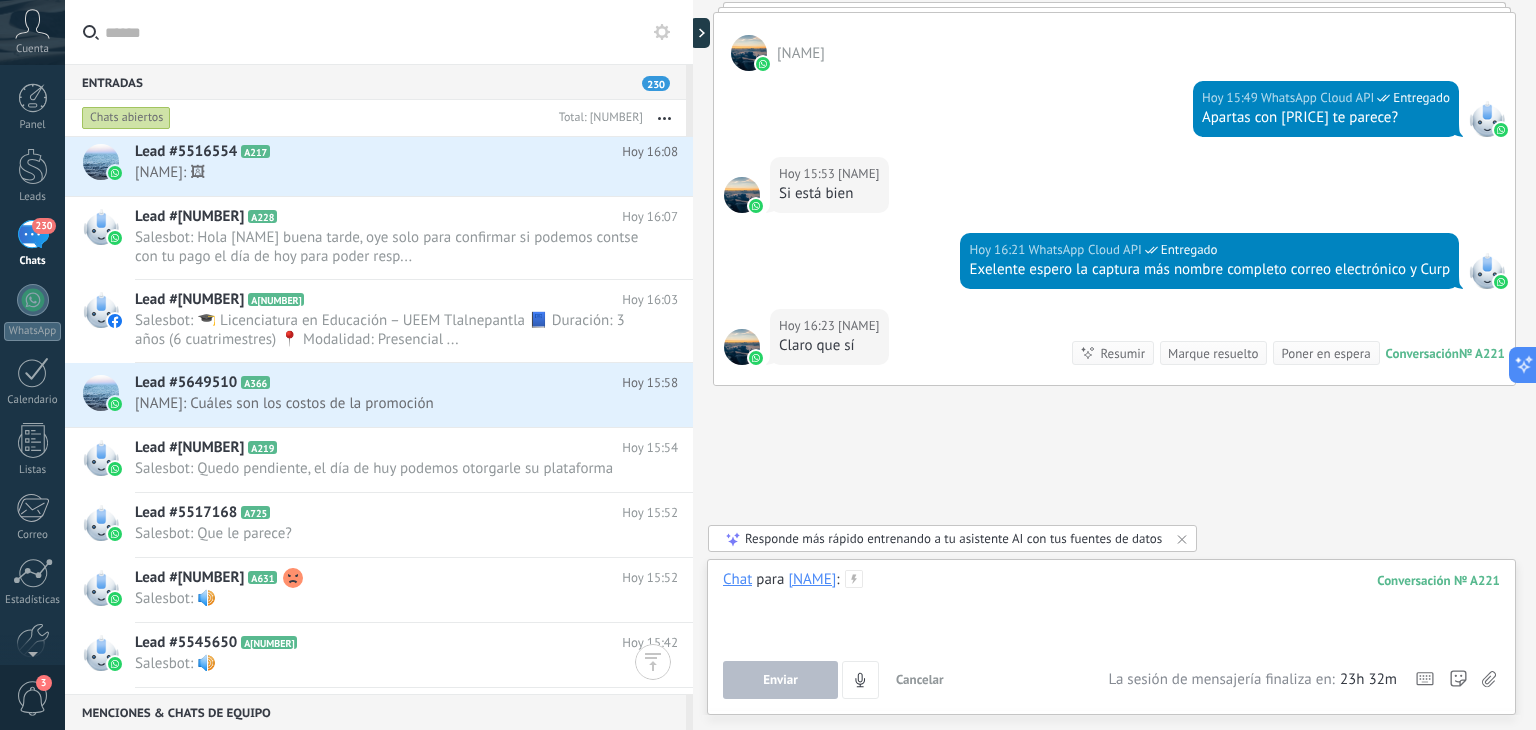 click at bounding box center [1111, 608] 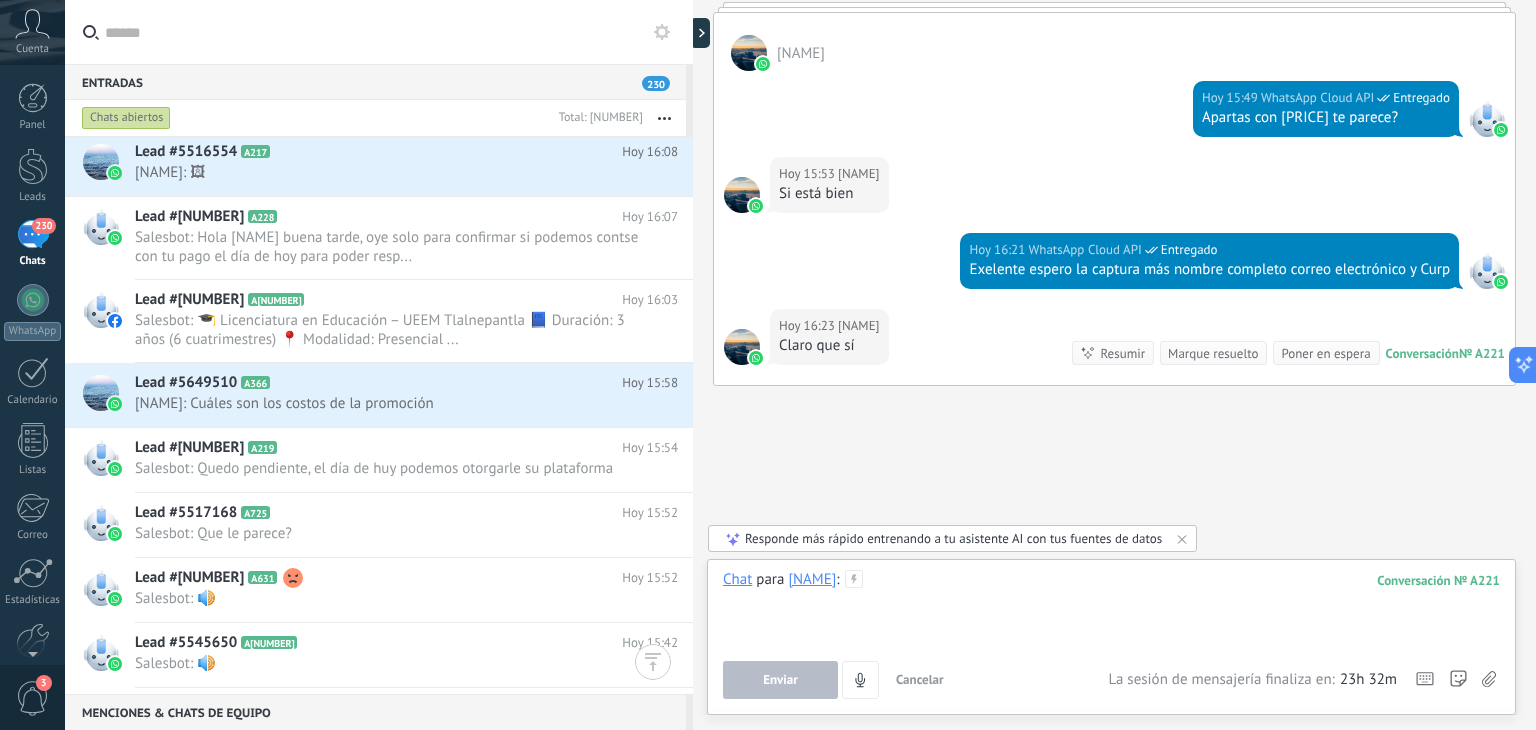 type 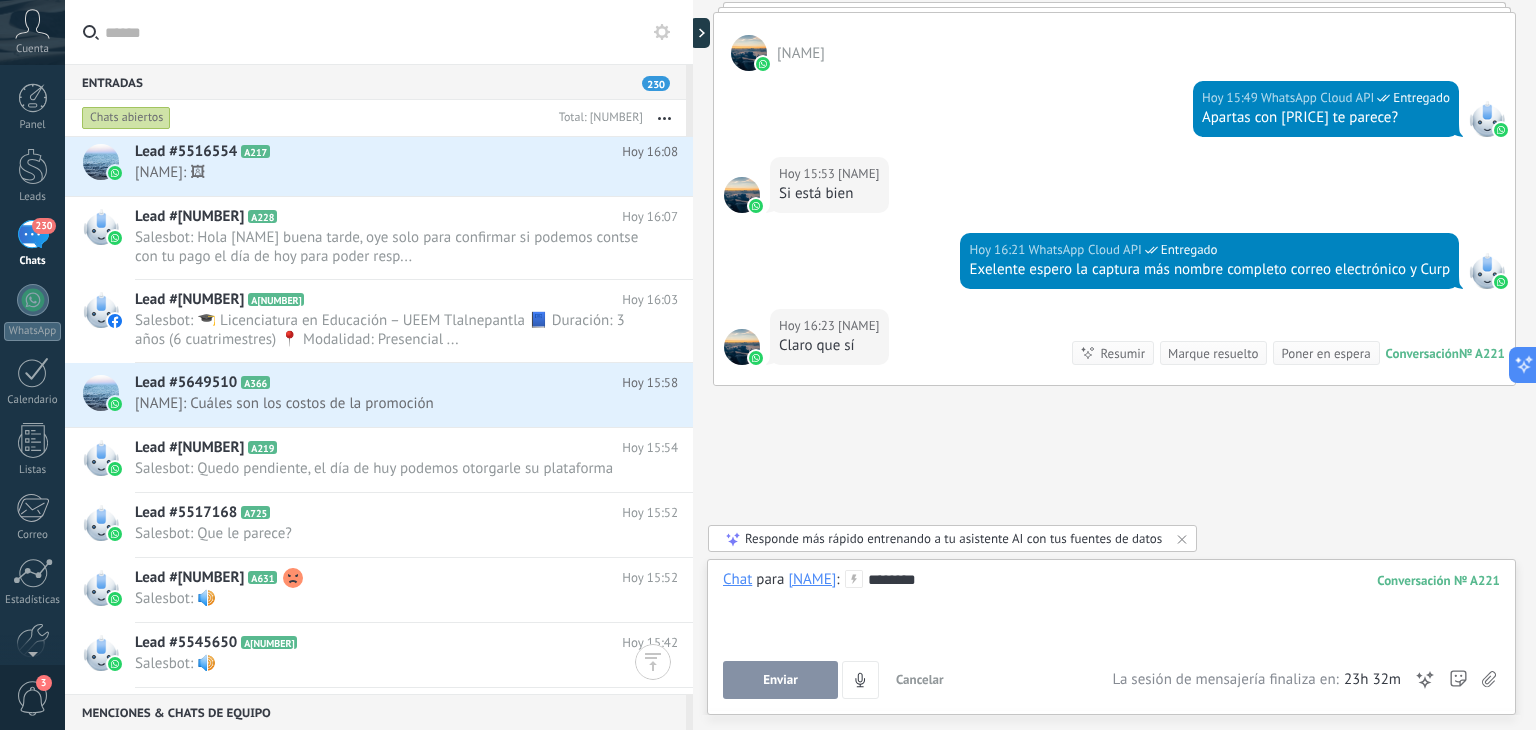 click on "Enviar" at bounding box center [780, 680] 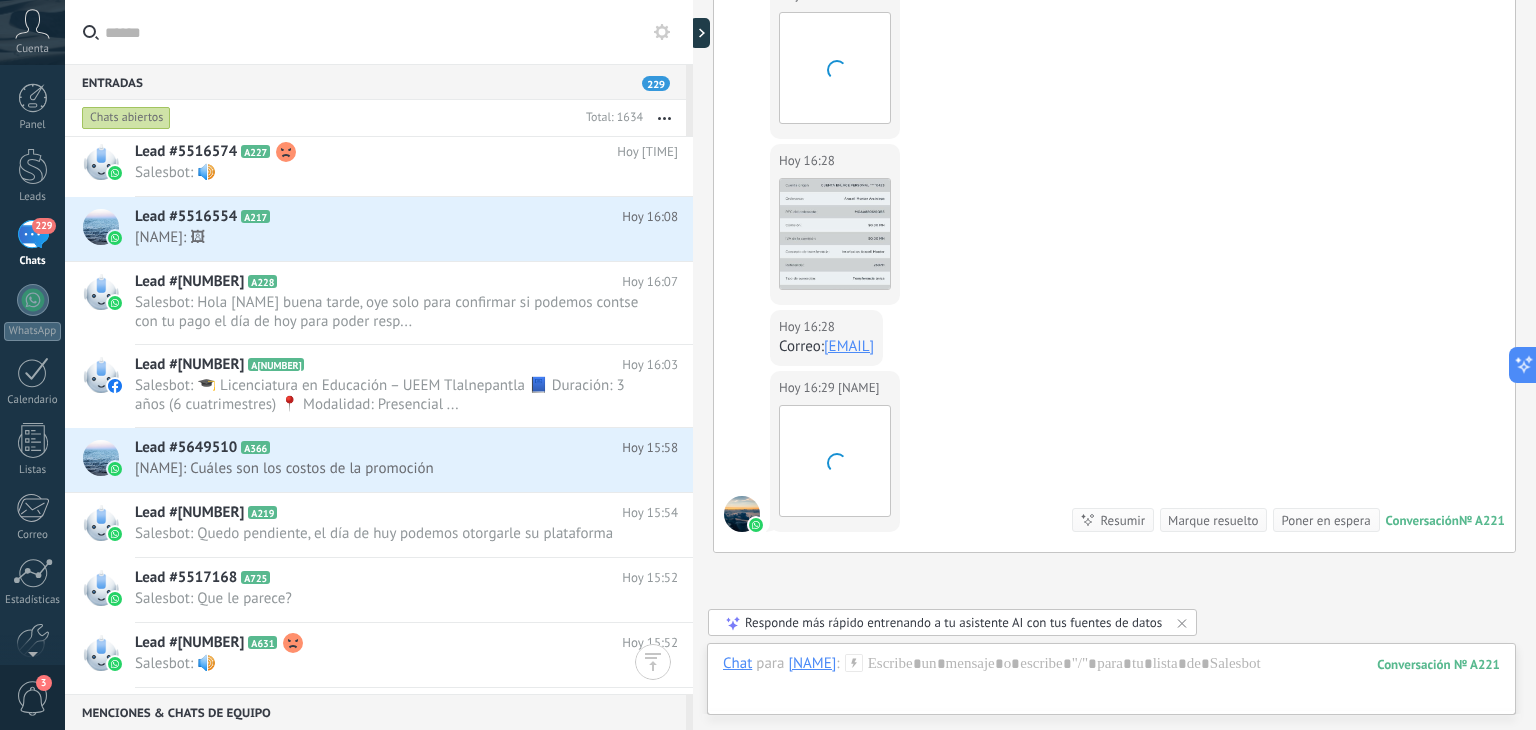 scroll, scrollTop: 4500, scrollLeft: 0, axis: vertical 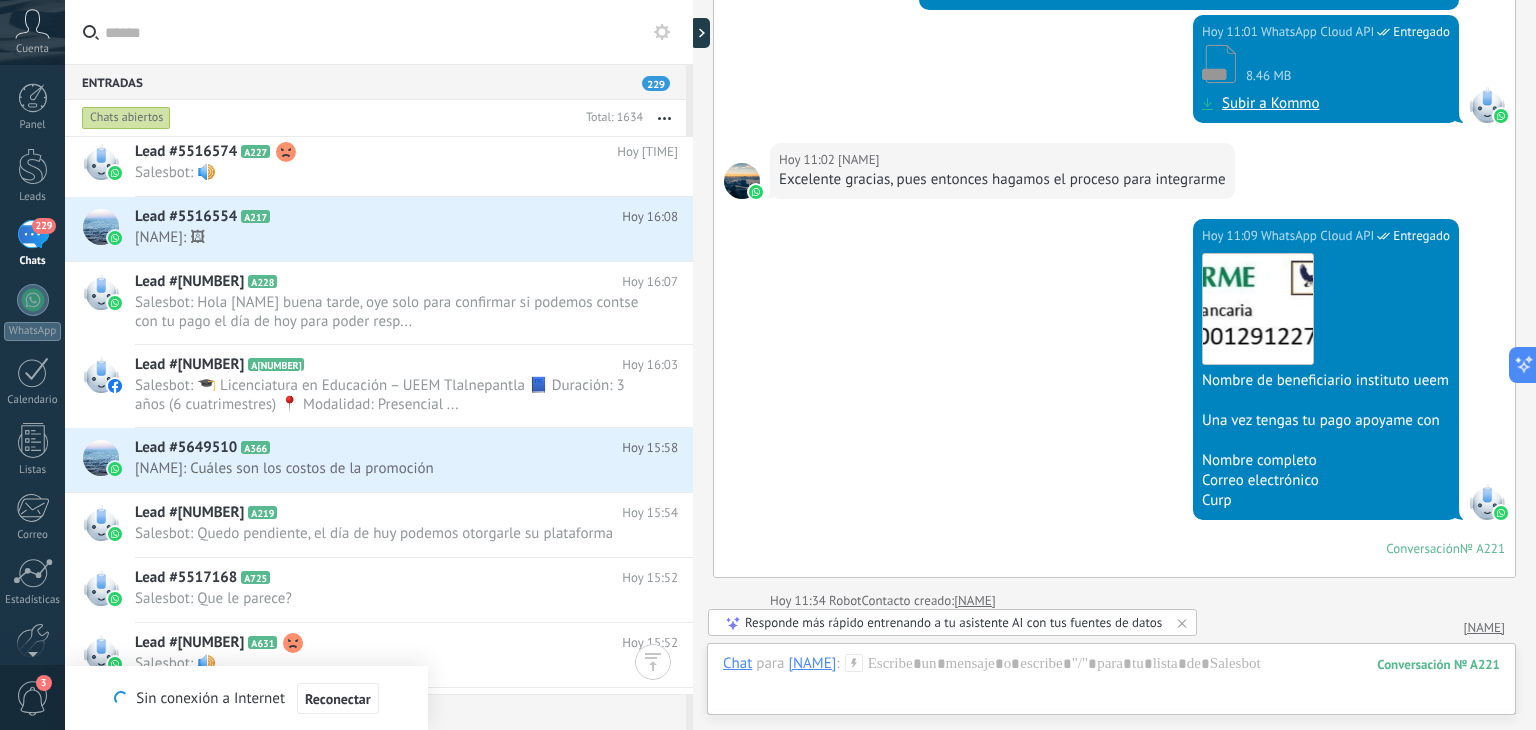 drag, startPoint x: 1528, startPoint y: 514, endPoint x: 1535, endPoint y: 540, distance: 26.925823 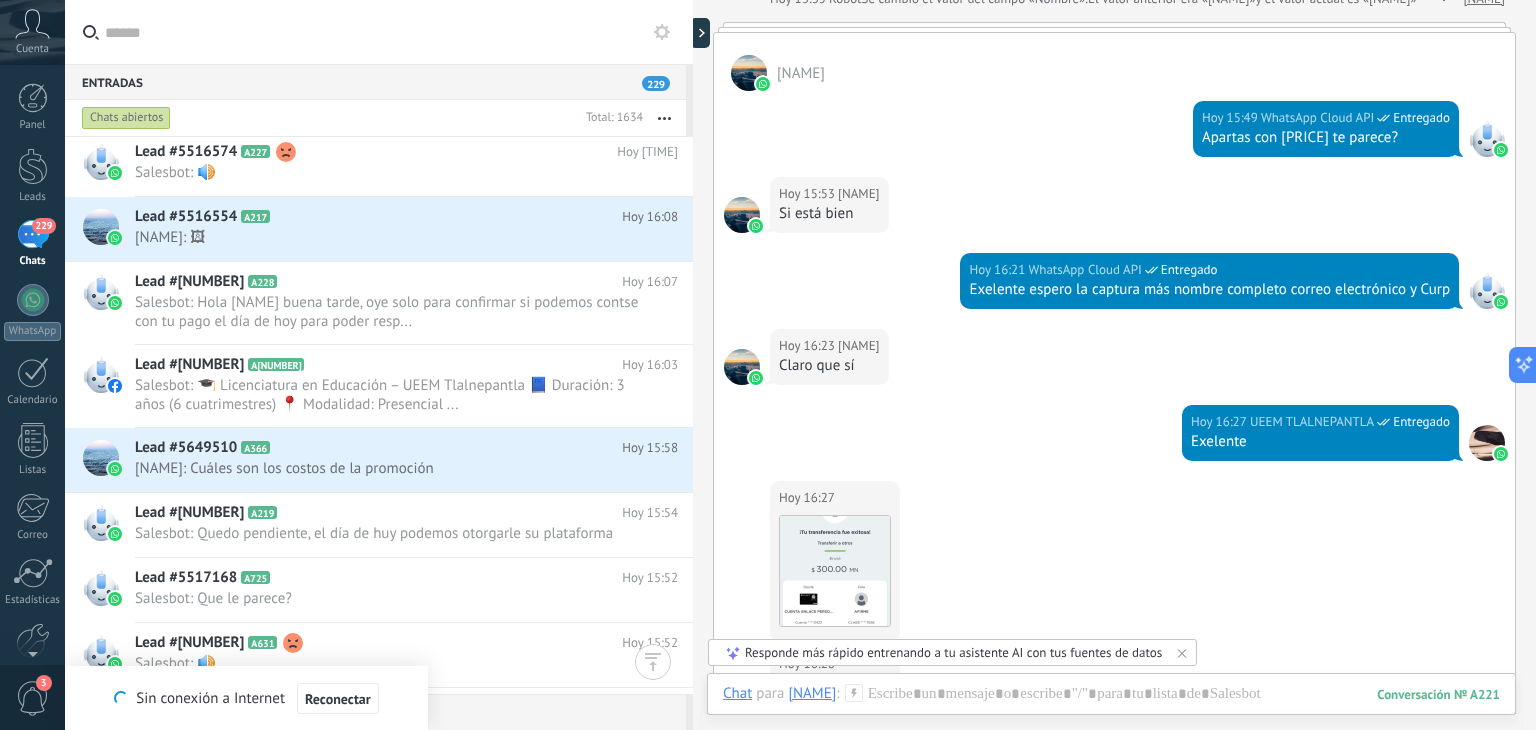 scroll, scrollTop: 5600, scrollLeft: 0, axis: vertical 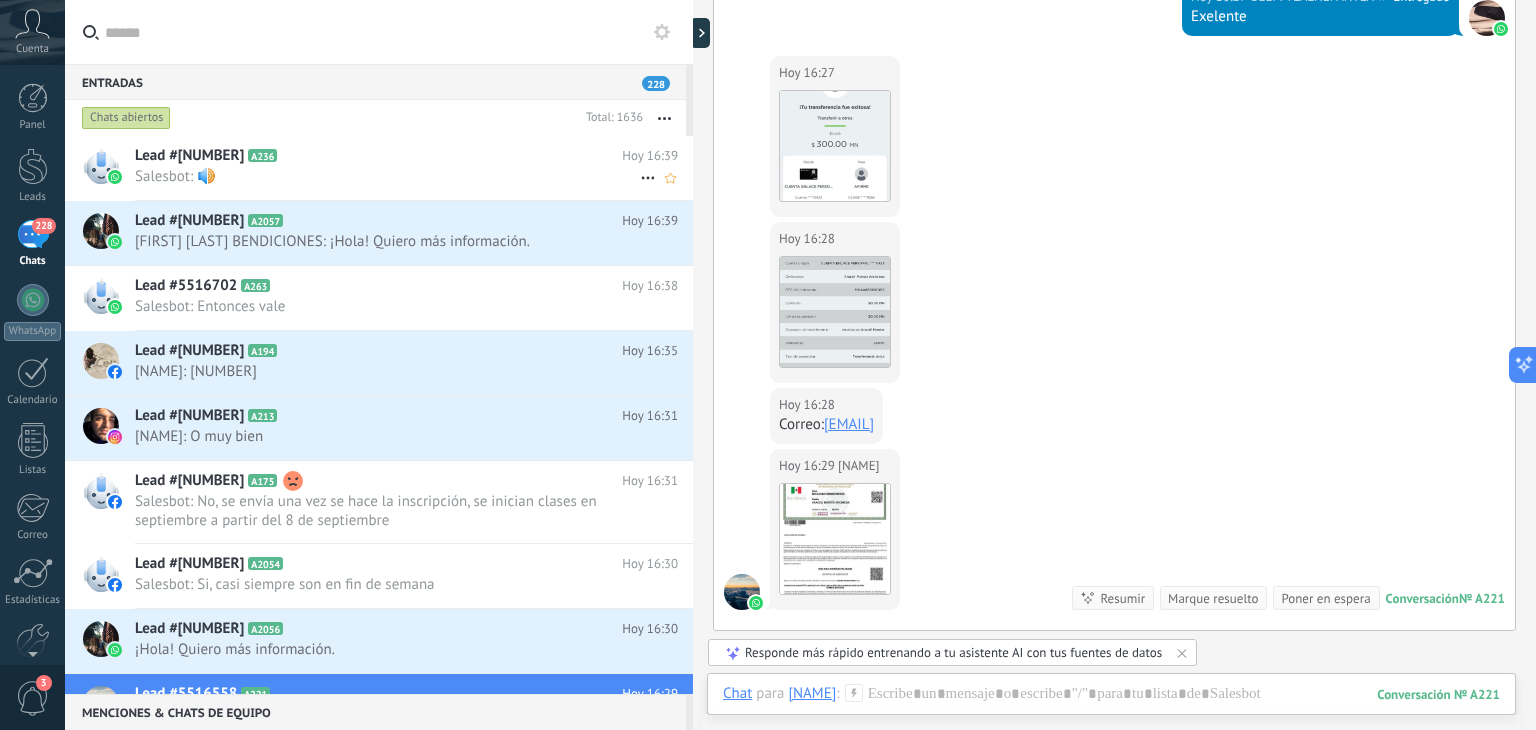 click on "Salesbot: 🔊" at bounding box center [387, 176] 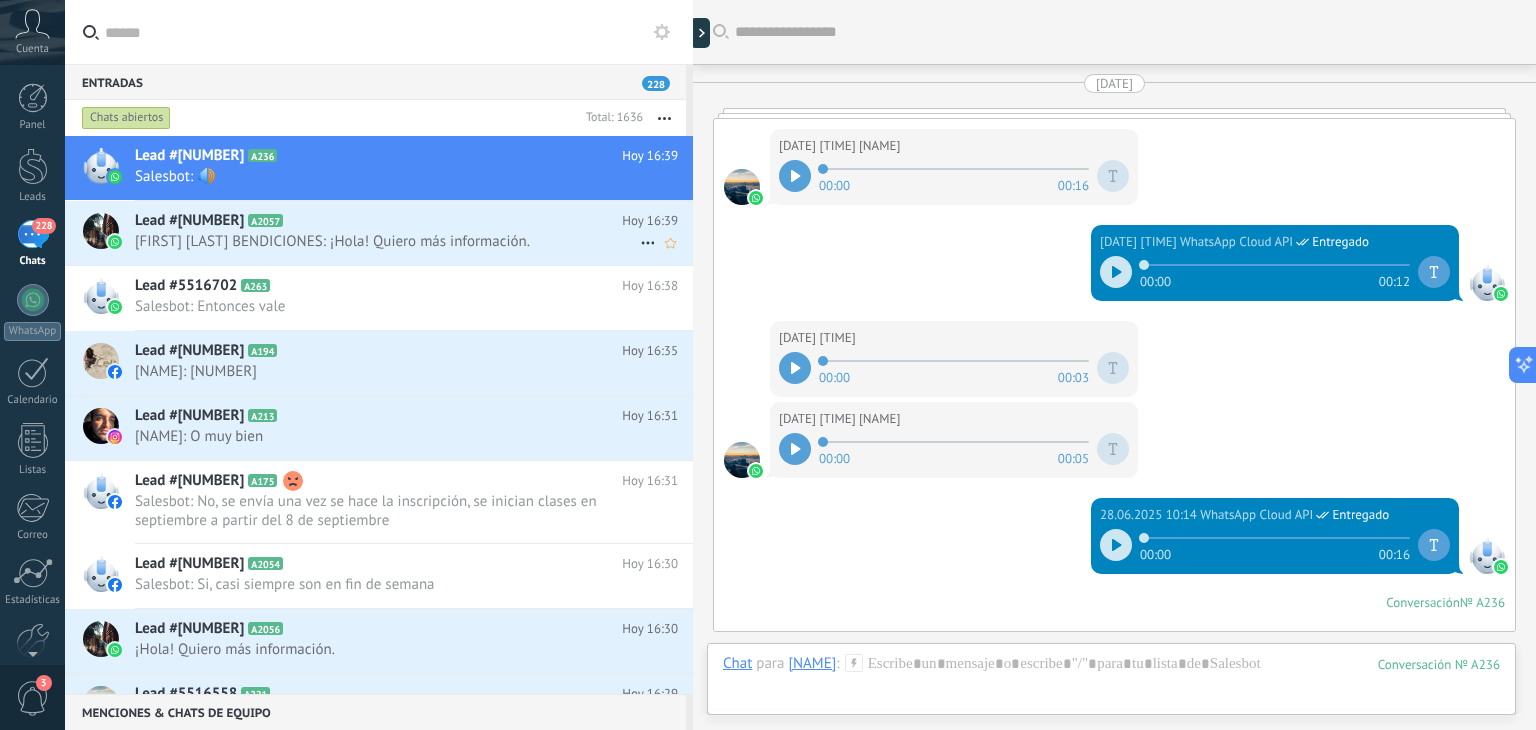 scroll, scrollTop: 5028, scrollLeft: 0, axis: vertical 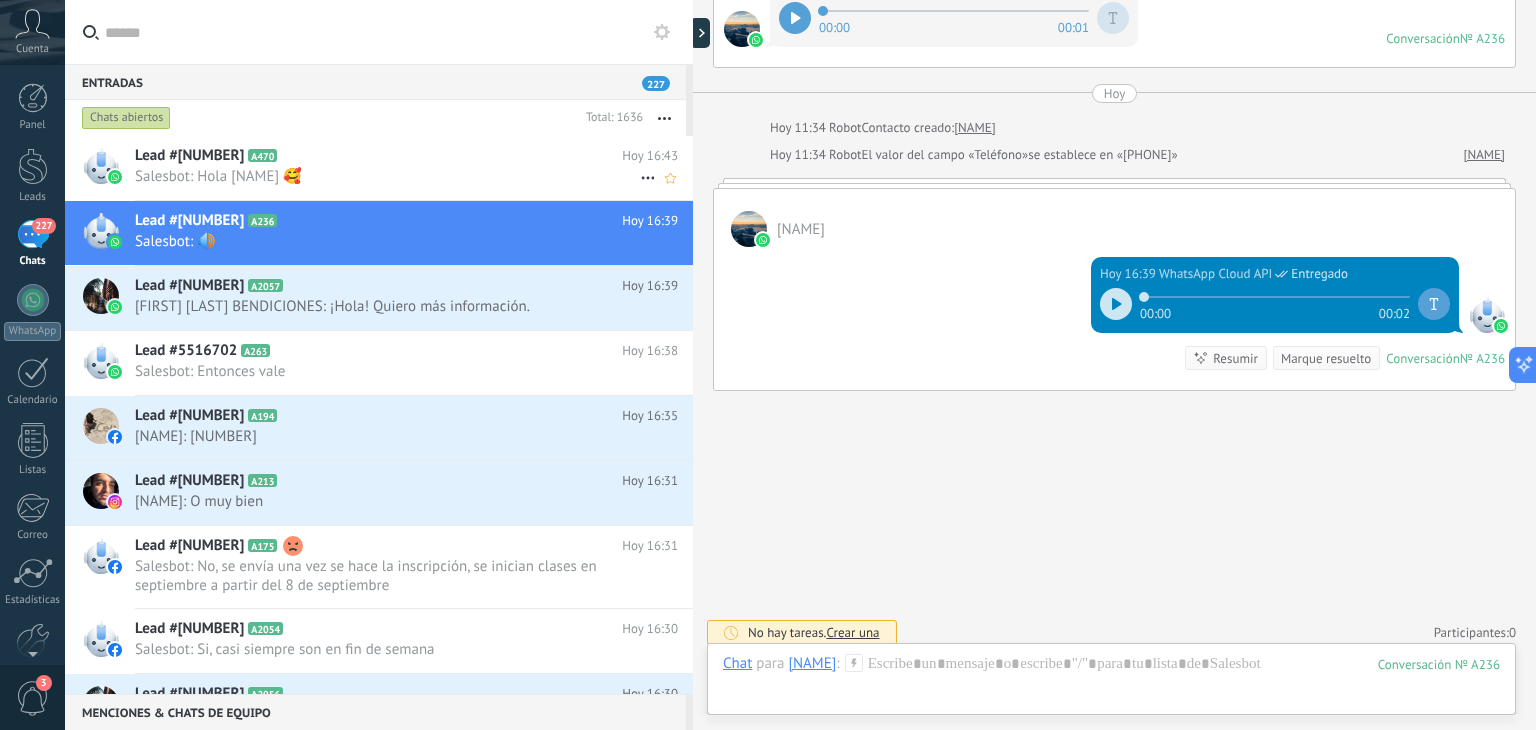 click on "Lead #5516790
A470" at bounding box center (378, 156) 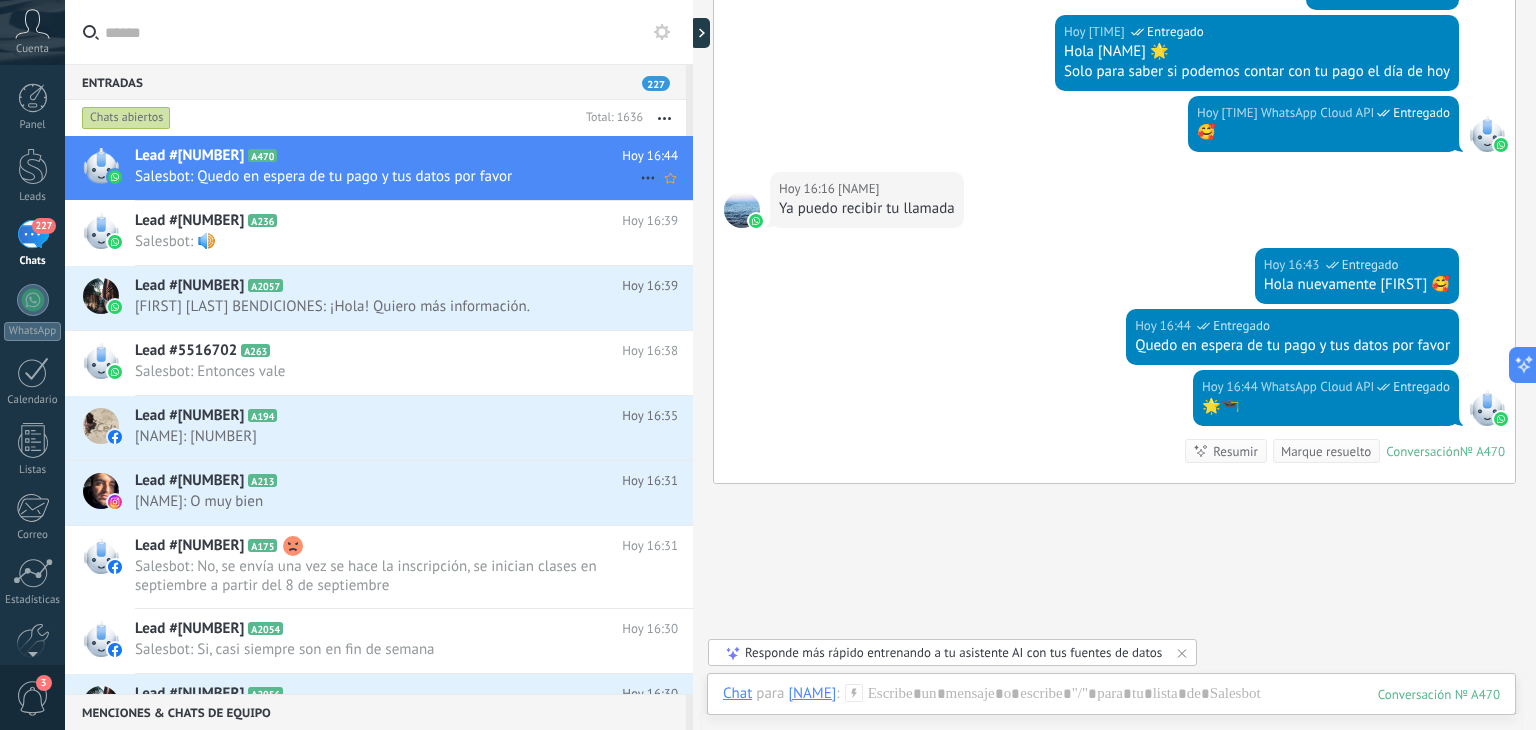 scroll, scrollTop: 2626, scrollLeft: 0, axis: vertical 